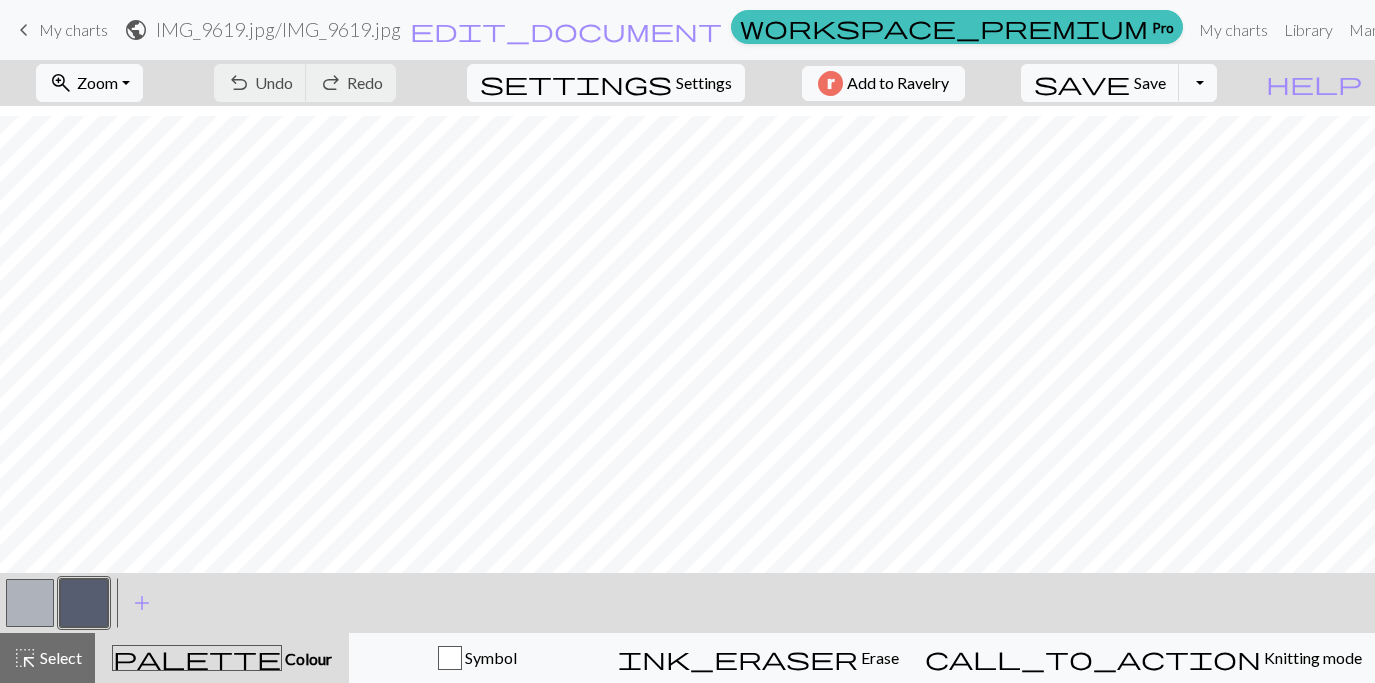 scroll, scrollTop: 0, scrollLeft: 0, axis: both 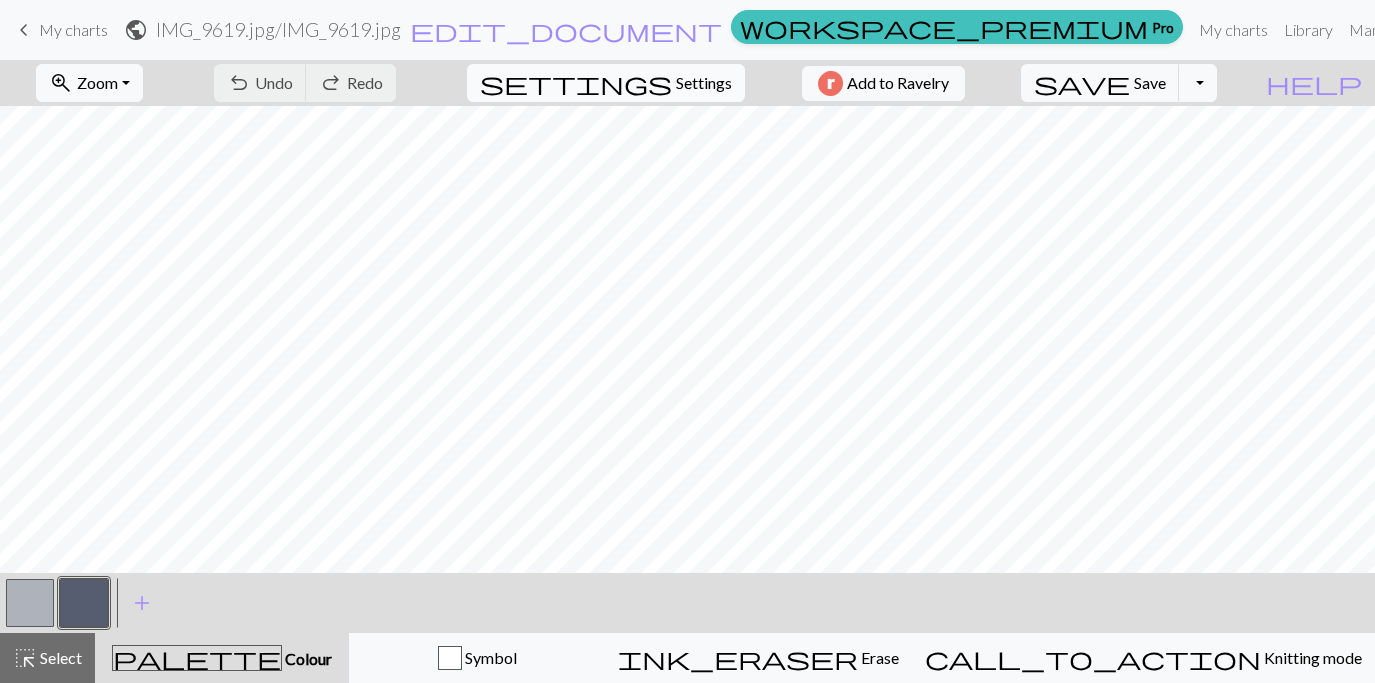 click on "Settings" at bounding box center (704, 83) 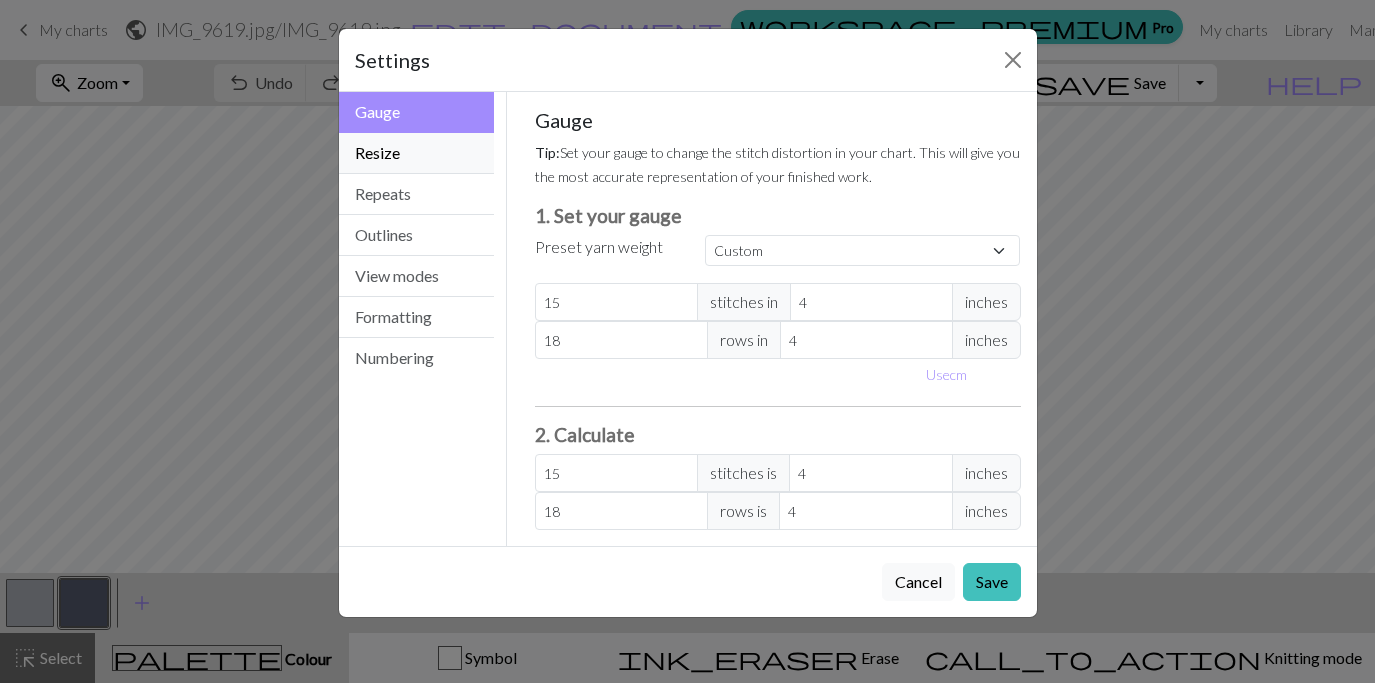 click on "Resize" at bounding box center [417, 153] 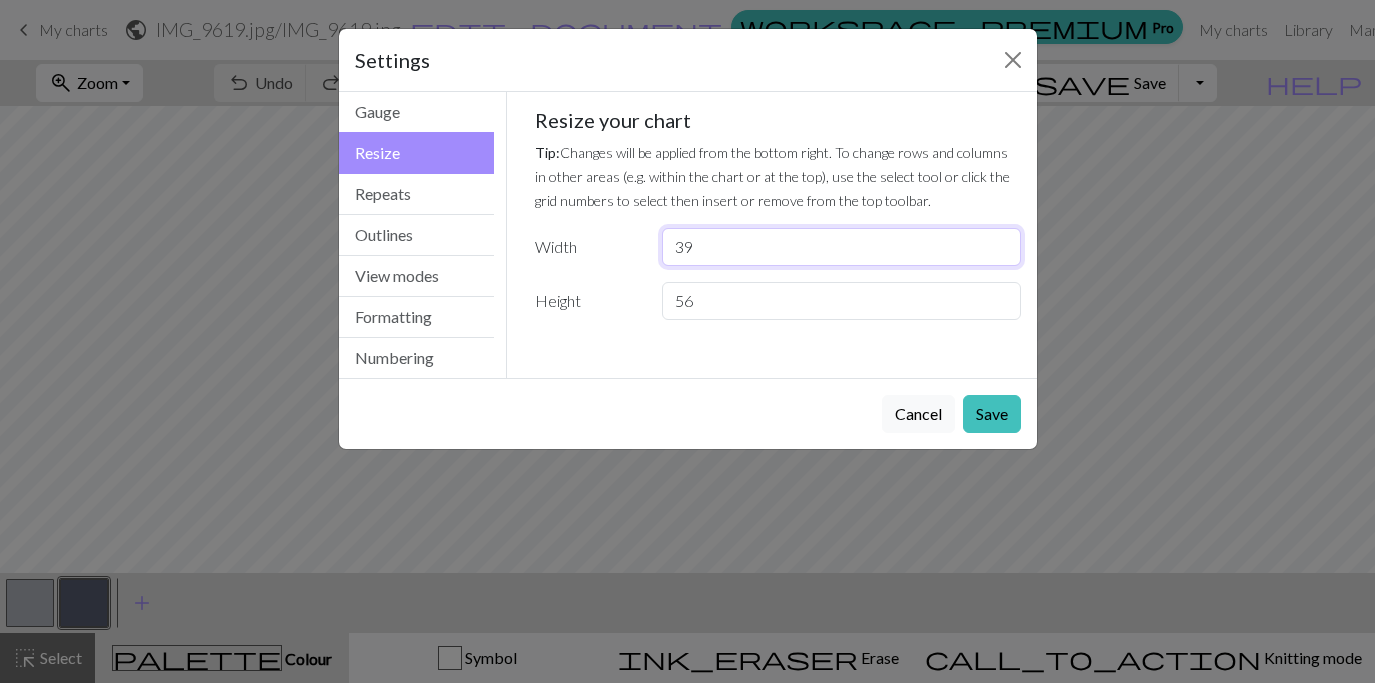 click on "39" at bounding box center [841, 247] 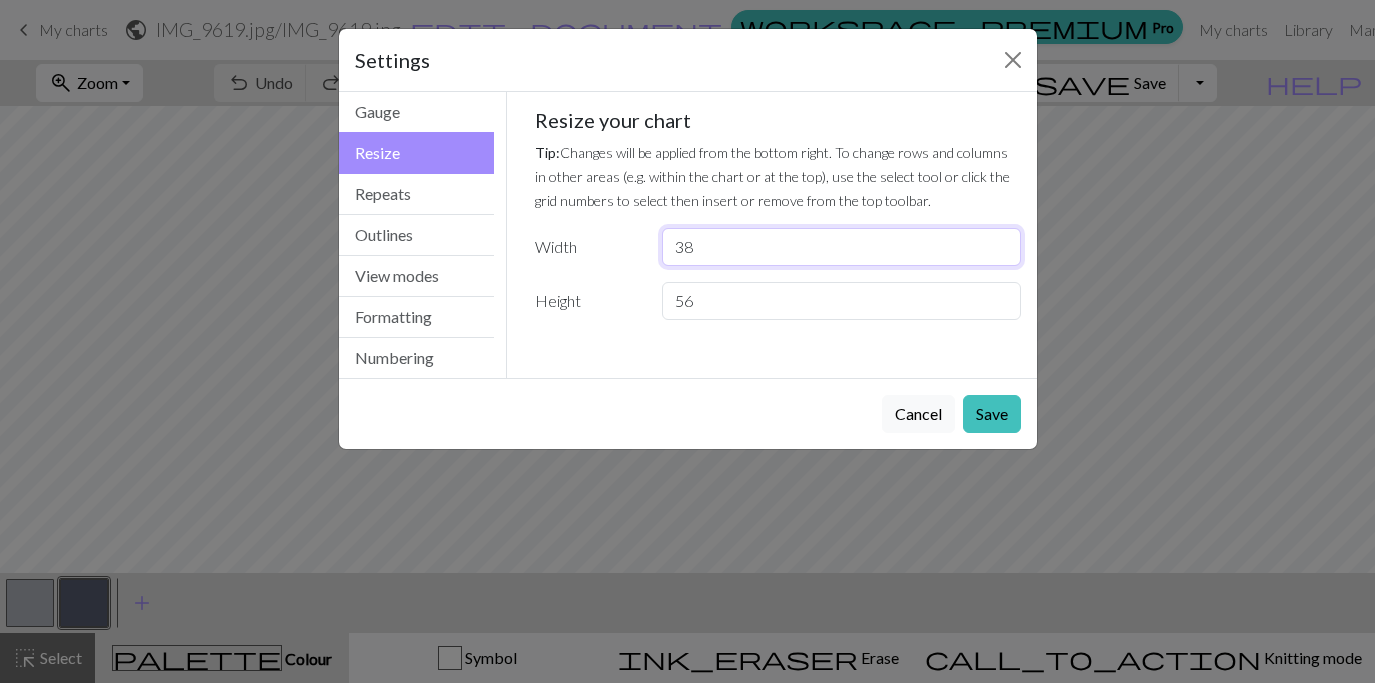 click on "38" at bounding box center (841, 247) 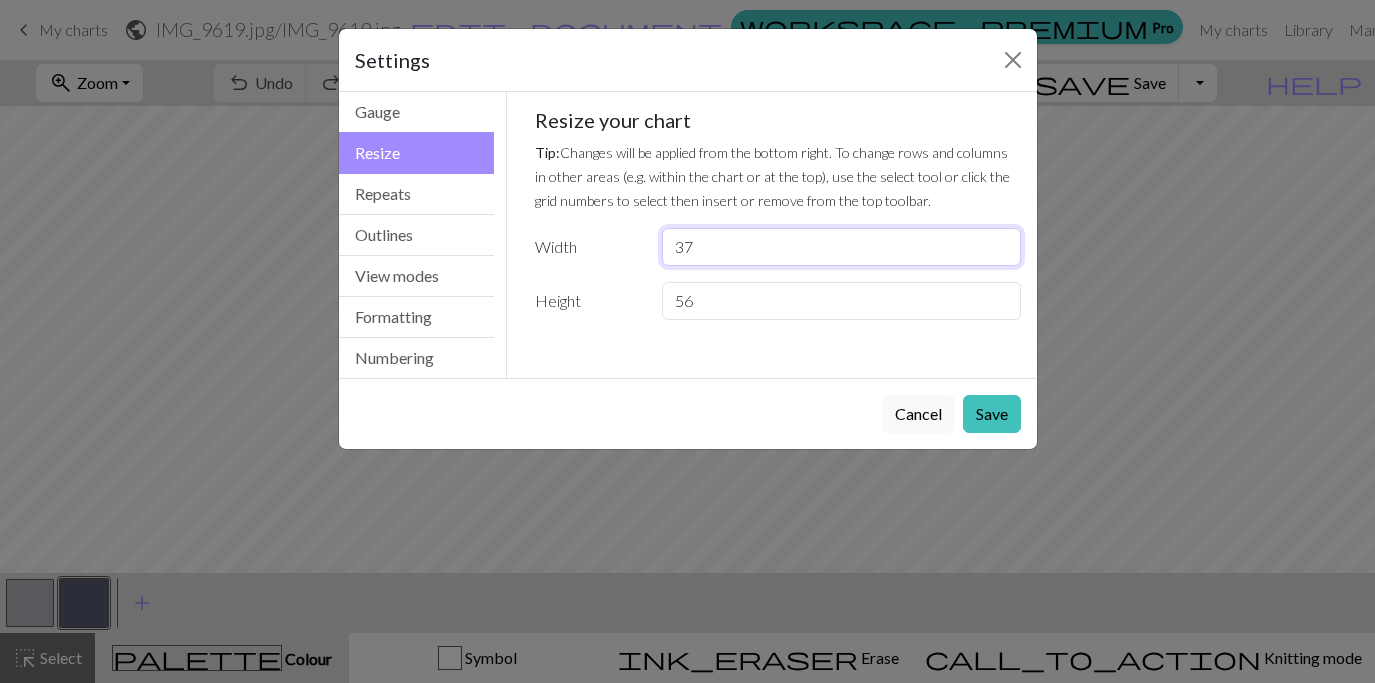 click on "37" at bounding box center [841, 247] 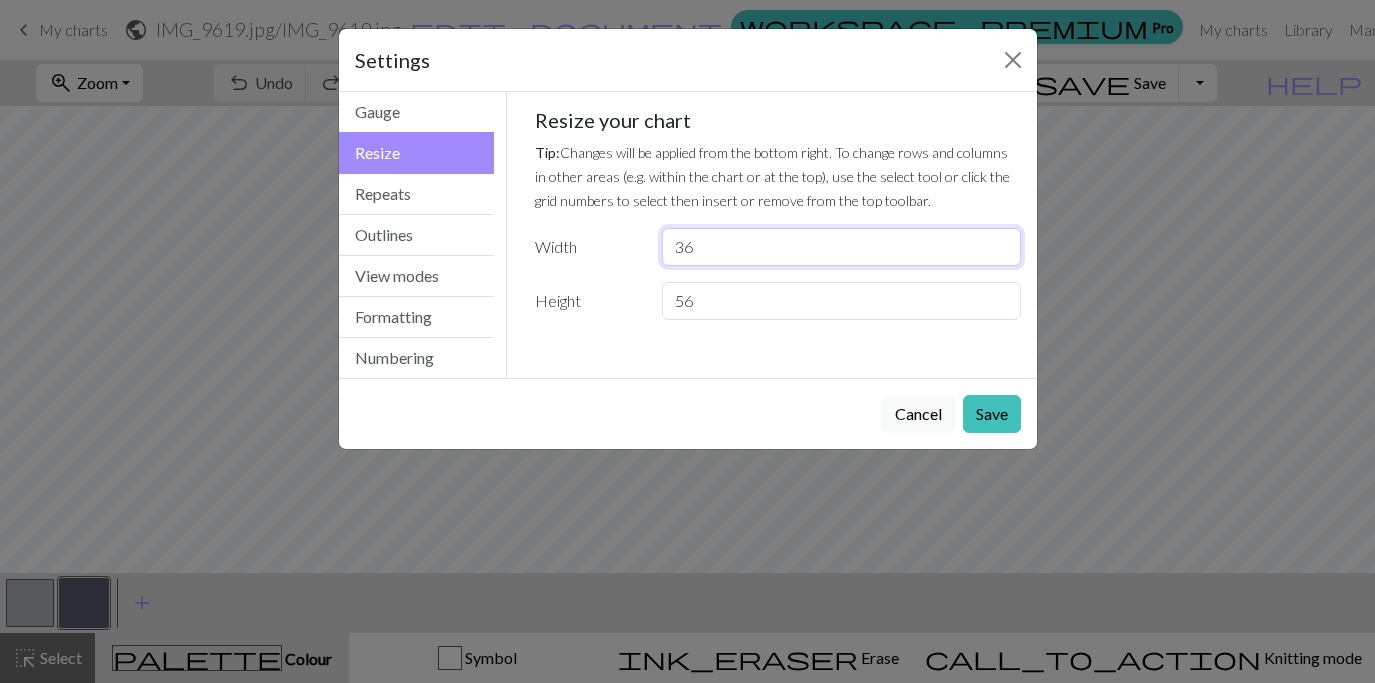 click on "36" at bounding box center [841, 247] 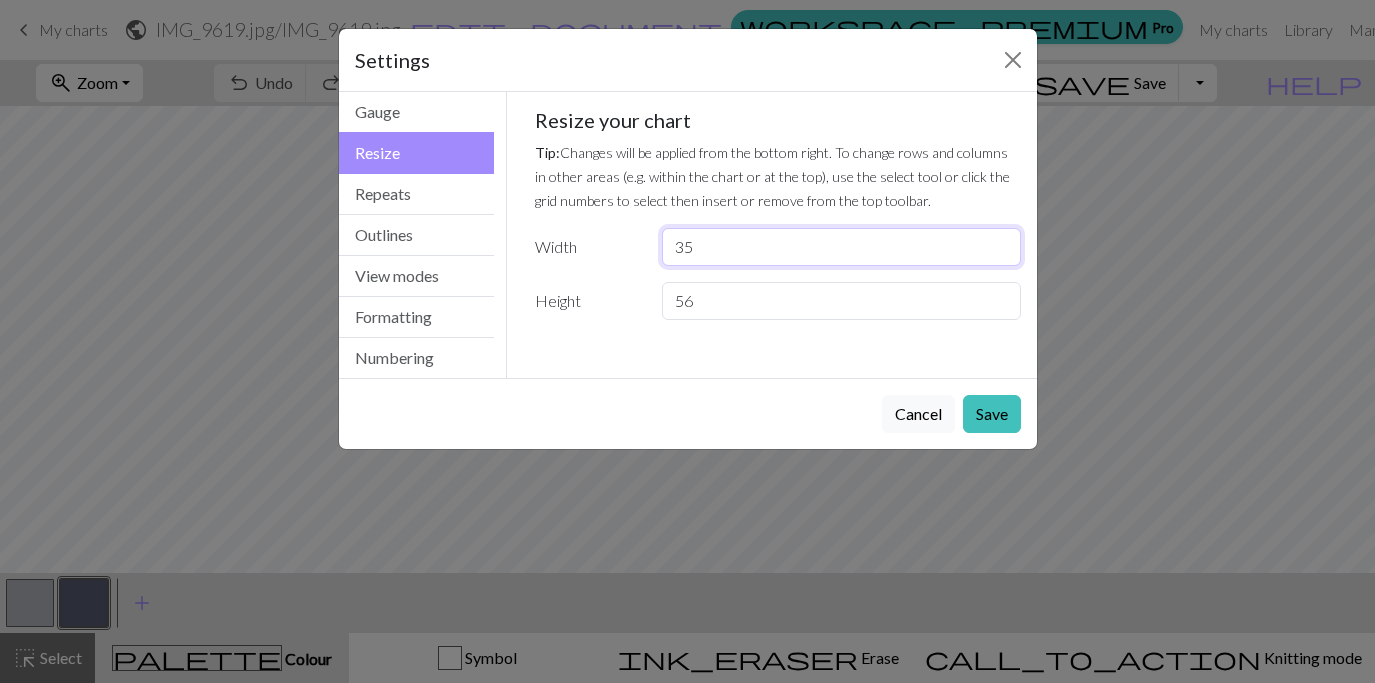 click on "35" at bounding box center [841, 247] 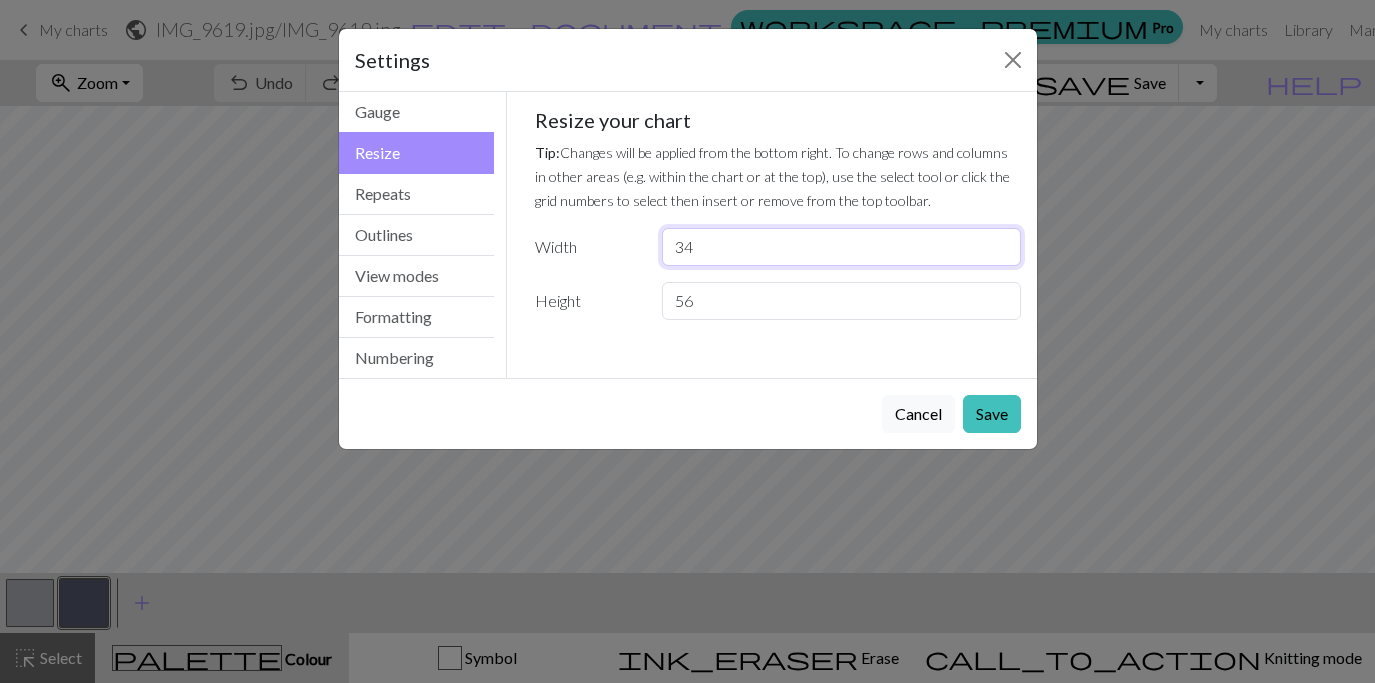 click on "34" at bounding box center [841, 247] 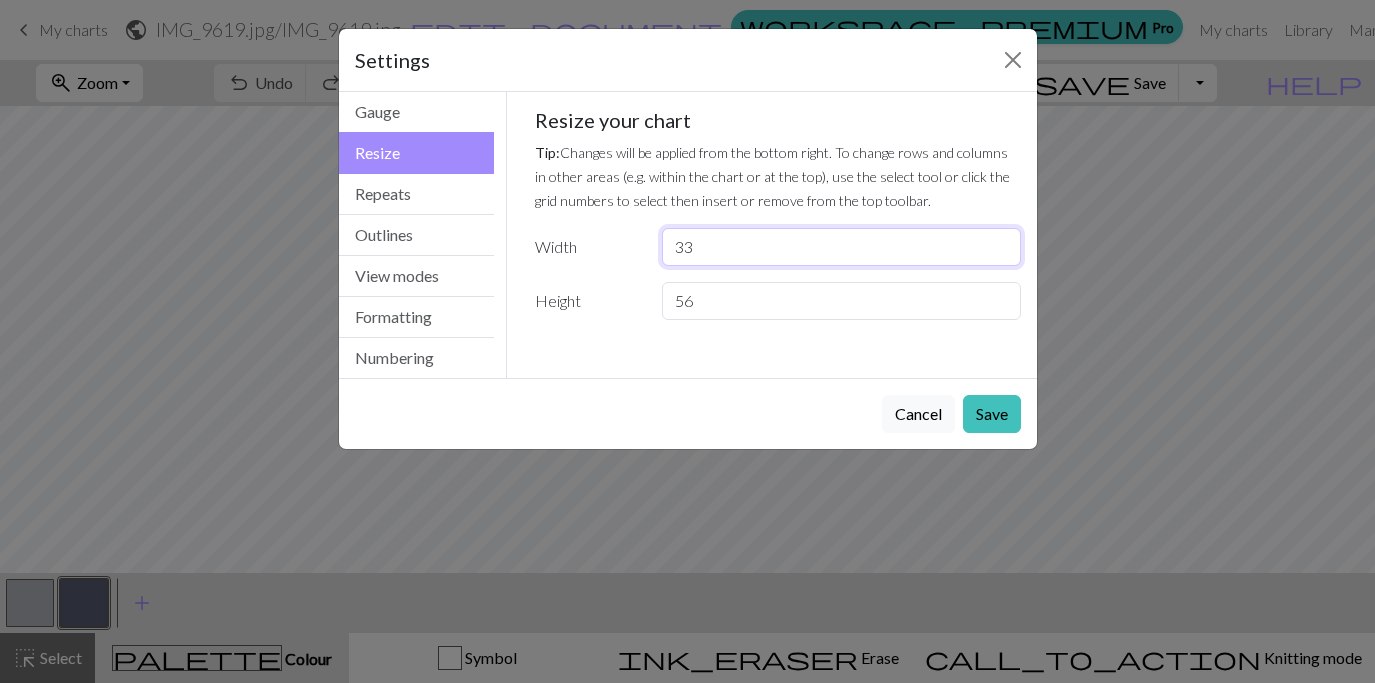 click on "33" at bounding box center [841, 247] 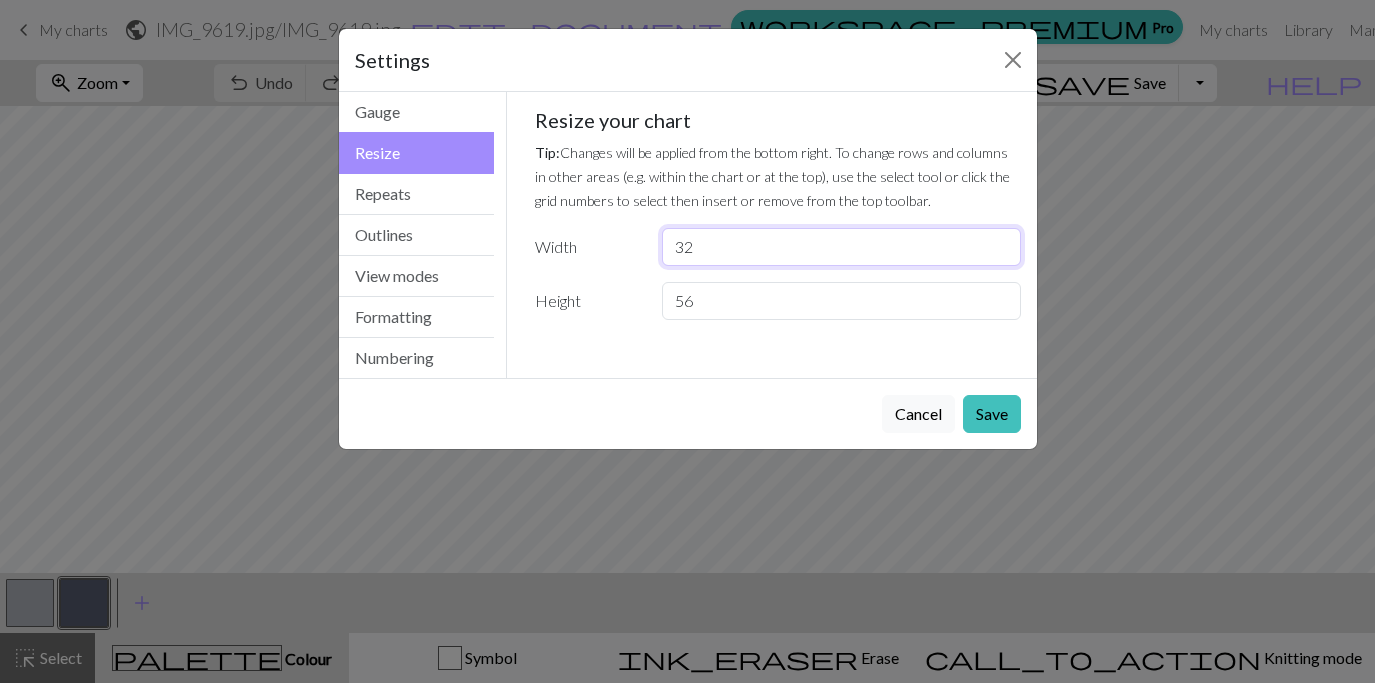click on "32" at bounding box center [841, 247] 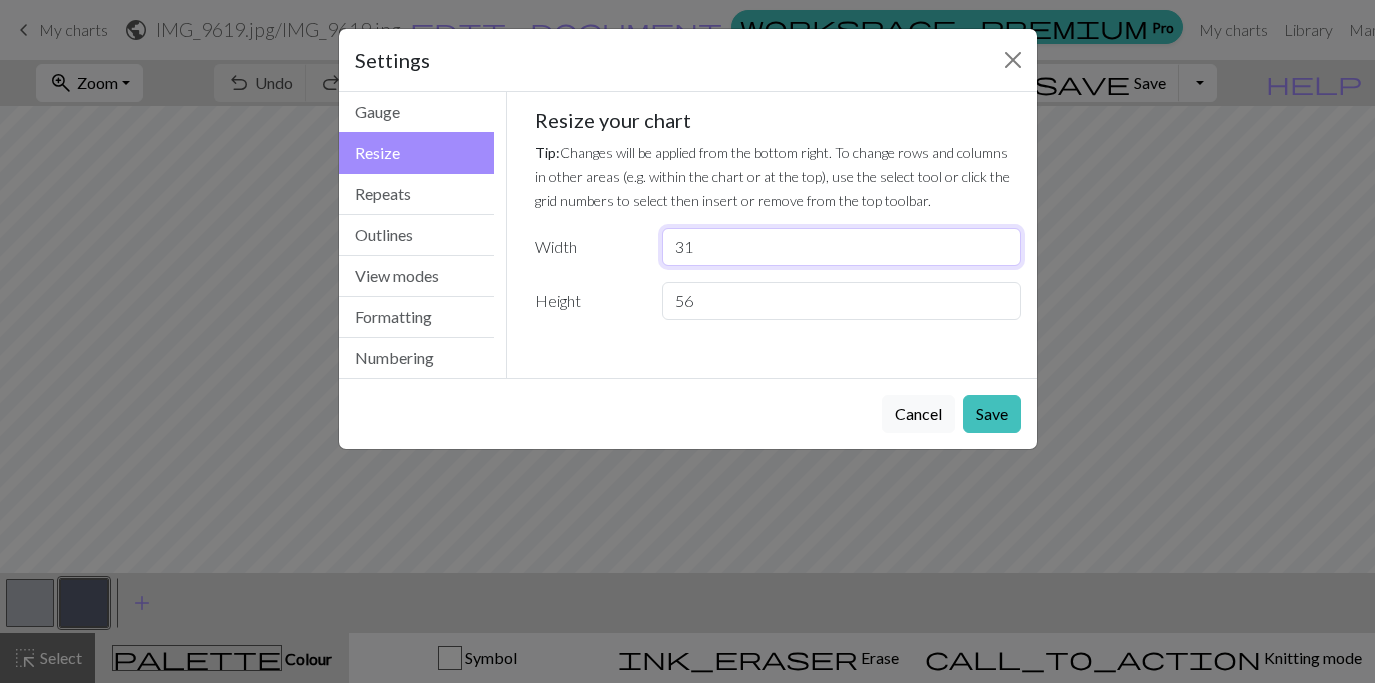 click on "31" at bounding box center [841, 247] 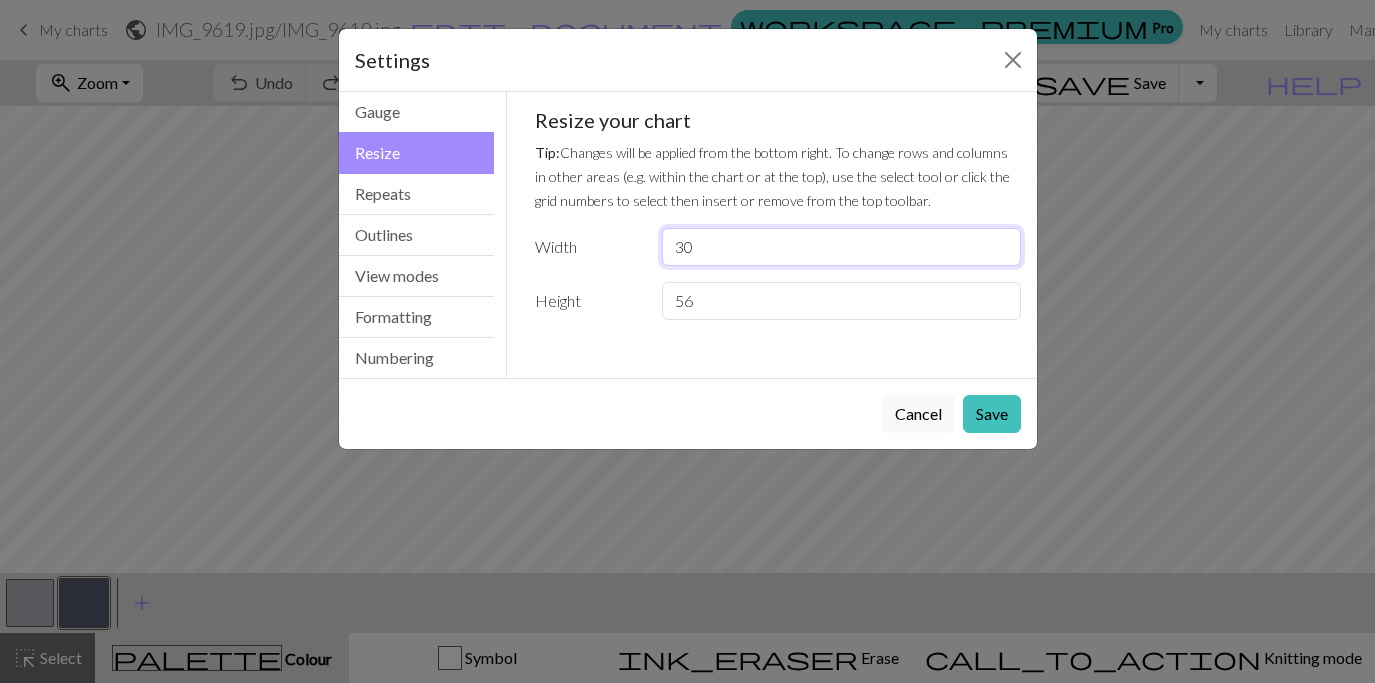 type on "30" 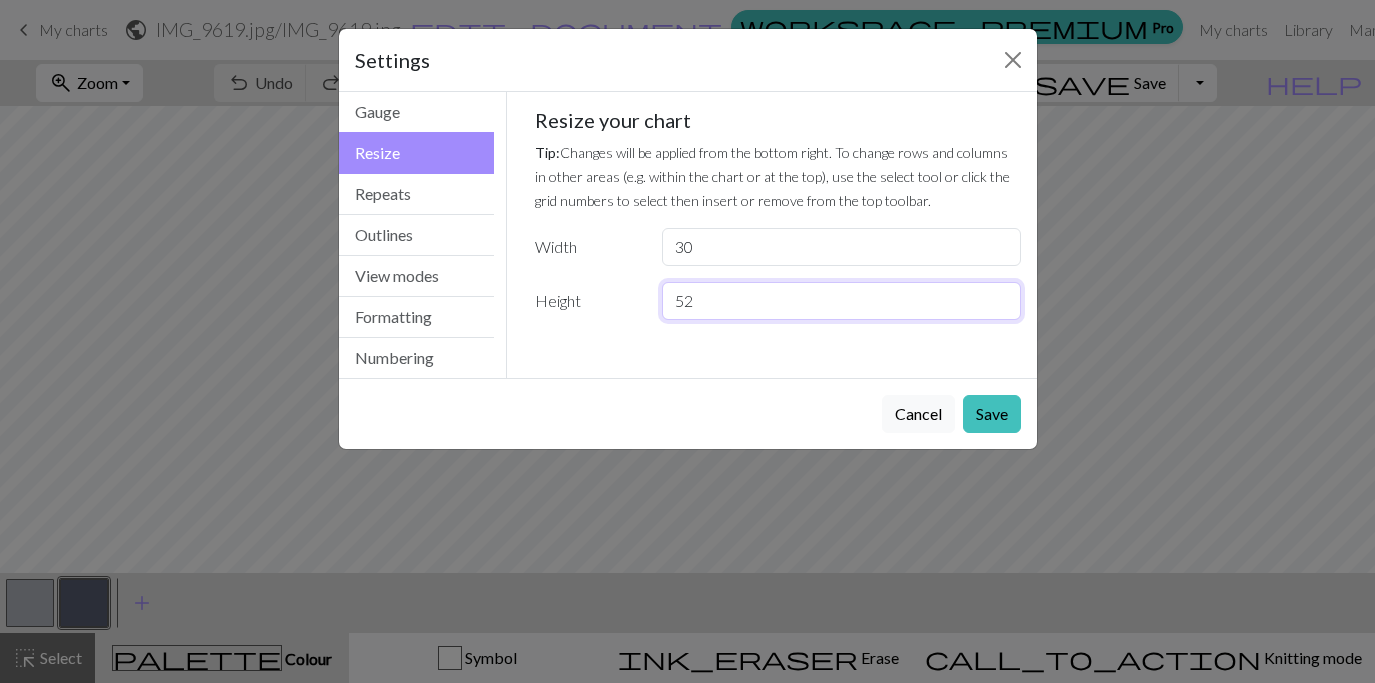 click on "52" at bounding box center (841, 301) 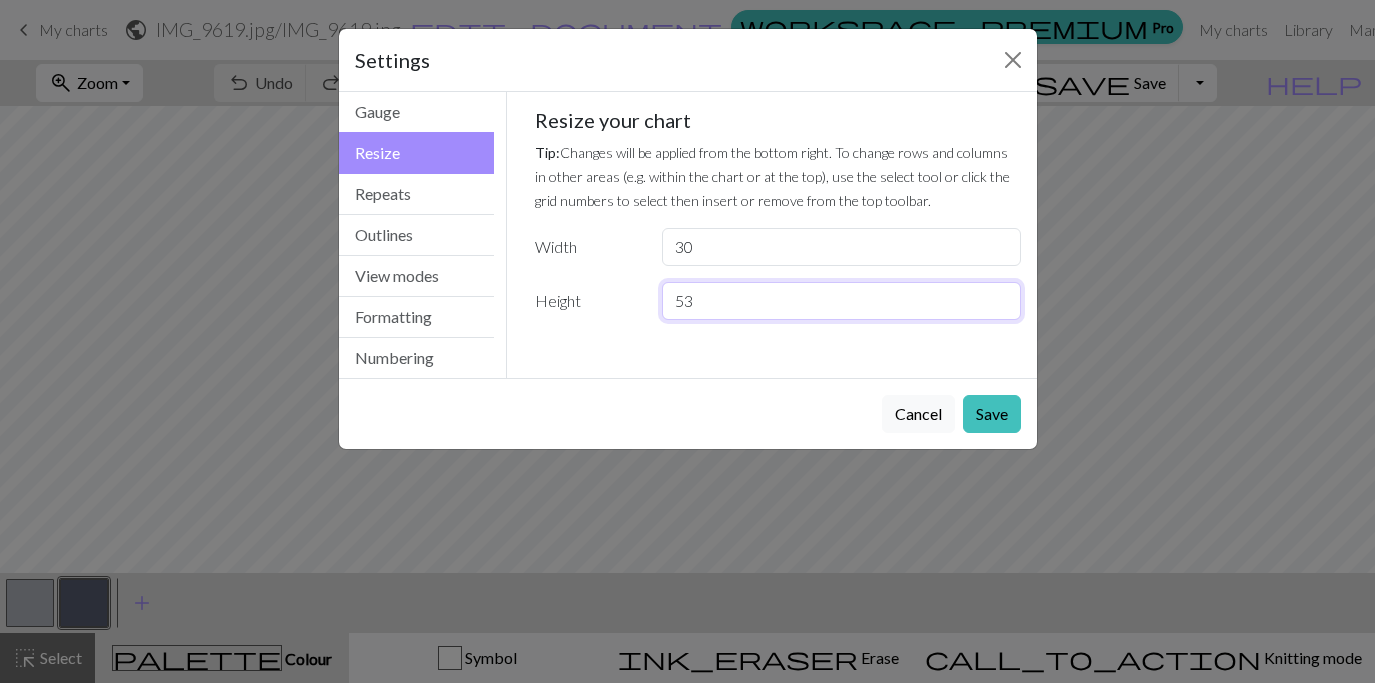 click on "53" at bounding box center (841, 301) 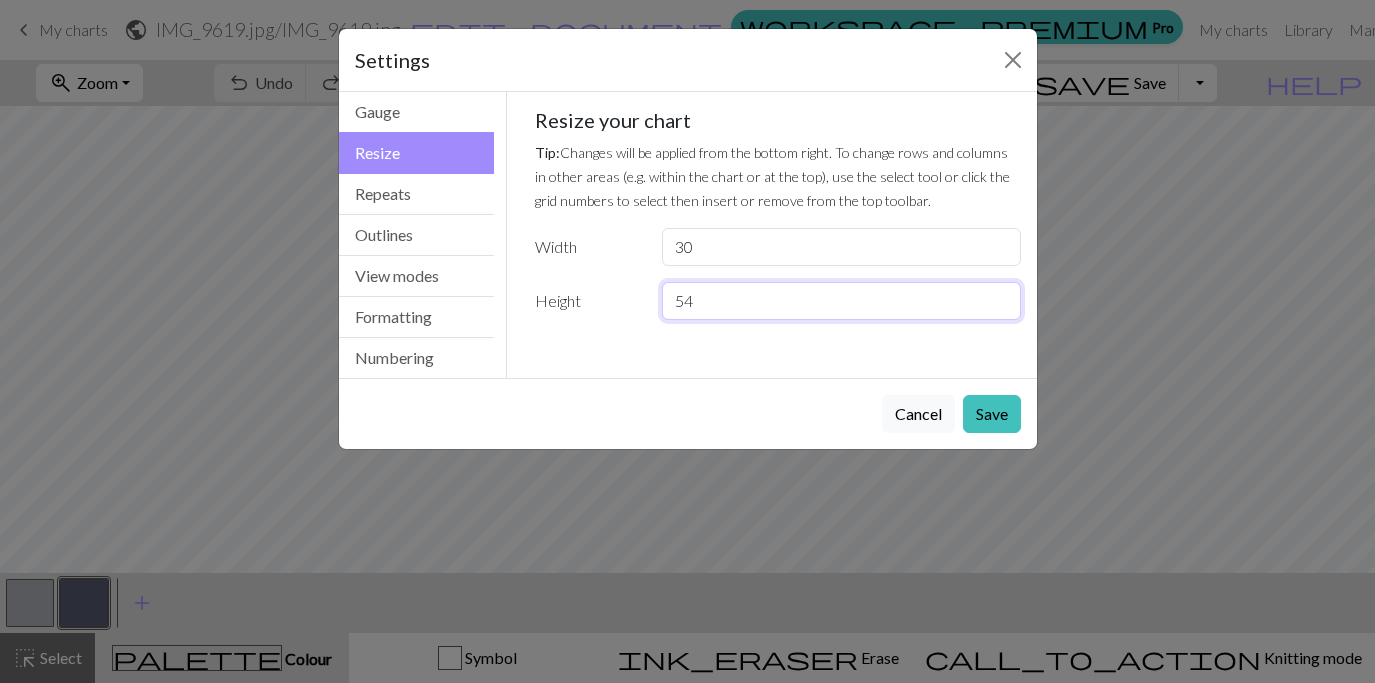 type on "54" 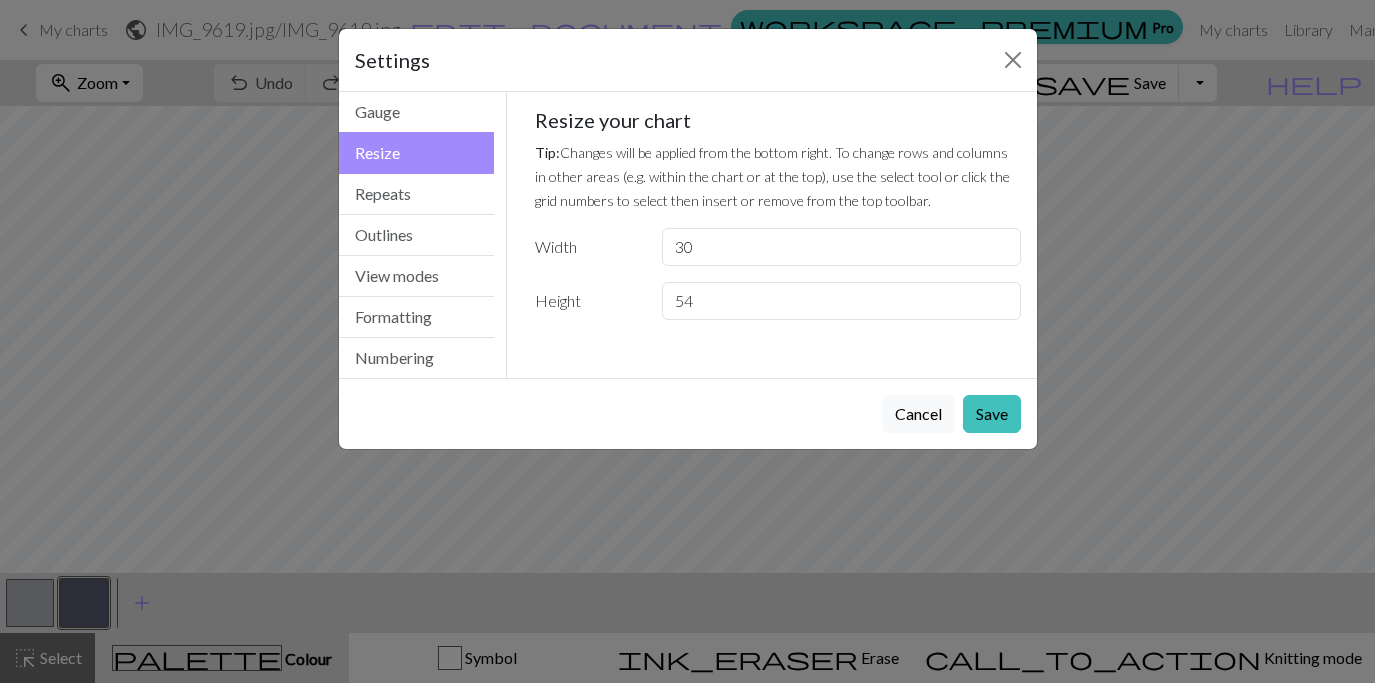click on "Cancel Save" at bounding box center (688, 413) 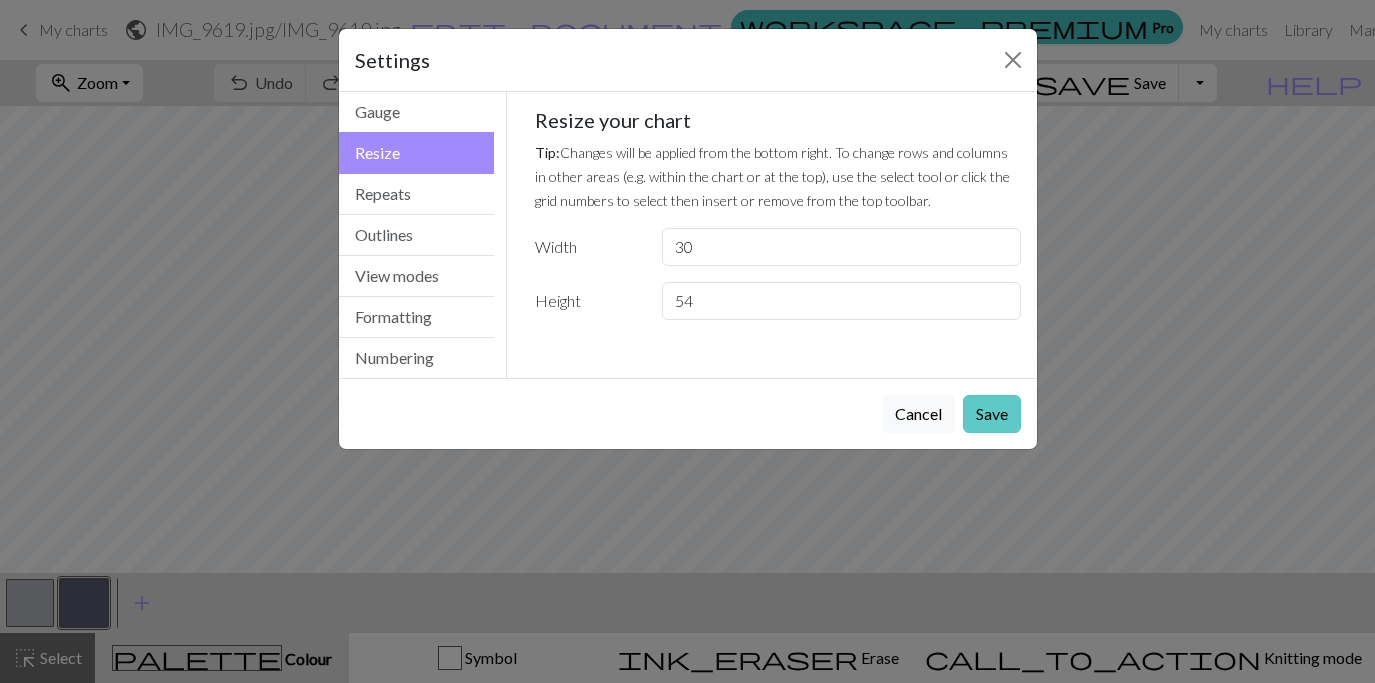 click on "Save" at bounding box center (992, 414) 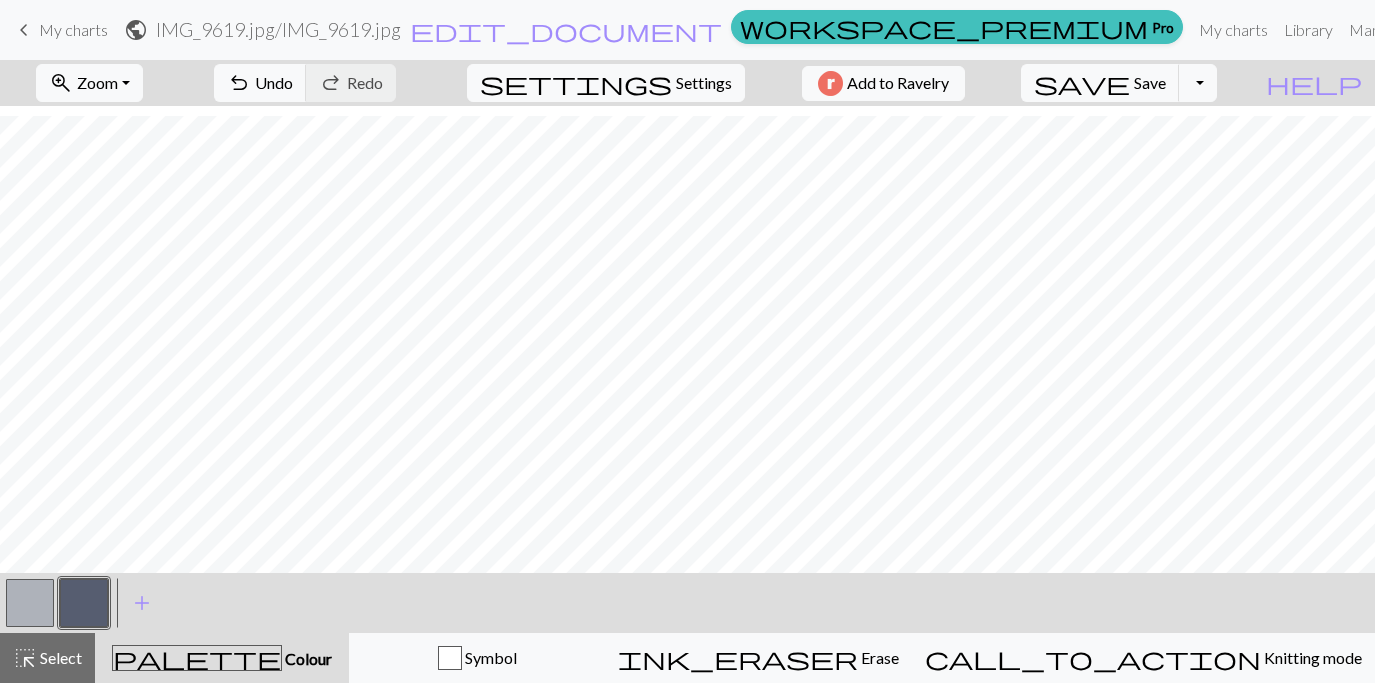 scroll, scrollTop: 143, scrollLeft: 0, axis: vertical 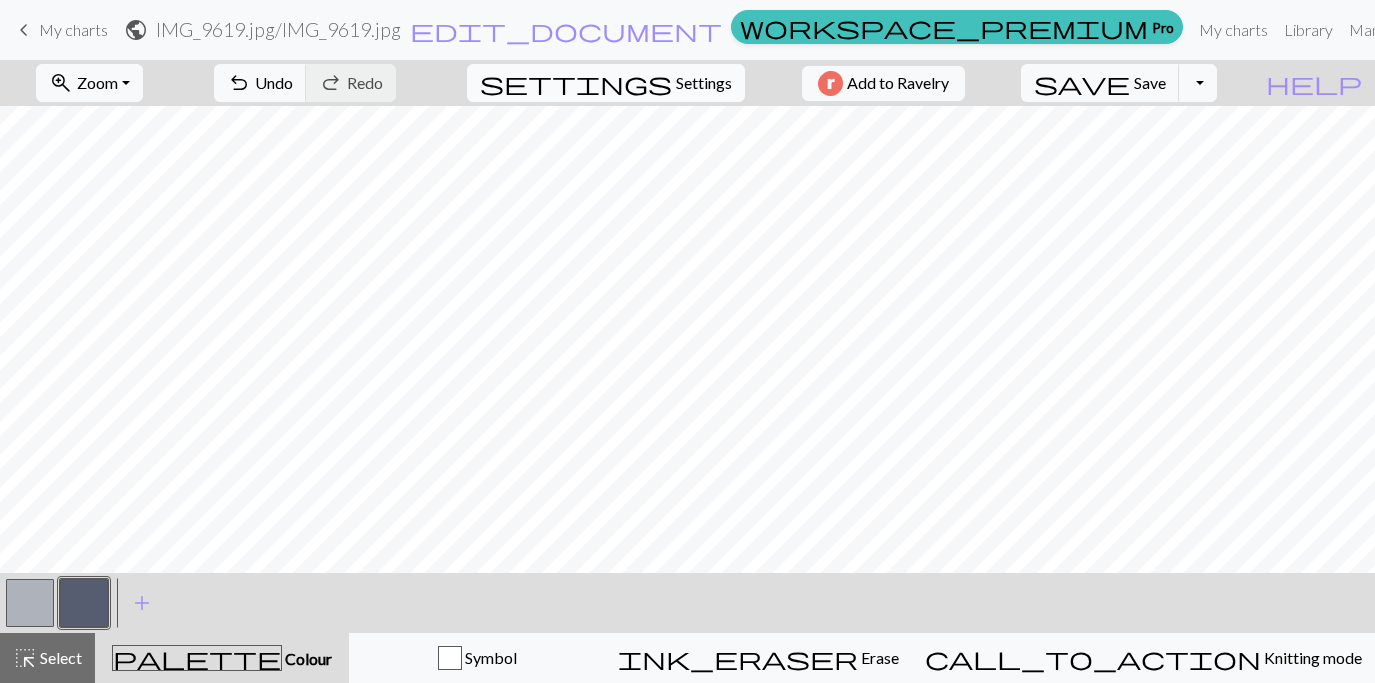 click on "settings  Settings" at bounding box center (606, 83) 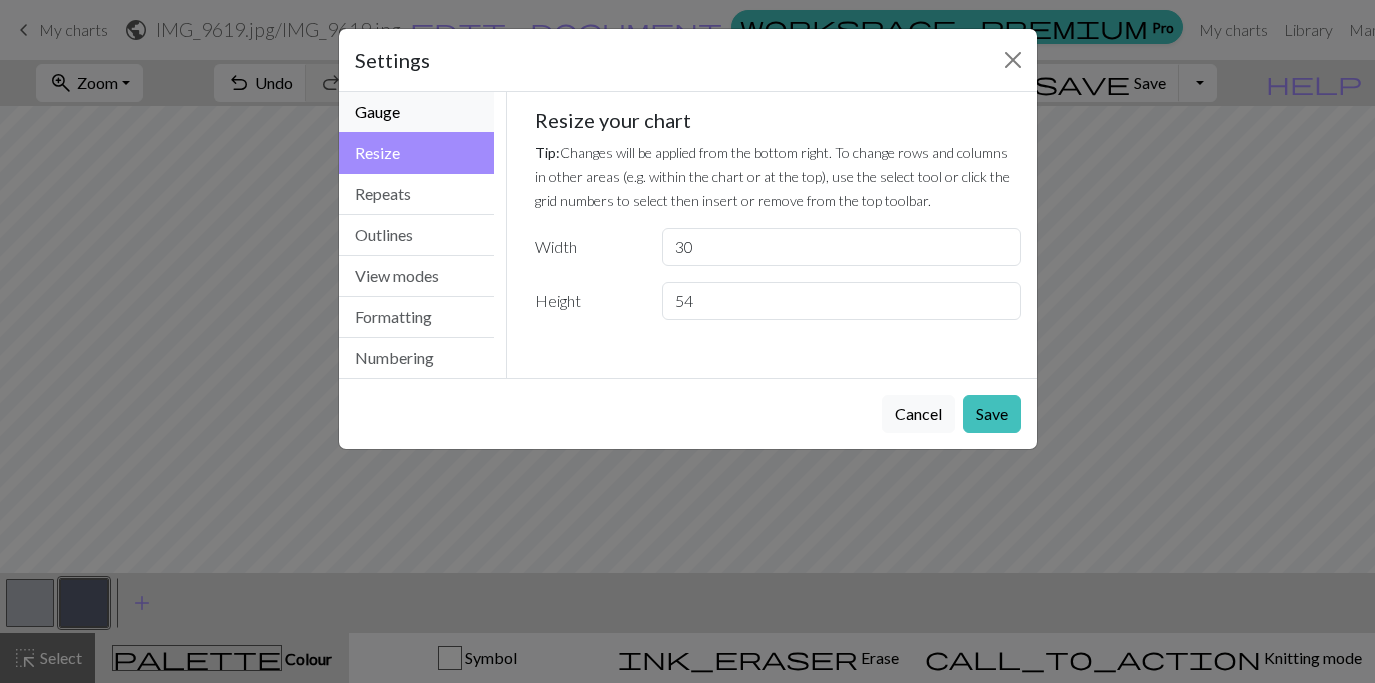 click on "Gauge" at bounding box center [417, 112] 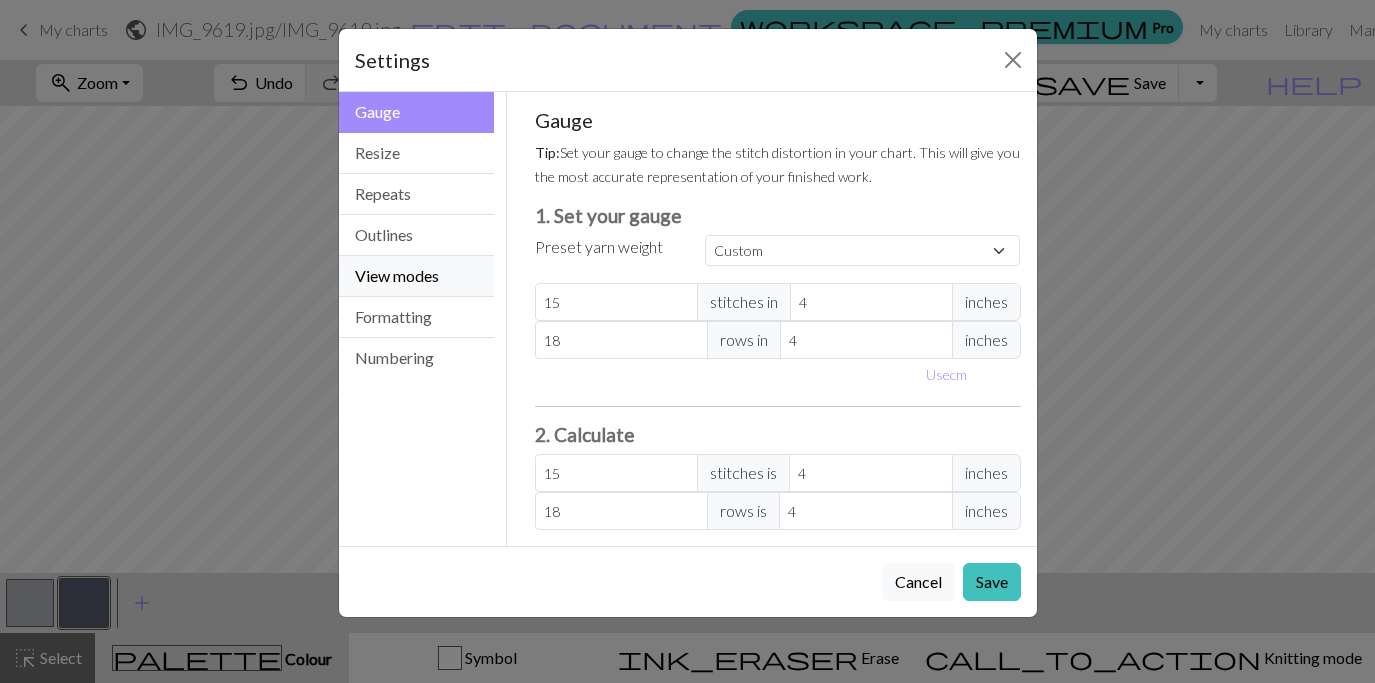 click on "View modes" at bounding box center (417, 276) 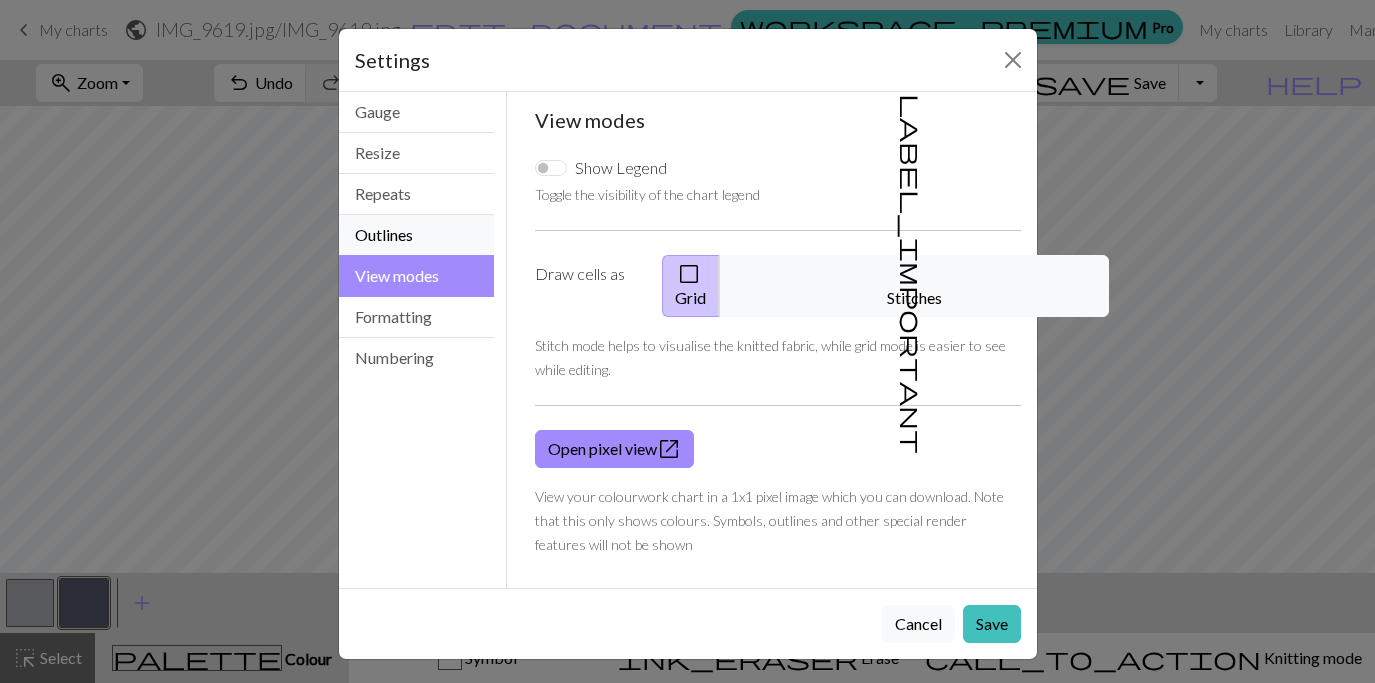 click on "Outlines" at bounding box center (417, 235) 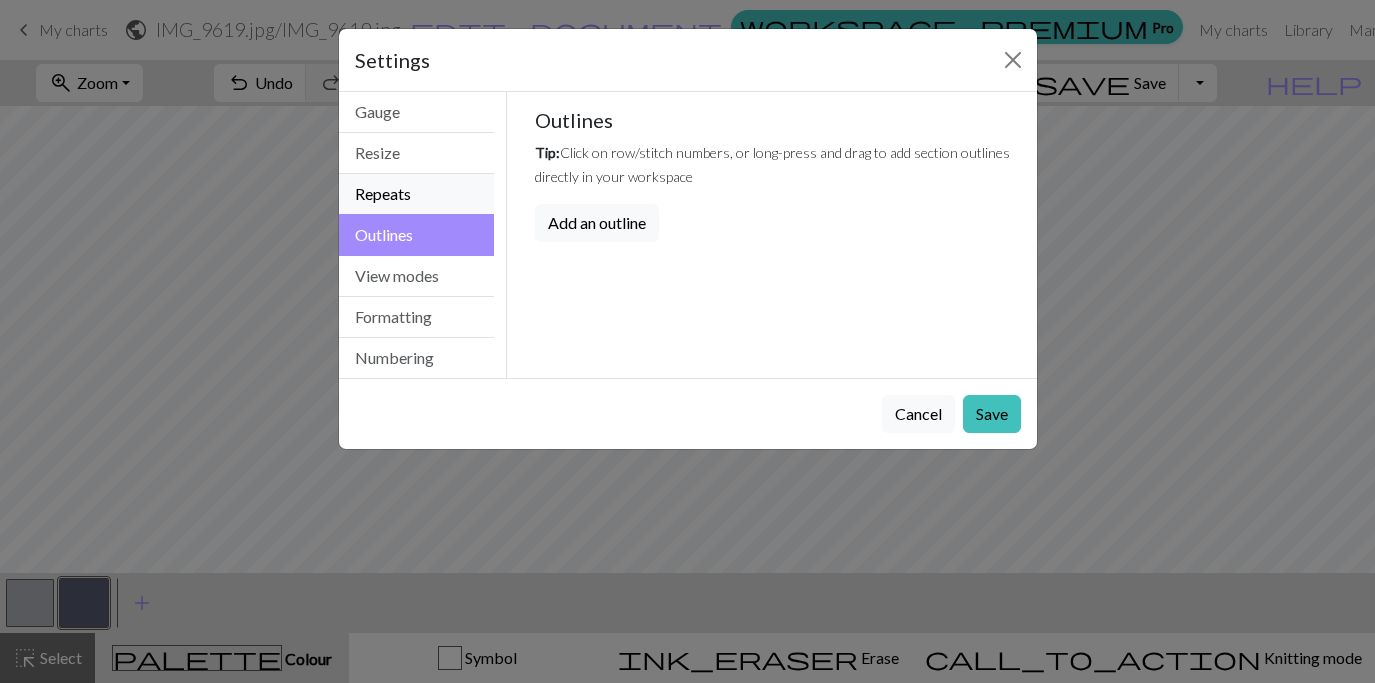click on "Repeats" at bounding box center [417, 194] 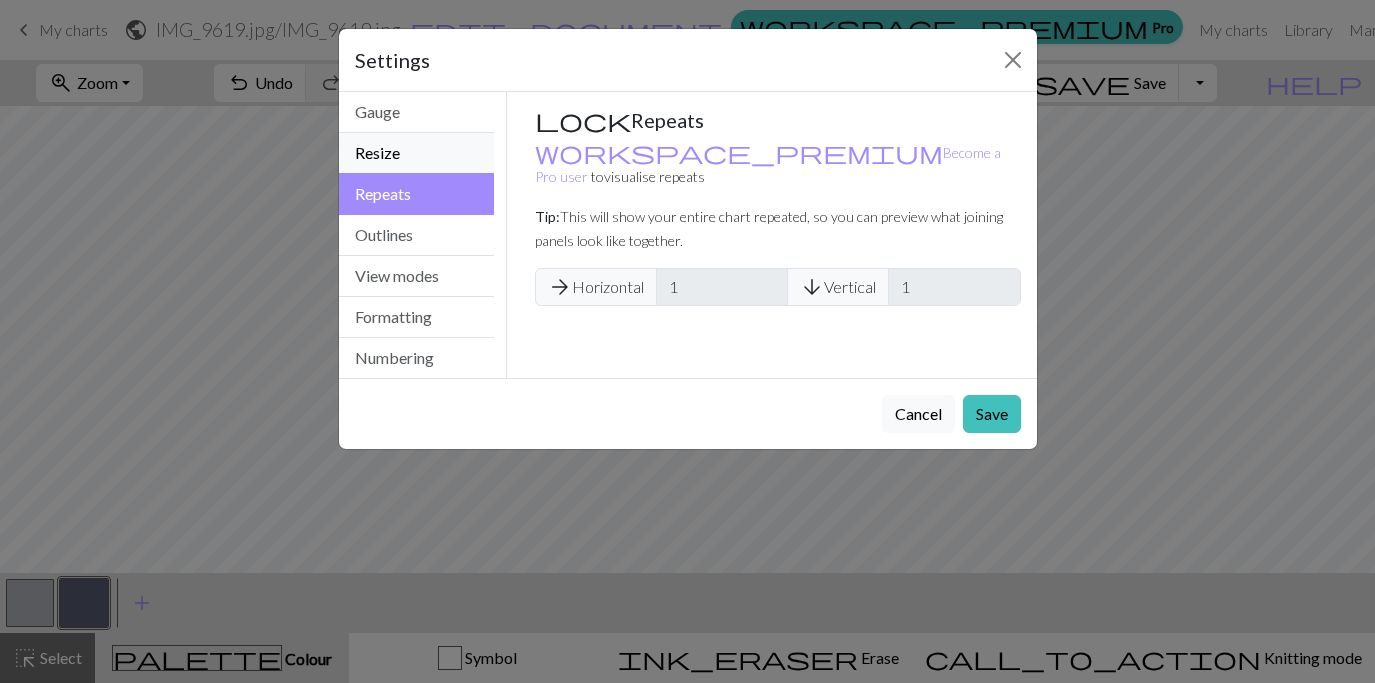 click on "Resize" at bounding box center (417, 153) 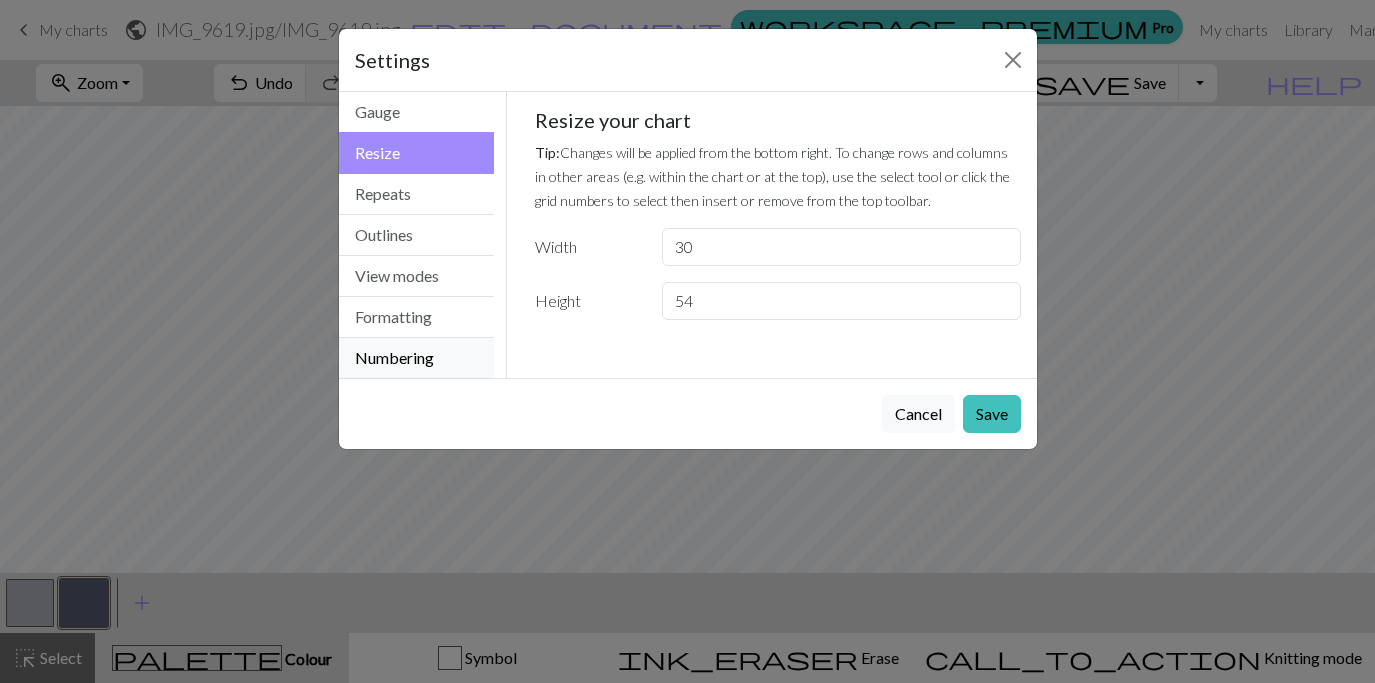 click on "Numbering" at bounding box center [417, 358] 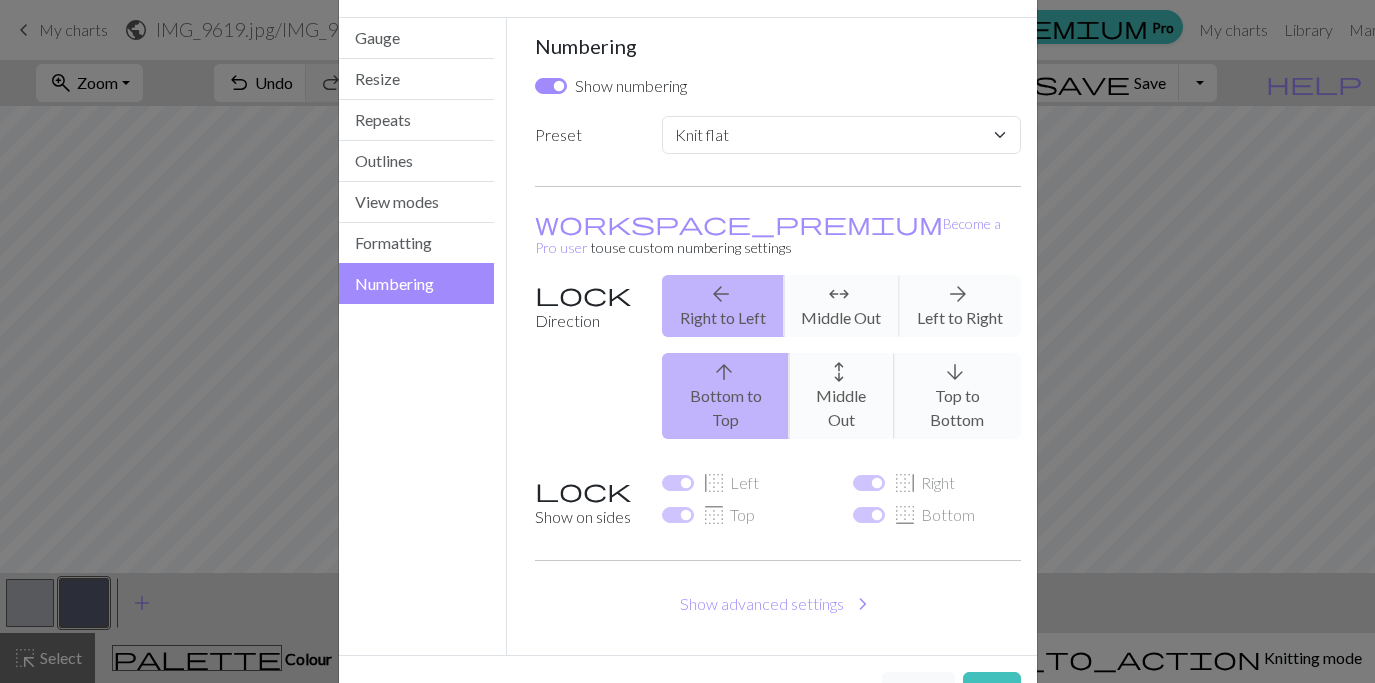 scroll, scrollTop: 97, scrollLeft: 0, axis: vertical 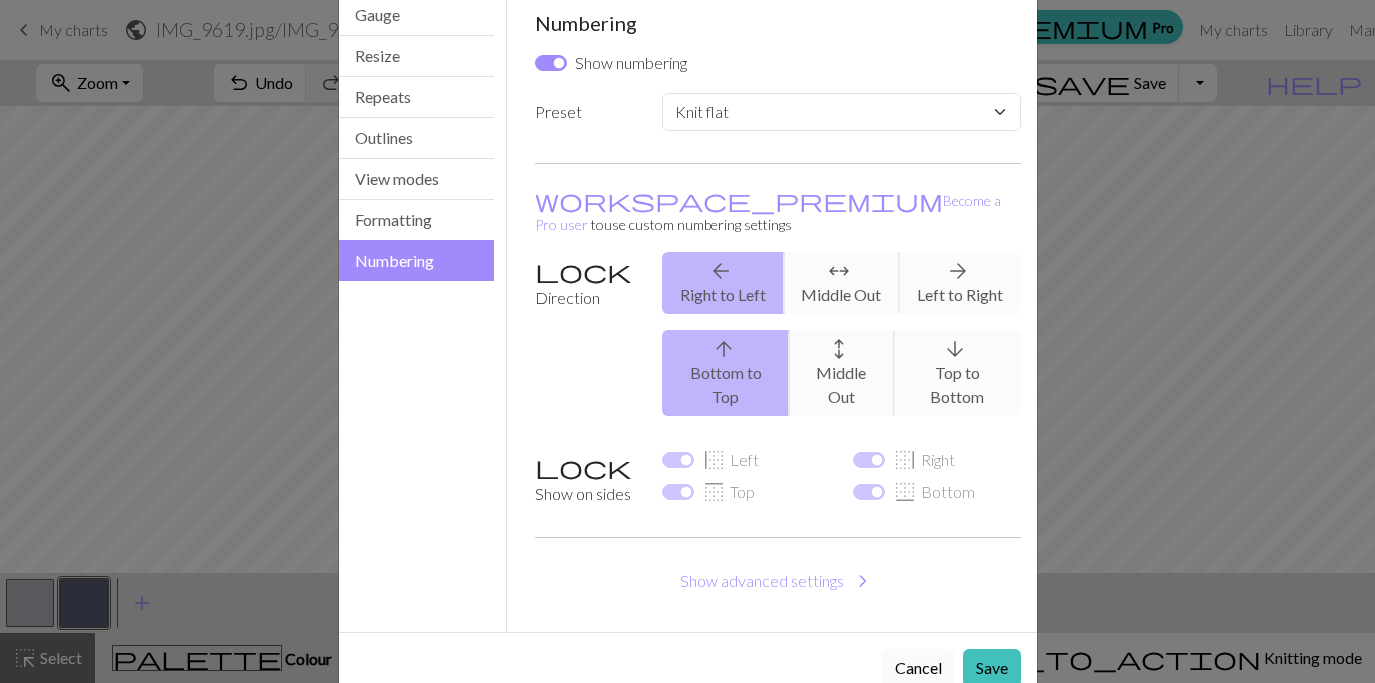 click on "Cancel" at bounding box center (918, 668) 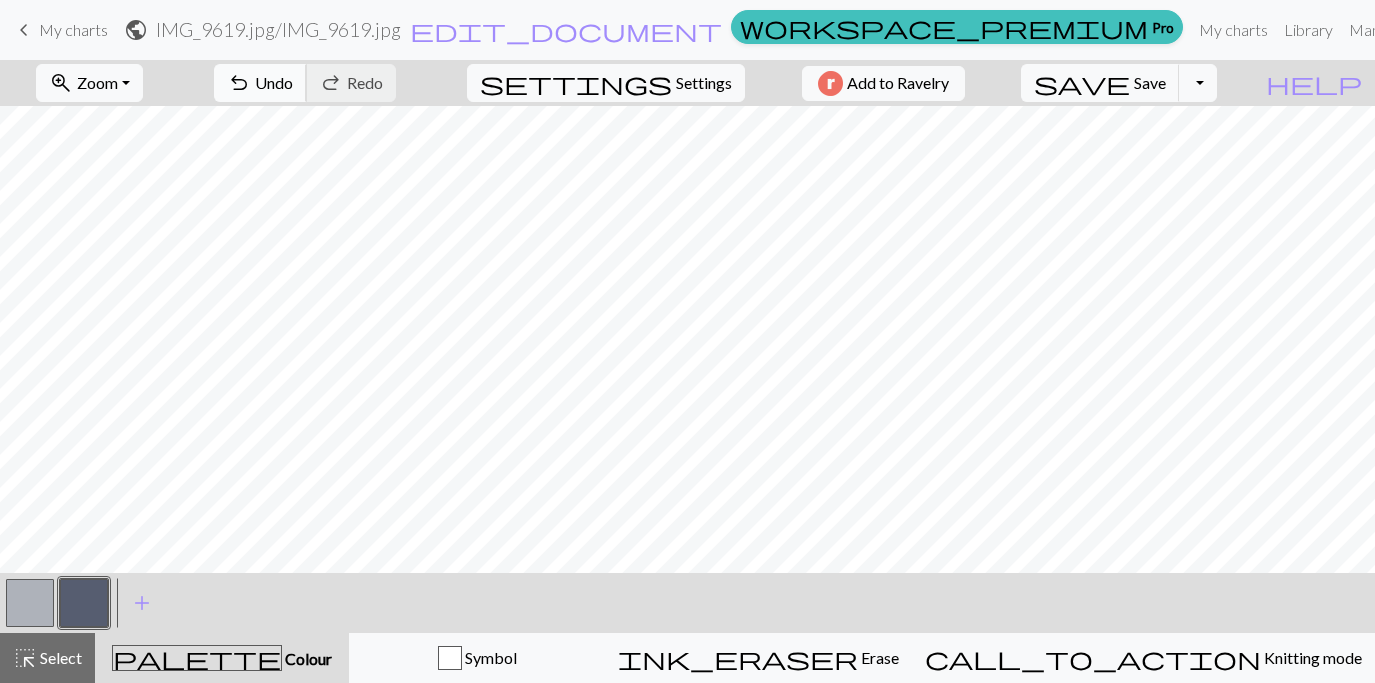 click on "undo" at bounding box center [239, 83] 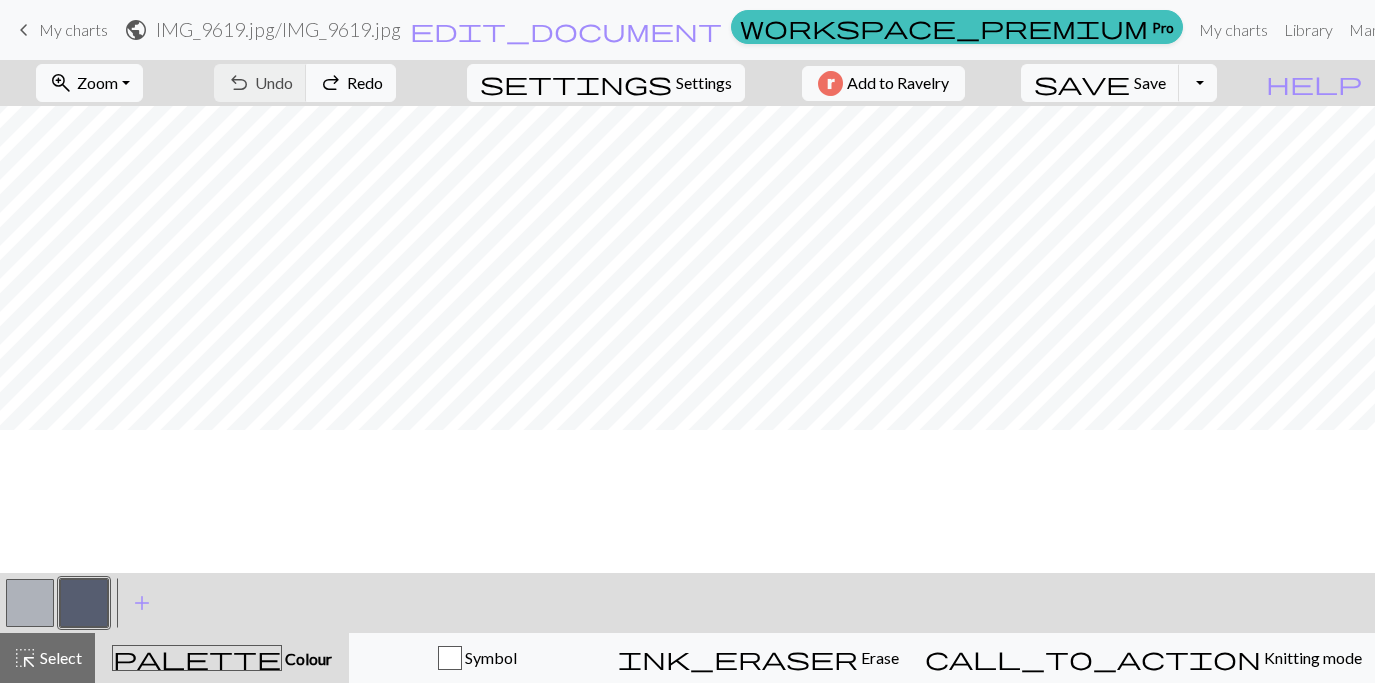 scroll, scrollTop: 0, scrollLeft: 0, axis: both 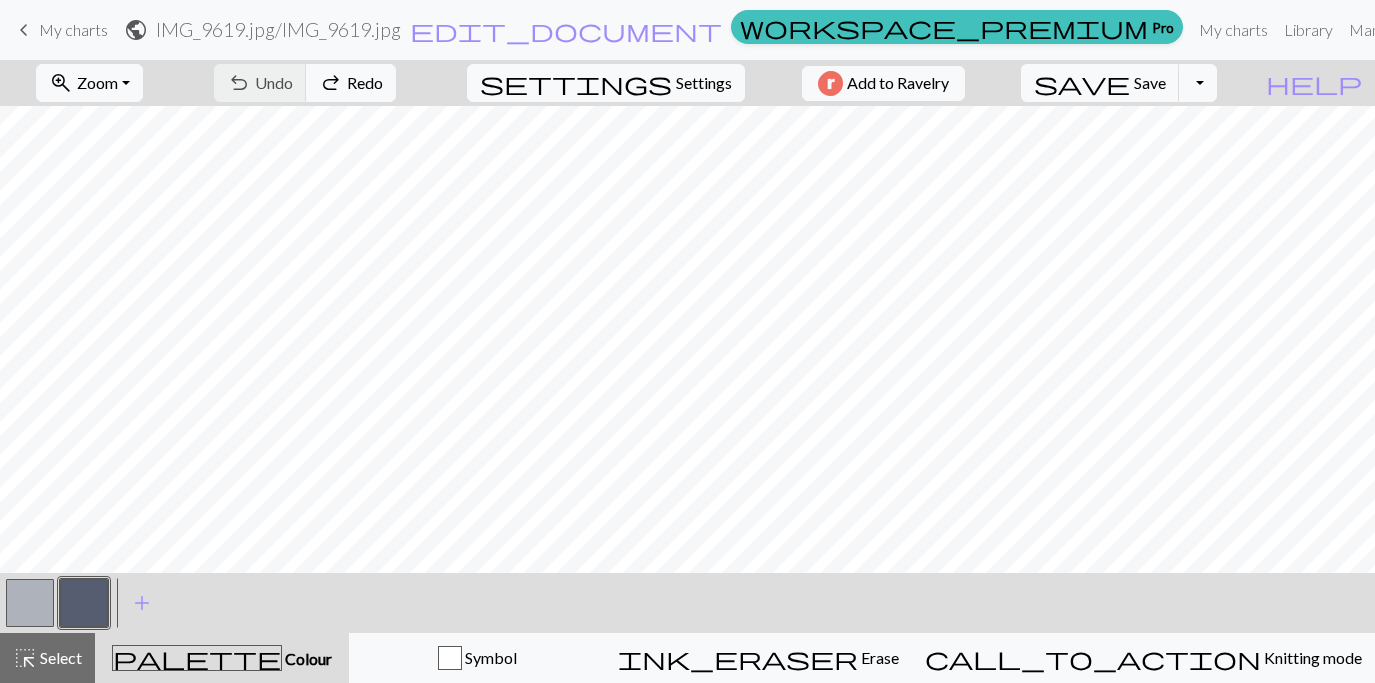 click on "My charts" at bounding box center [73, 29] 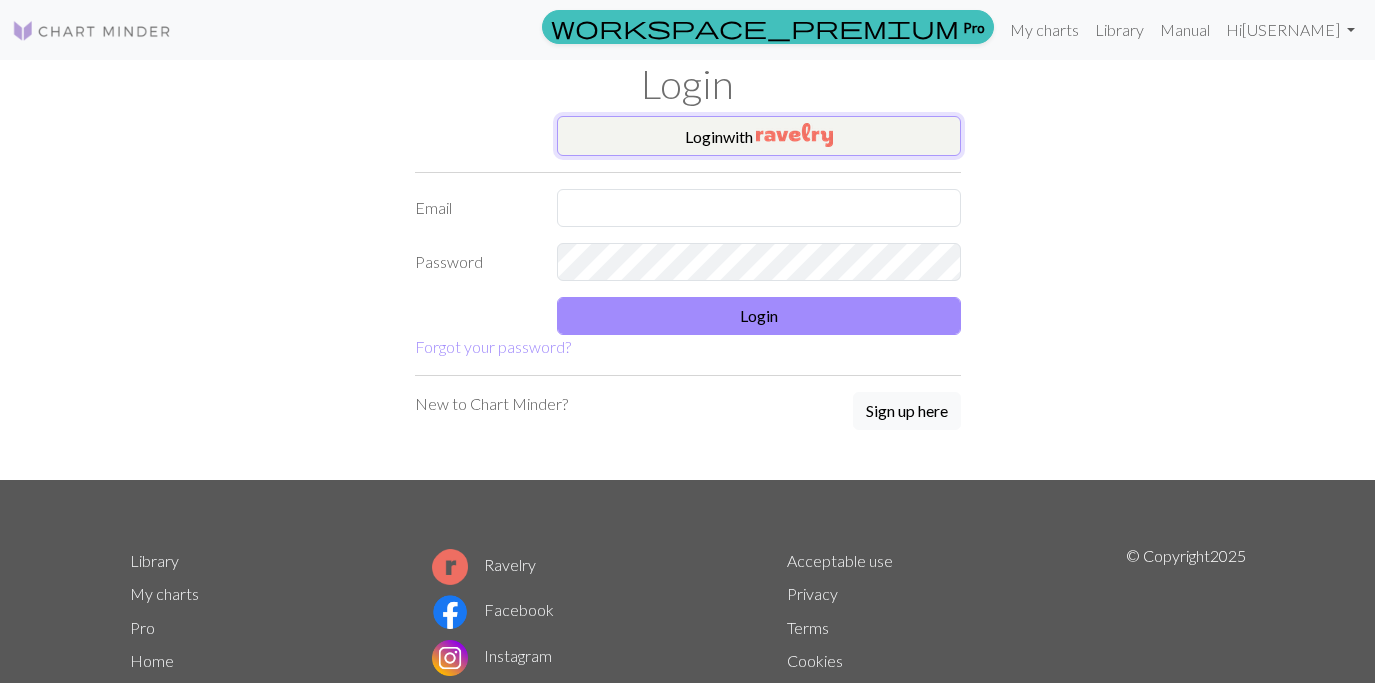 click on "Login  with" at bounding box center (759, 136) 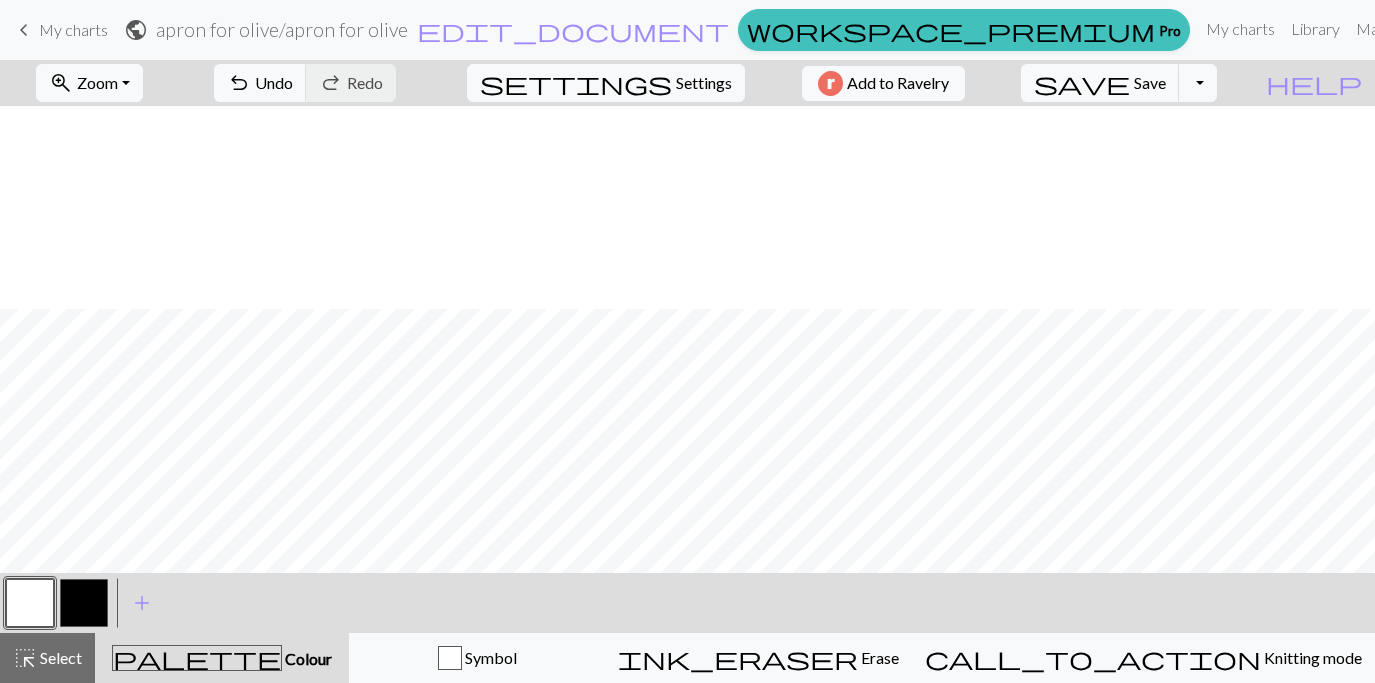 scroll, scrollTop: 0, scrollLeft: 0, axis: both 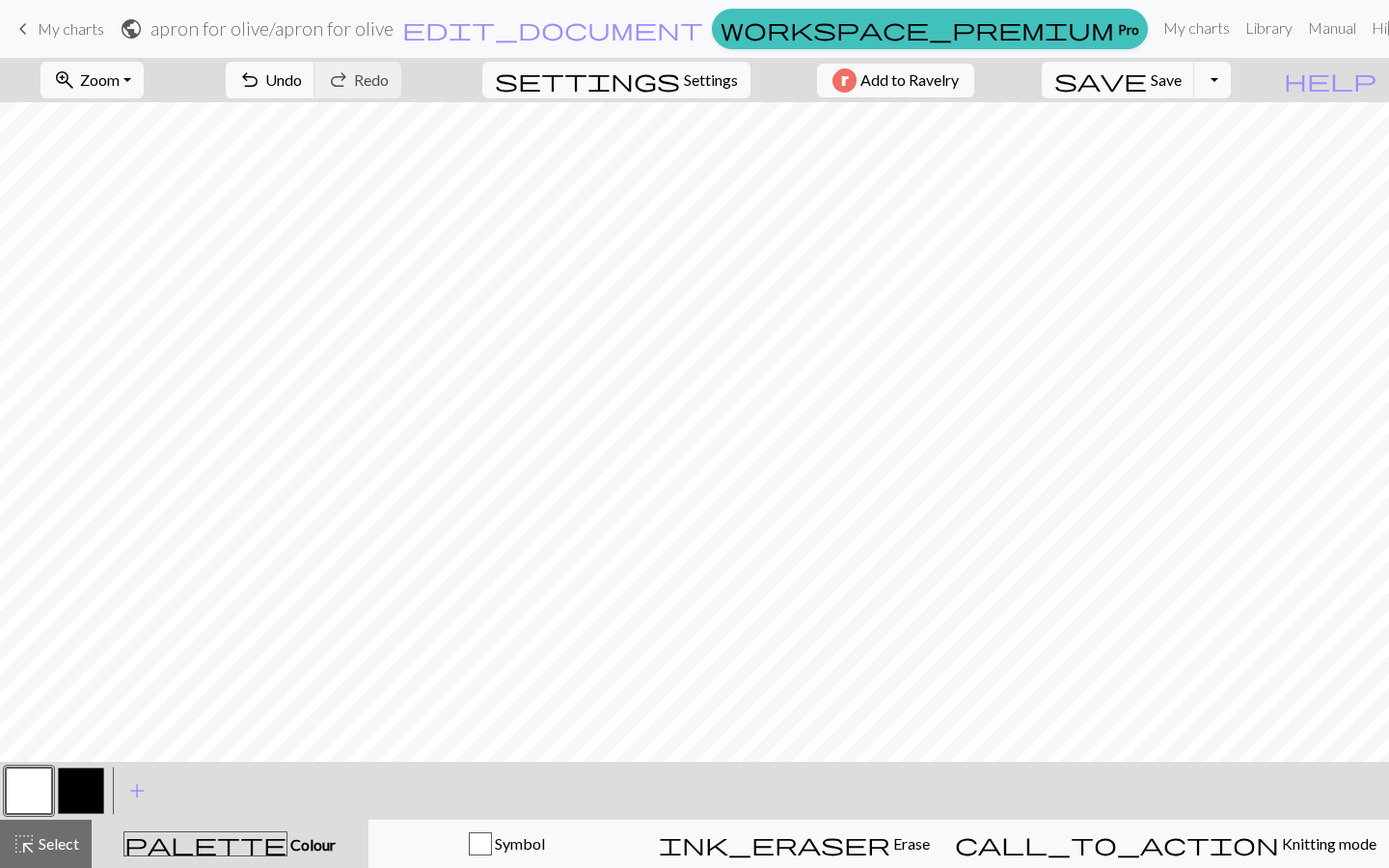 click at bounding box center [81, 791] 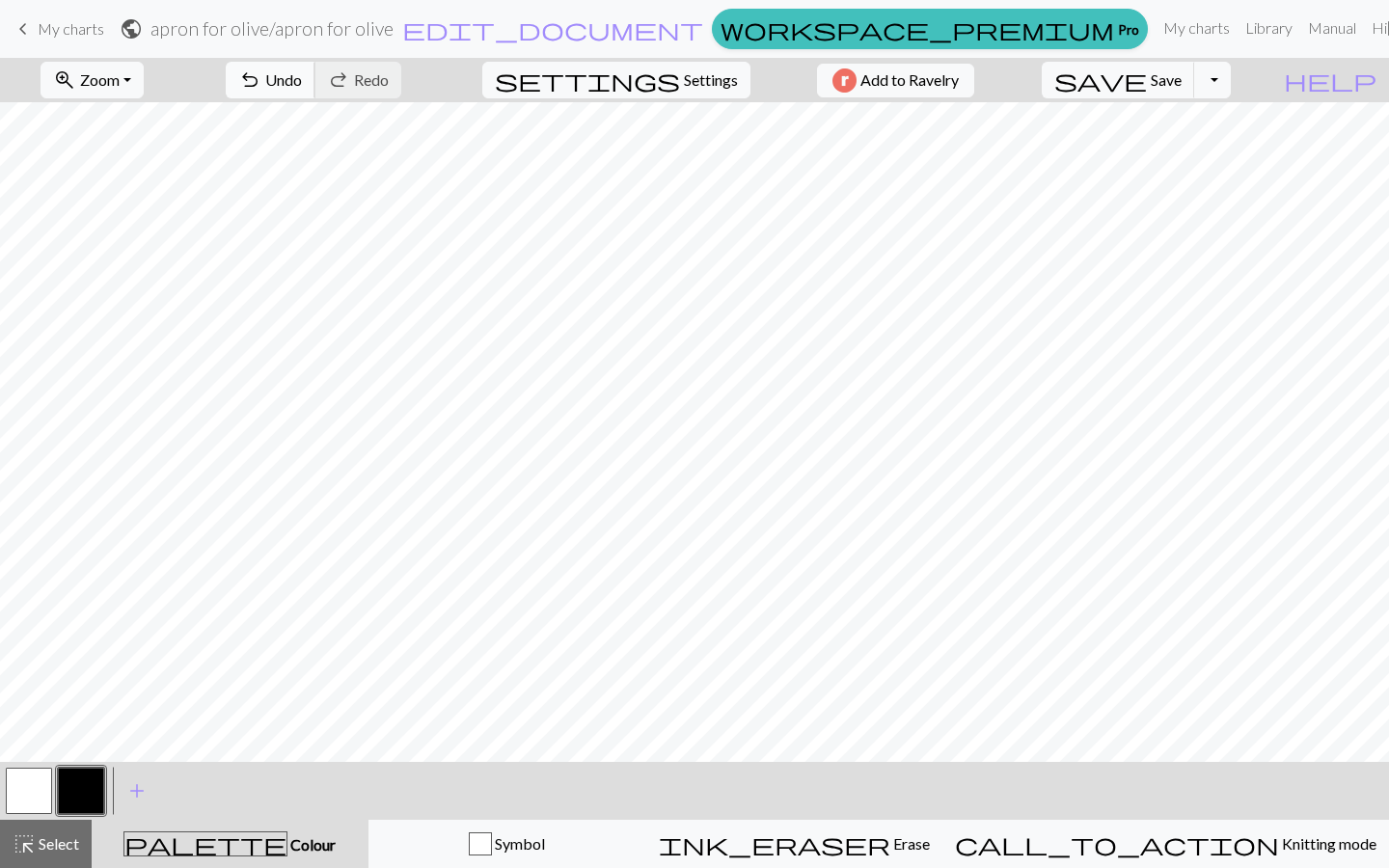 click on "Undo" at bounding box center [284, 79] 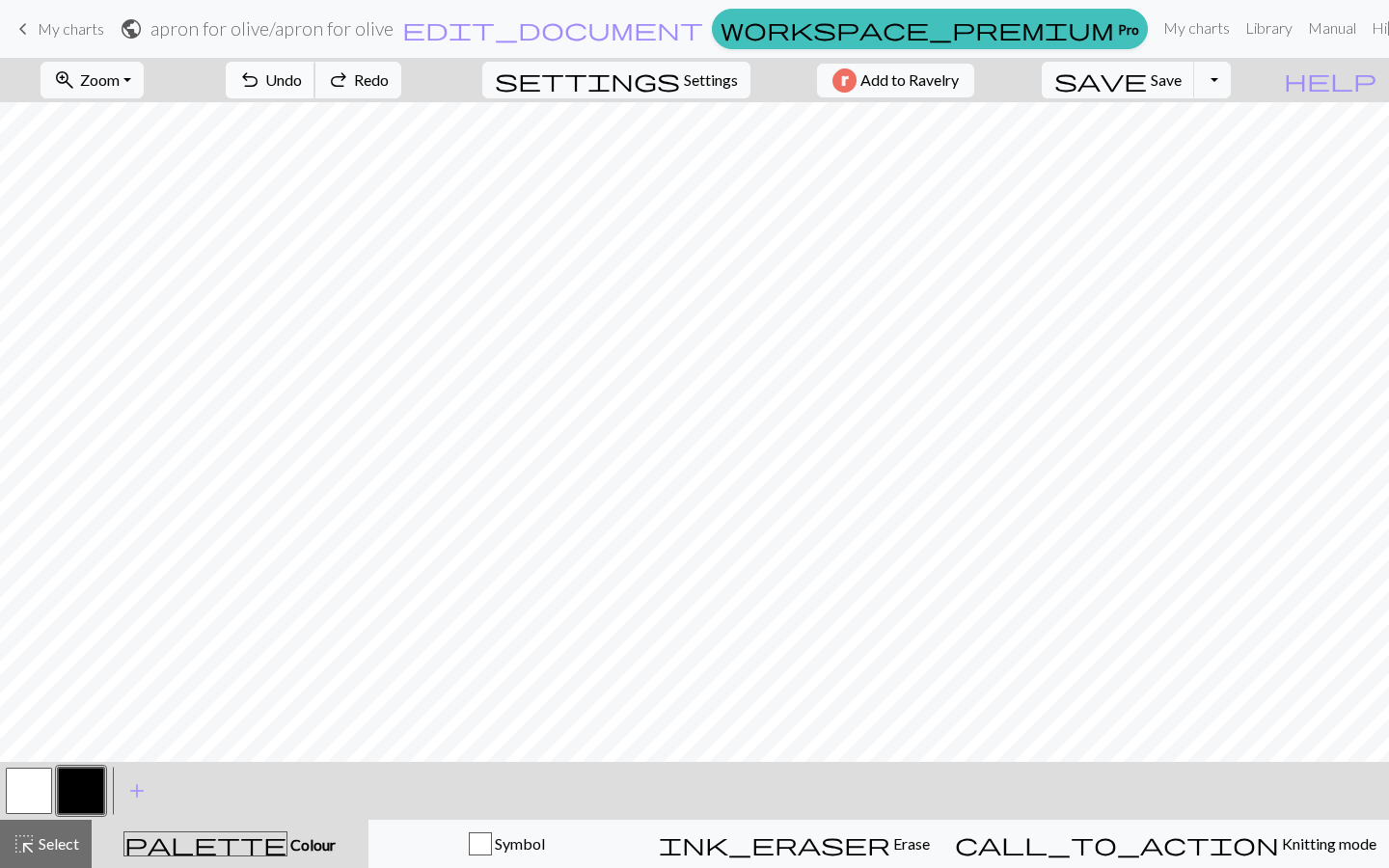 click on "Undo" at bounding box center [284, 79] 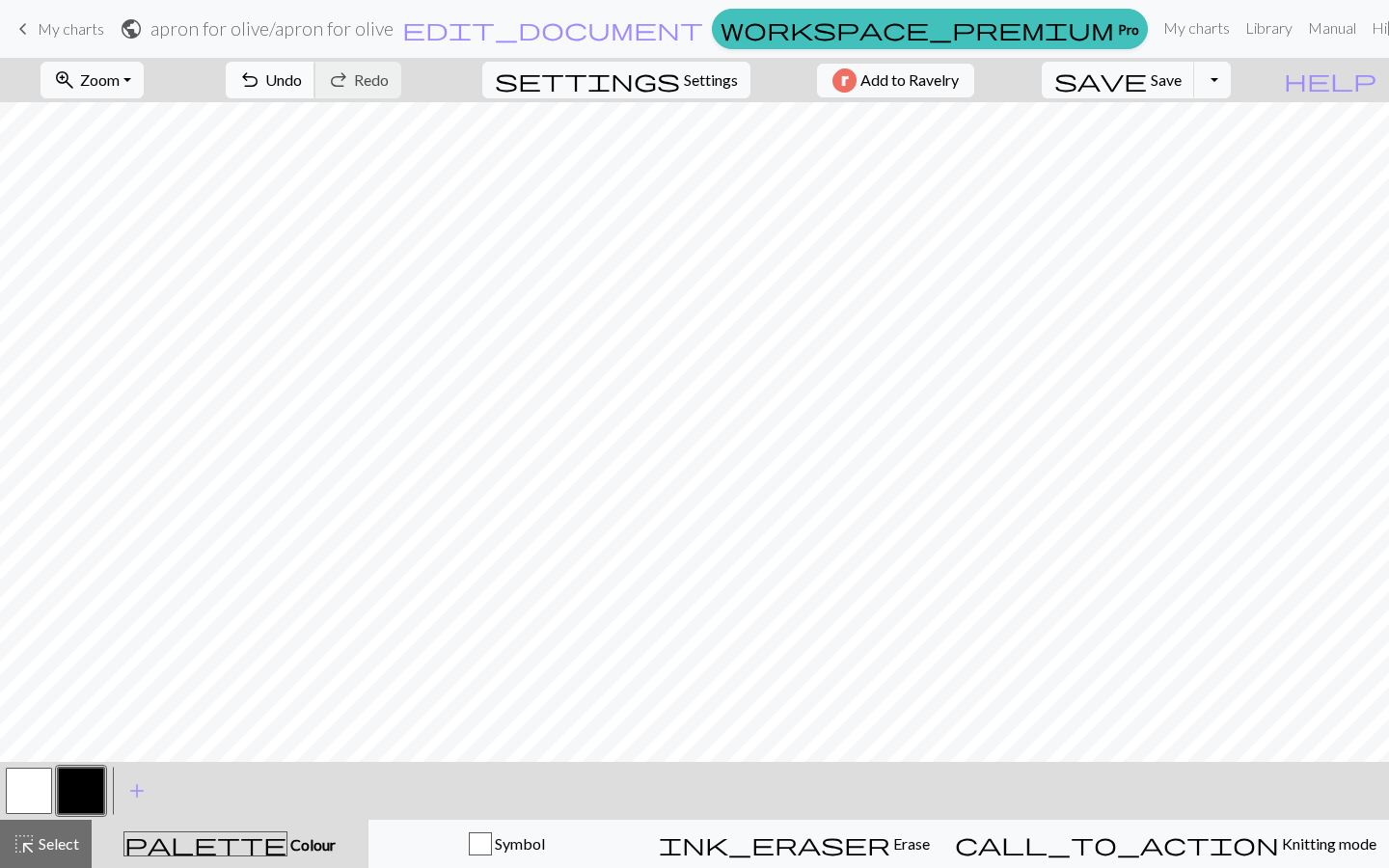 click on "undo Undo Undo" at bounding box center [270, 80] 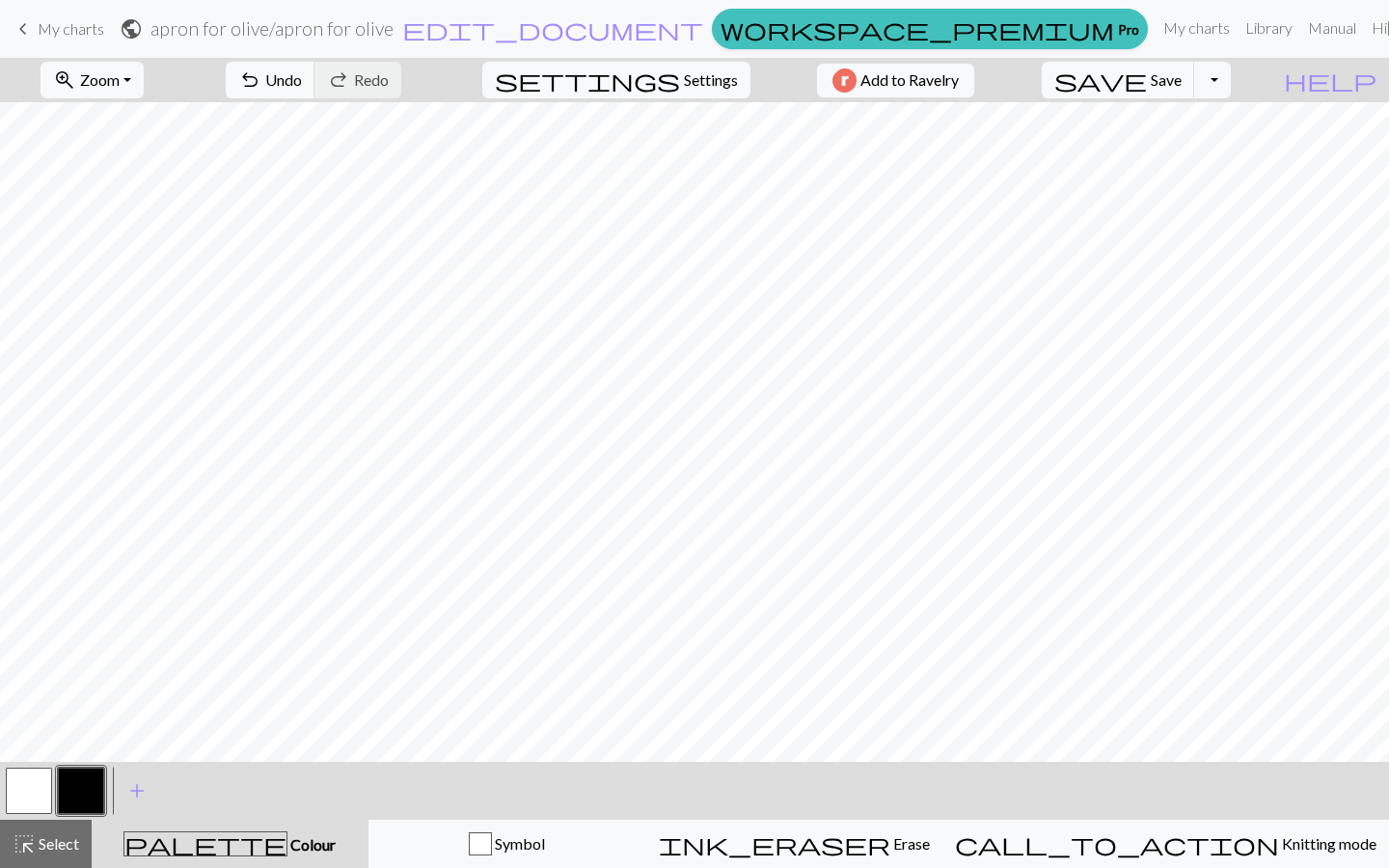 click at bounding box center [29, 791] 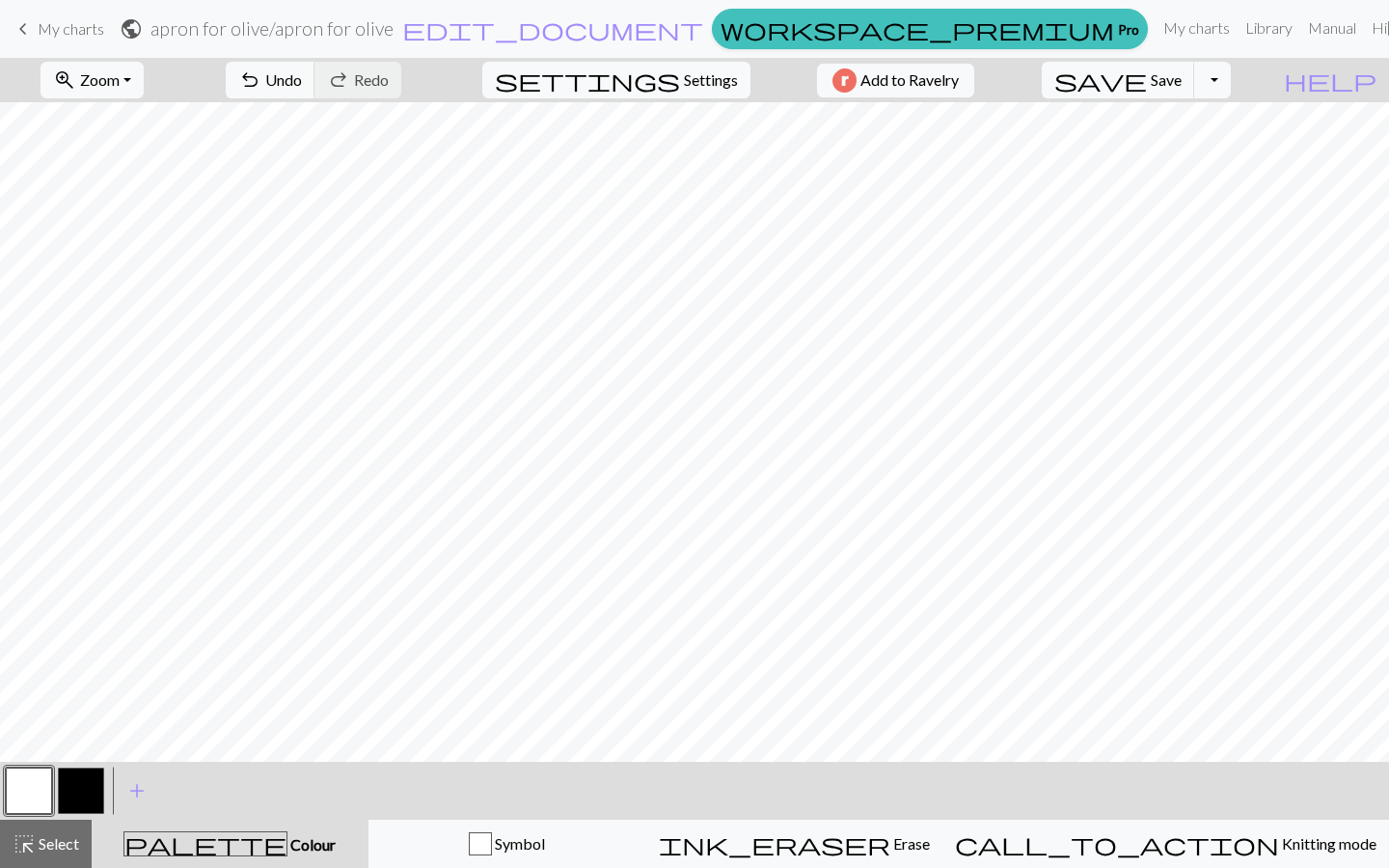 click at bounding box center [81, 791] 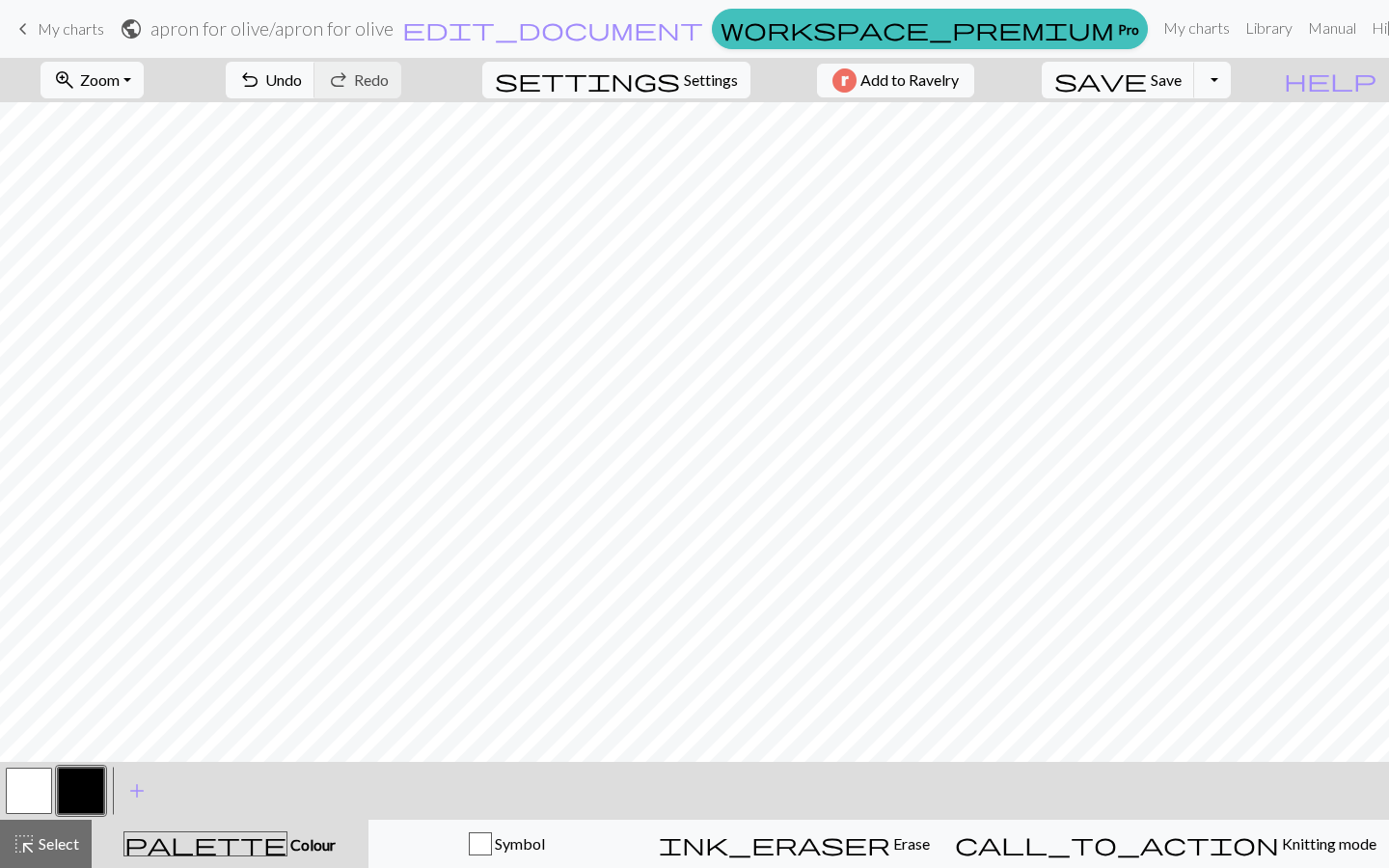 click at bounding box center [29, 791] 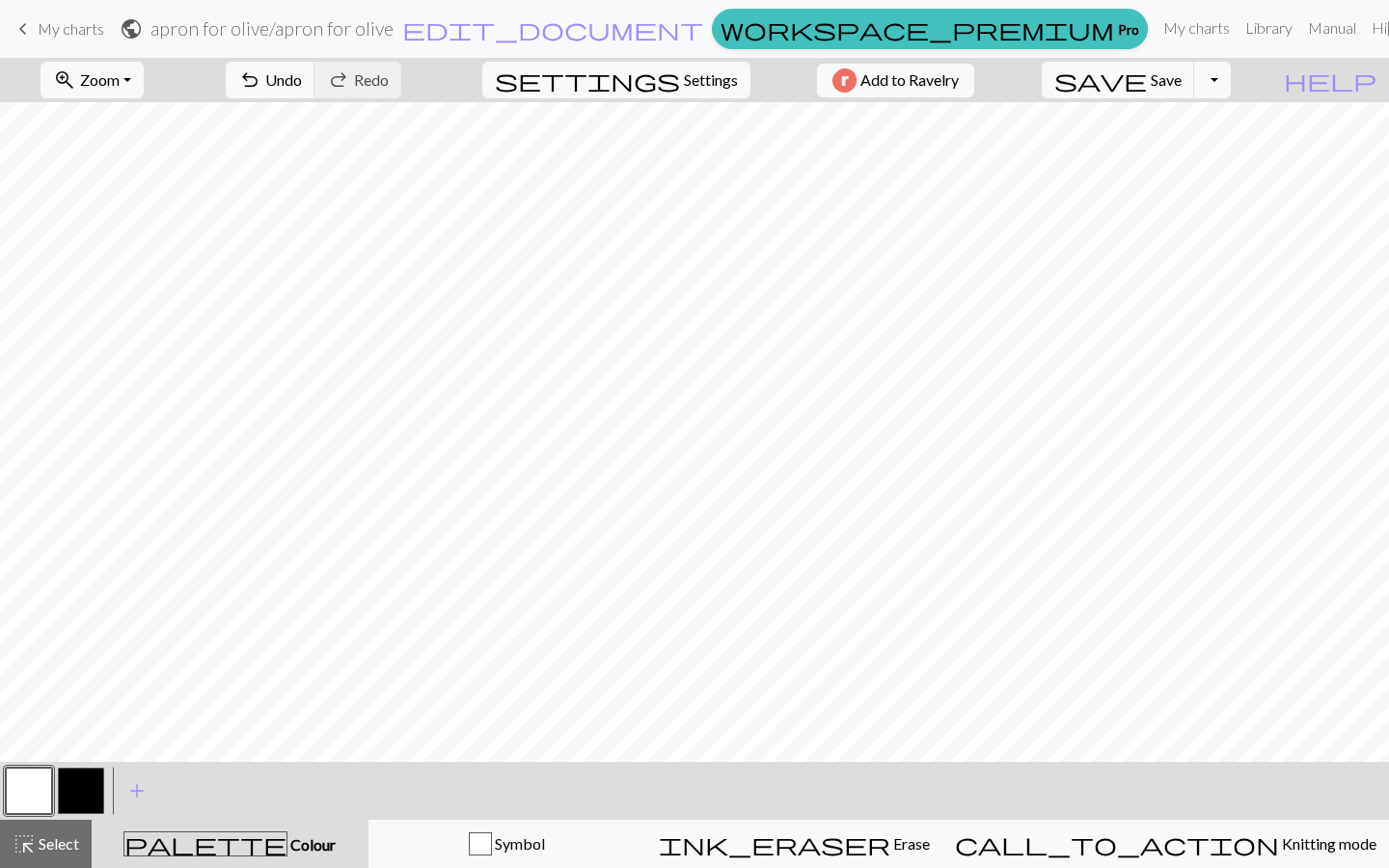 click at bounding box center [81, 791] 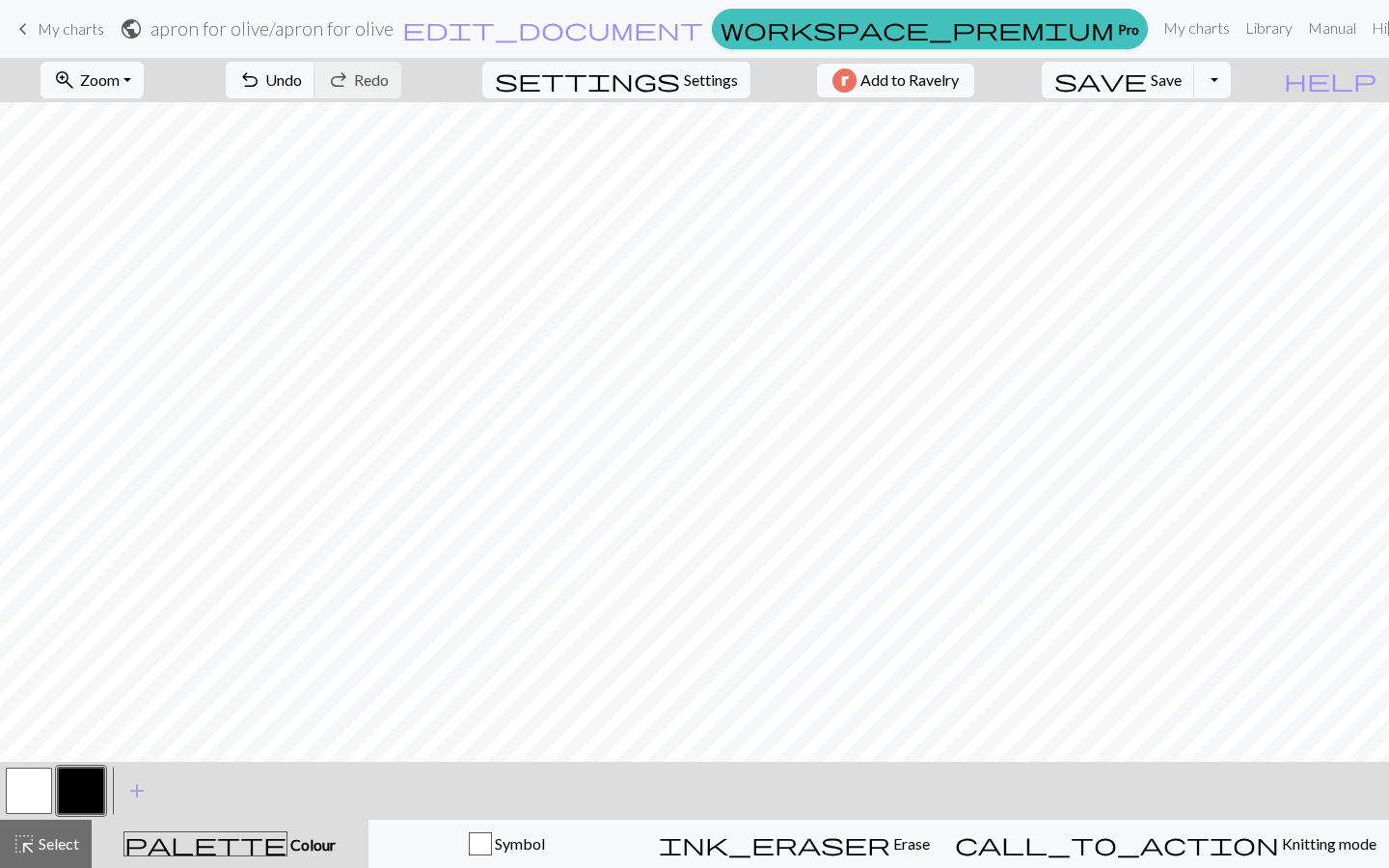 click at bounding box center [29, 791] 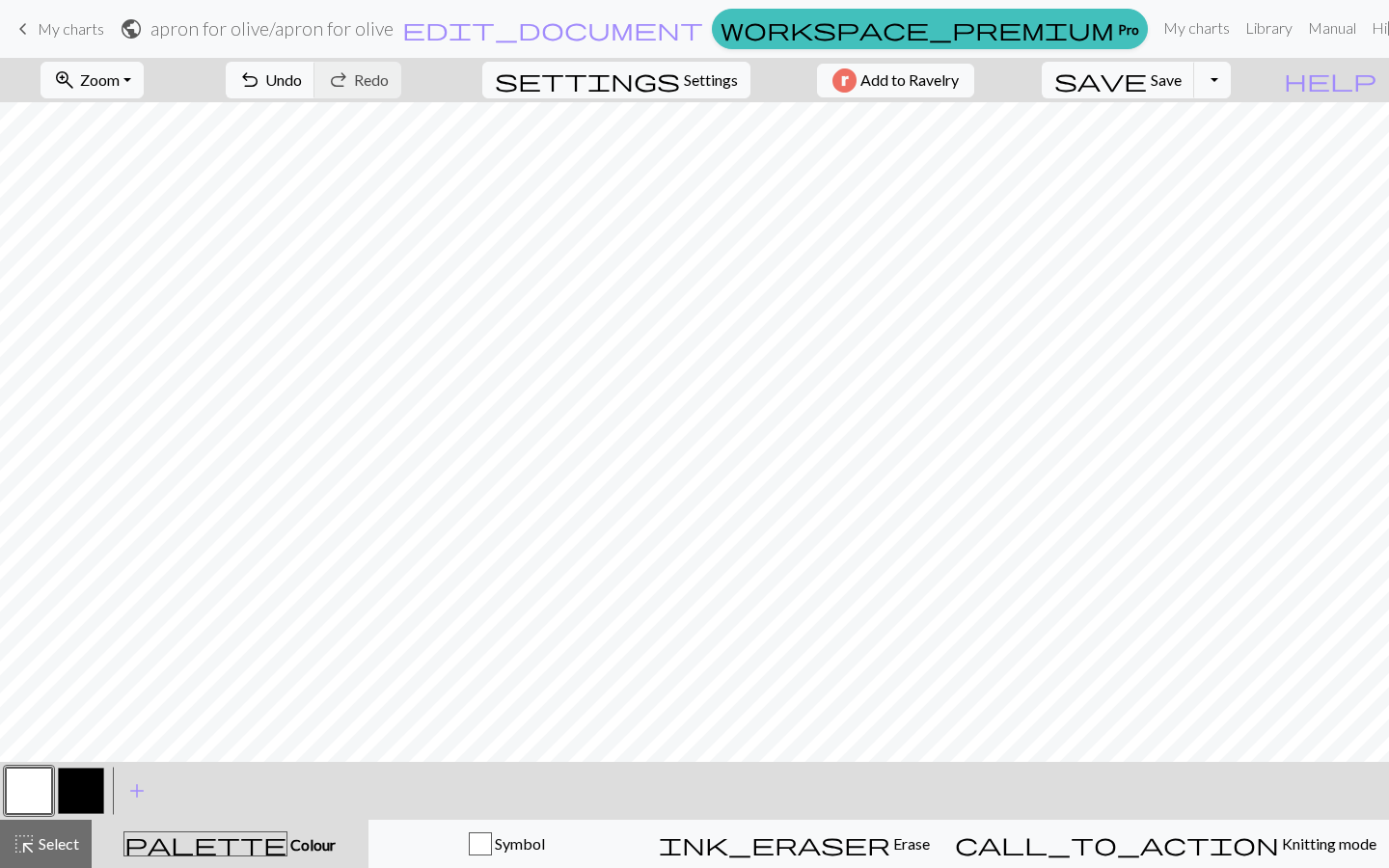 click at bounding box center [81, 791] 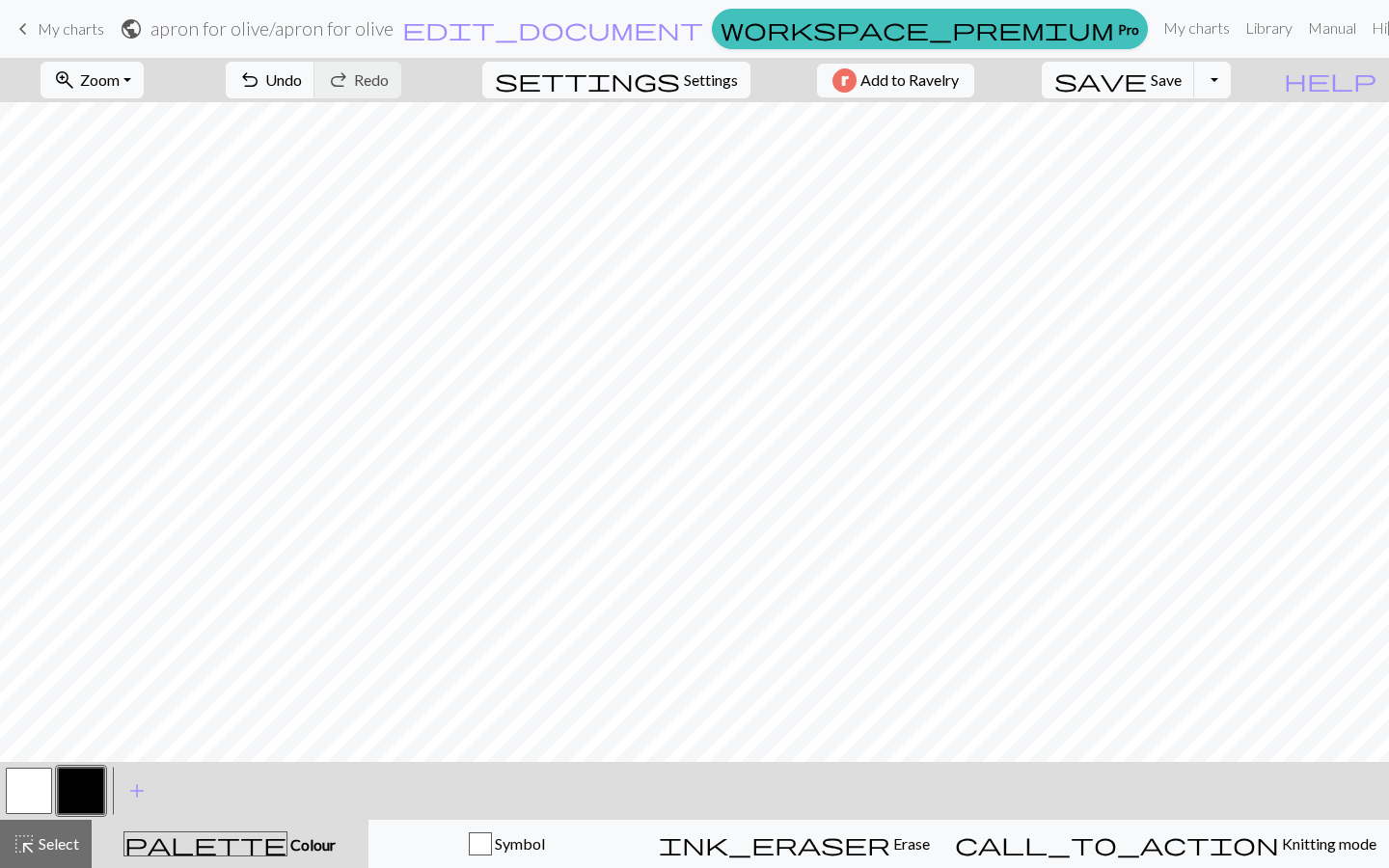 click at bounding box center [29, 791] 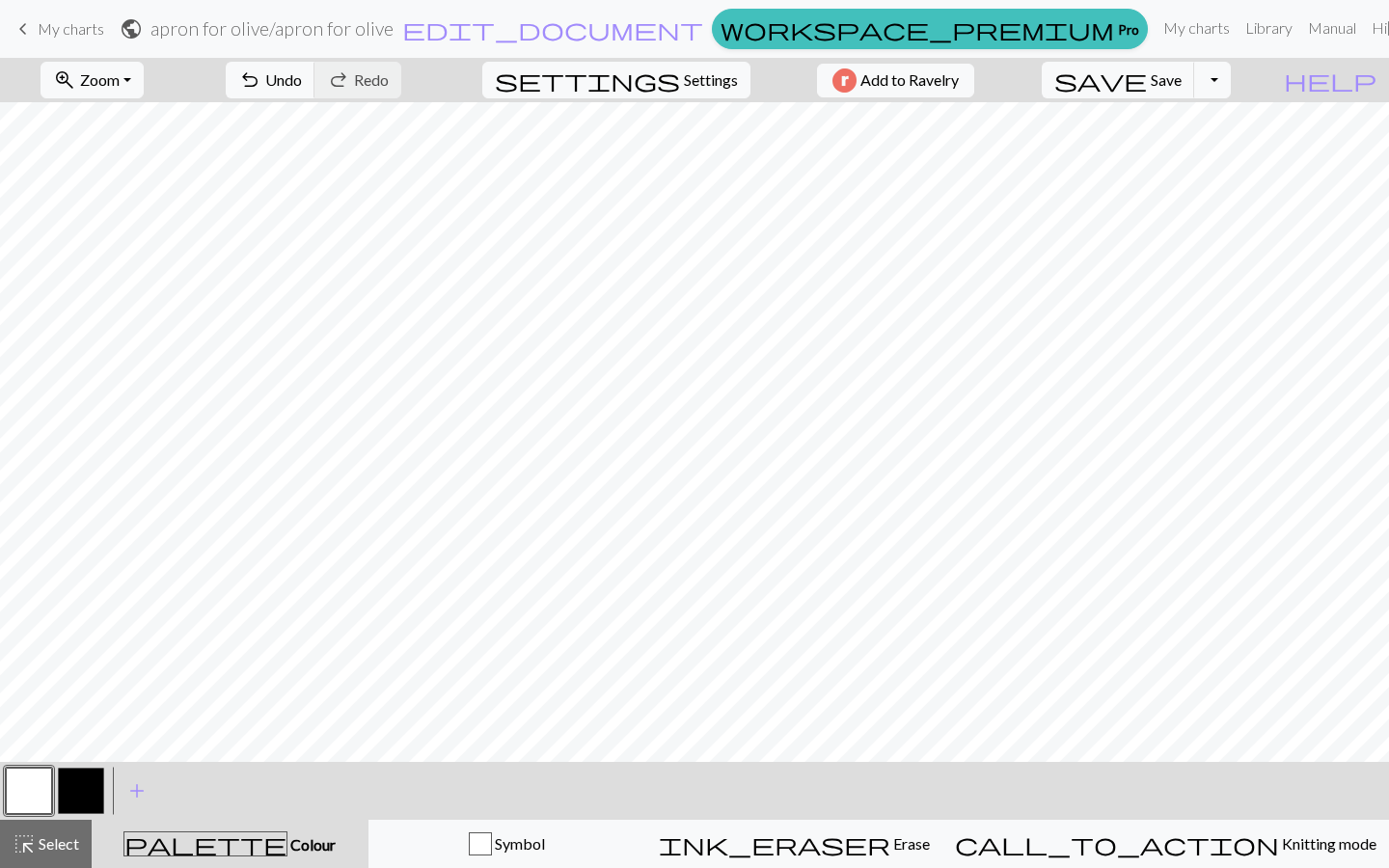 click at bounding box center [81, 791] 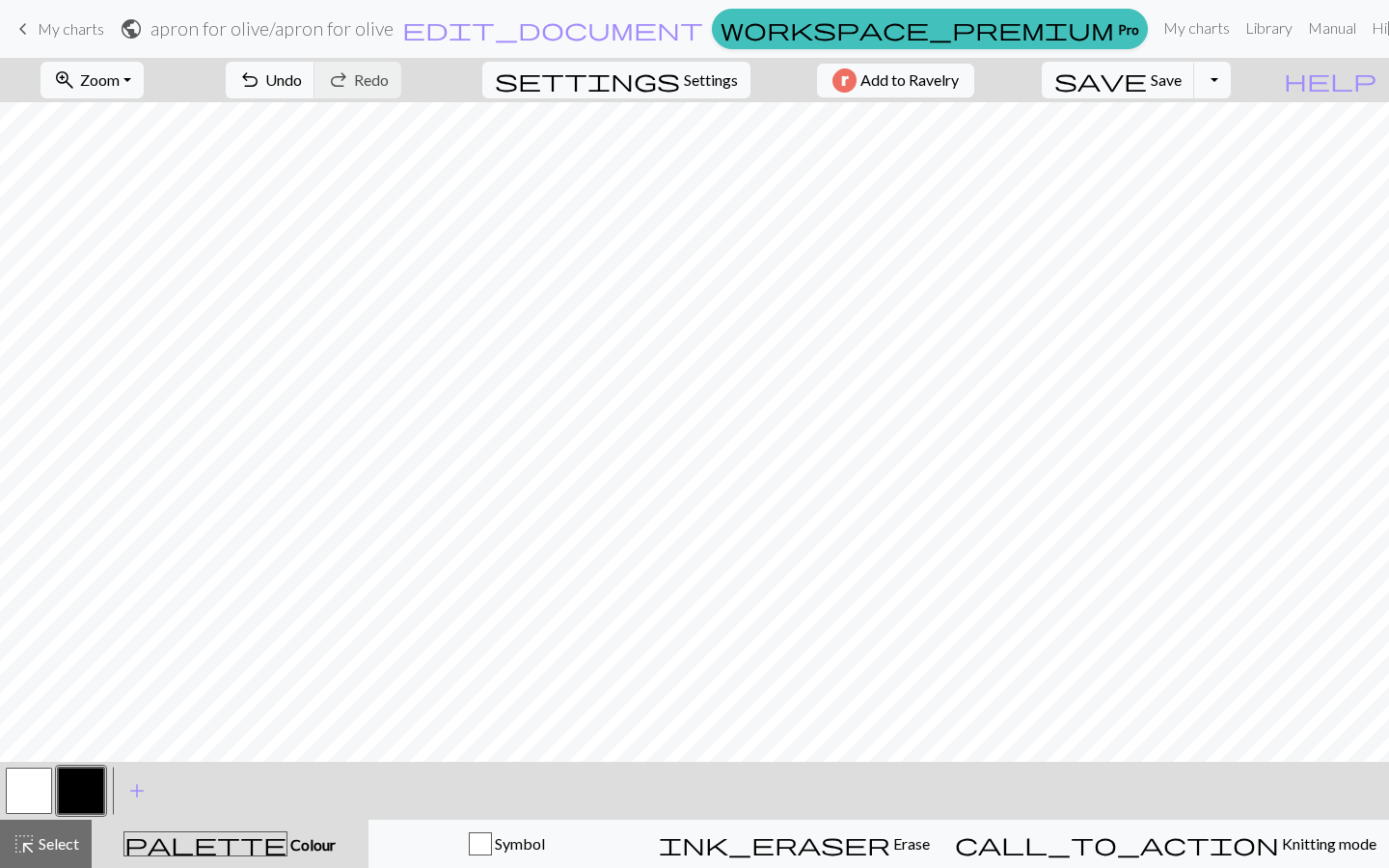 click at bounding box center [29, 791] 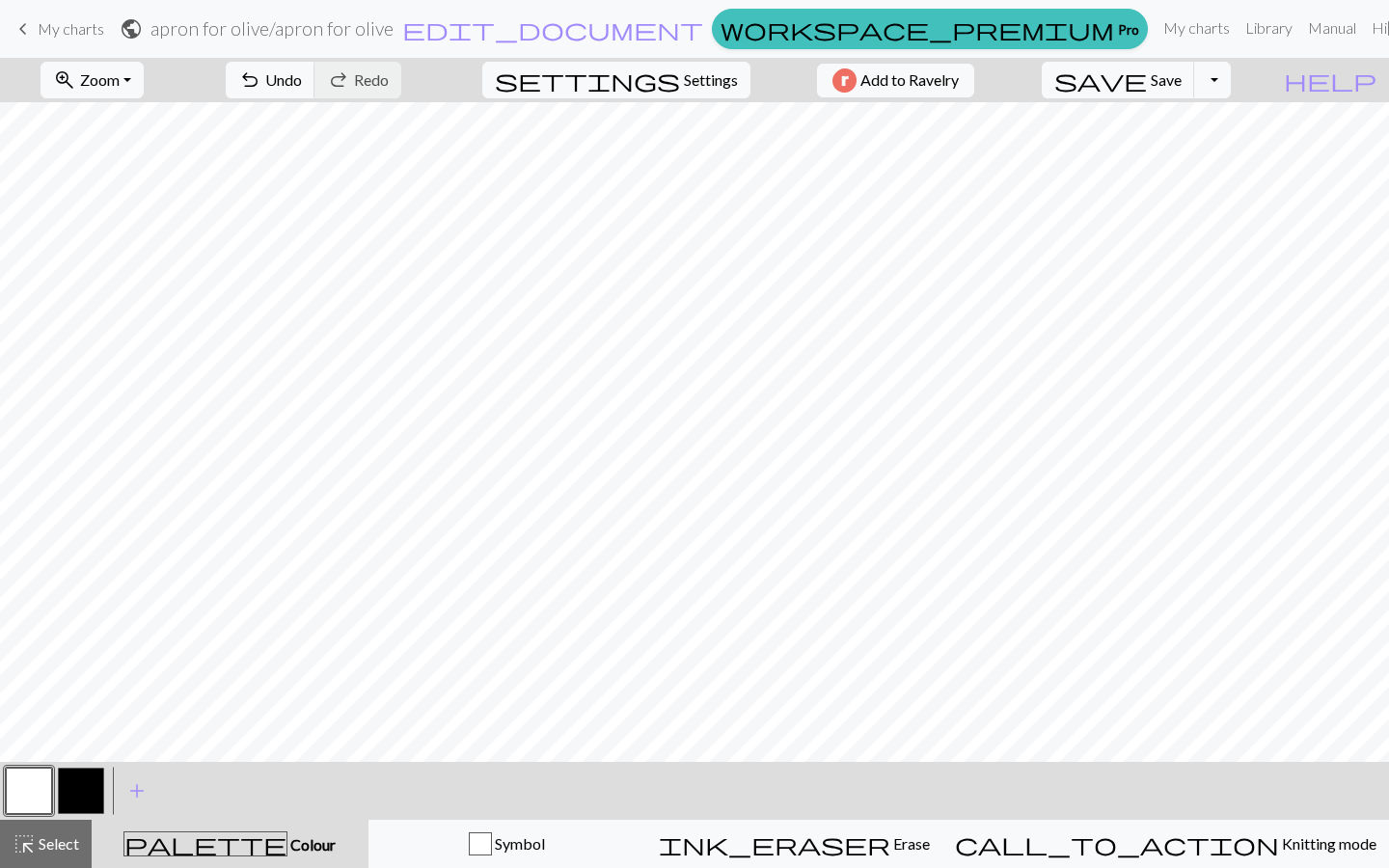 click at bounding box center (81, 791) 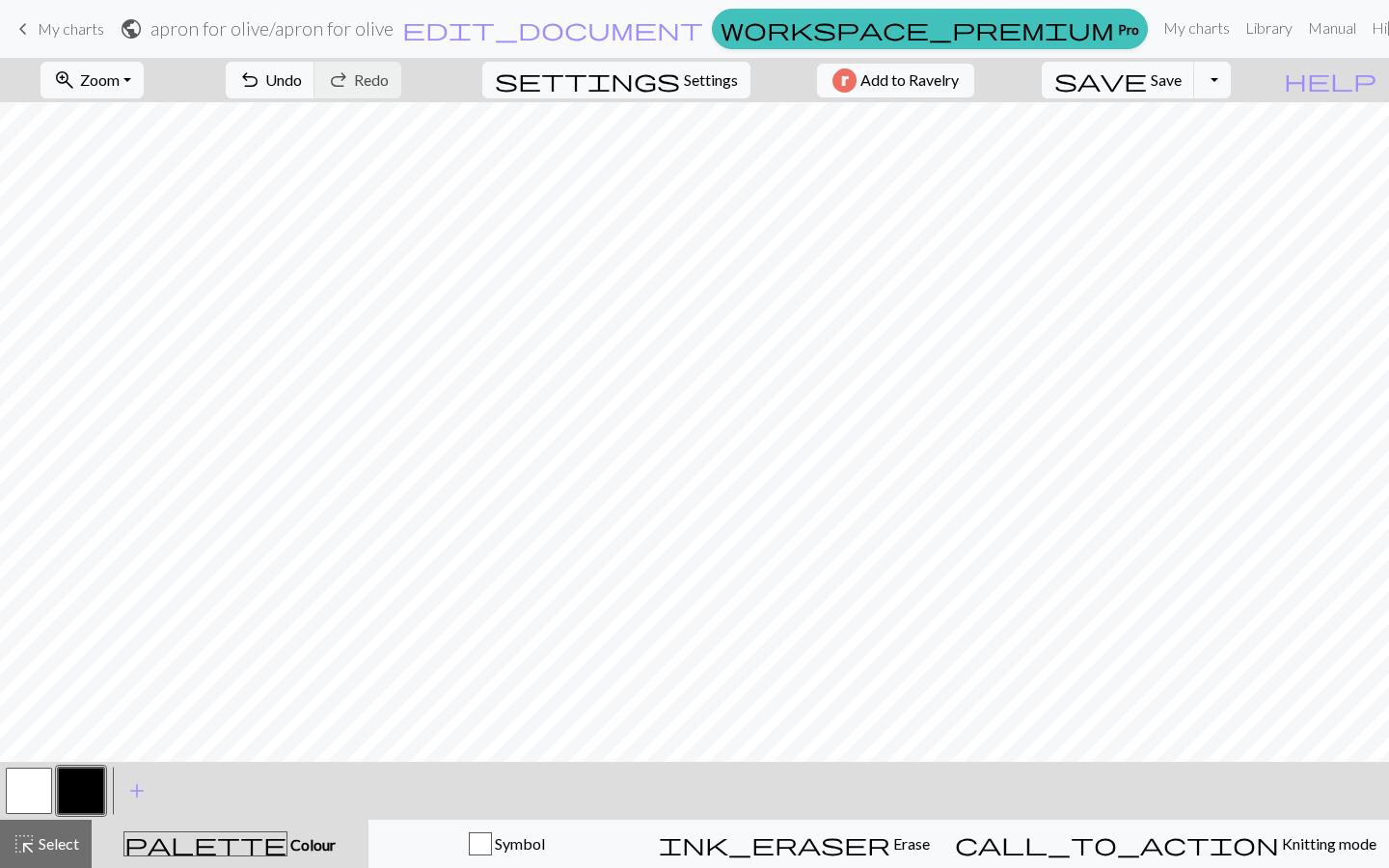 click at bounding box center [29, 791] 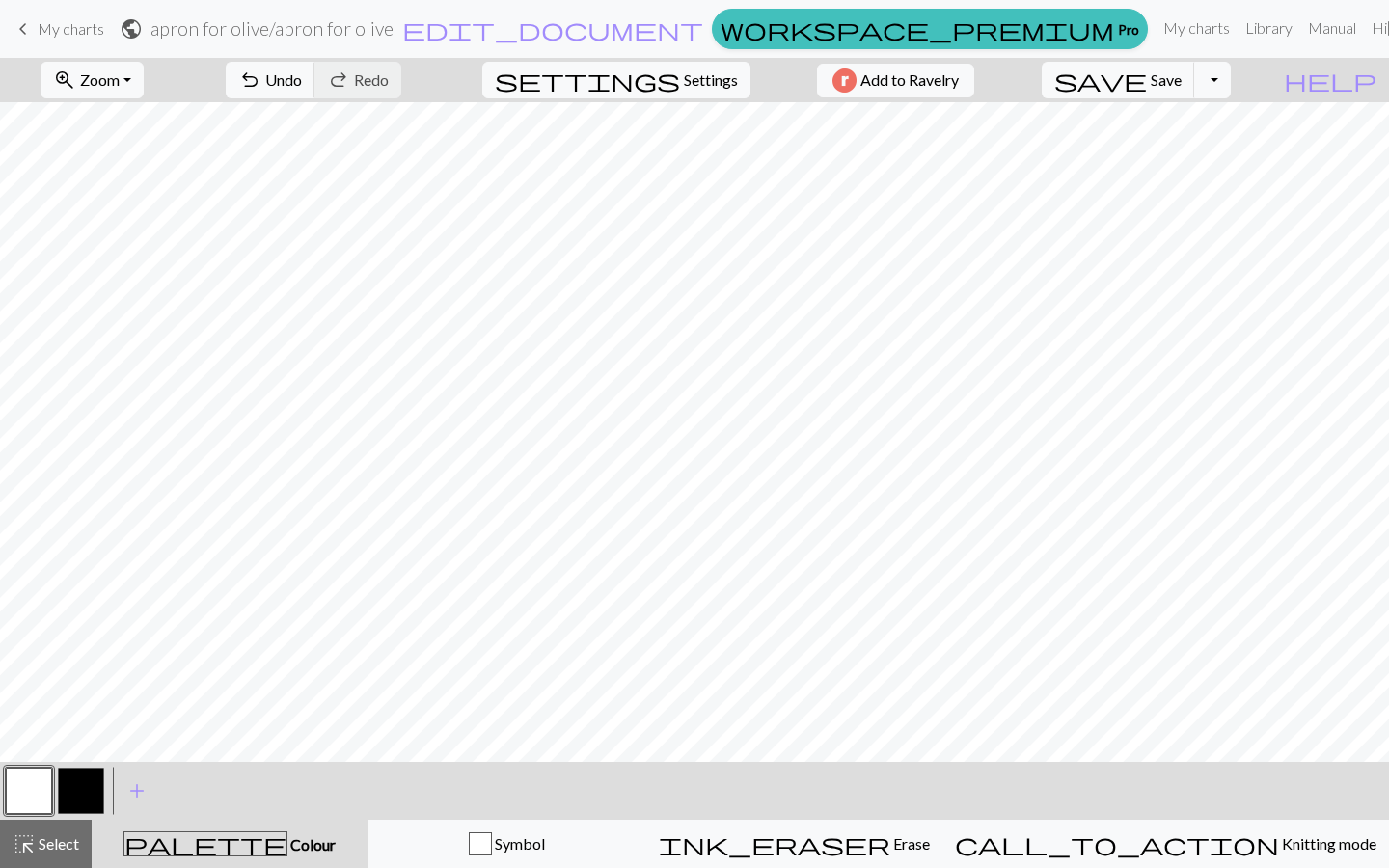 click at bounding box center [81, 791] 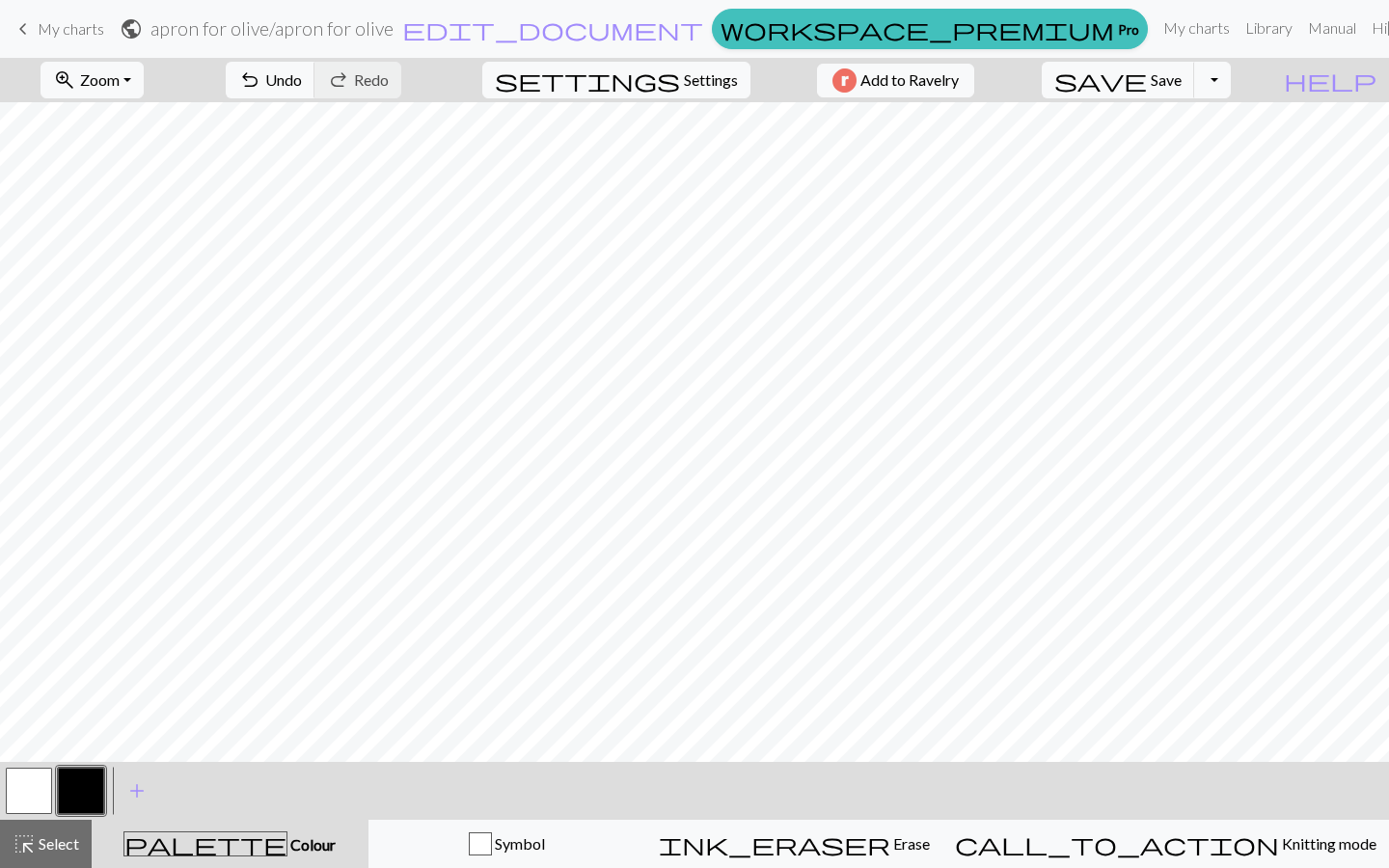 click at bounding box center (29, 791) 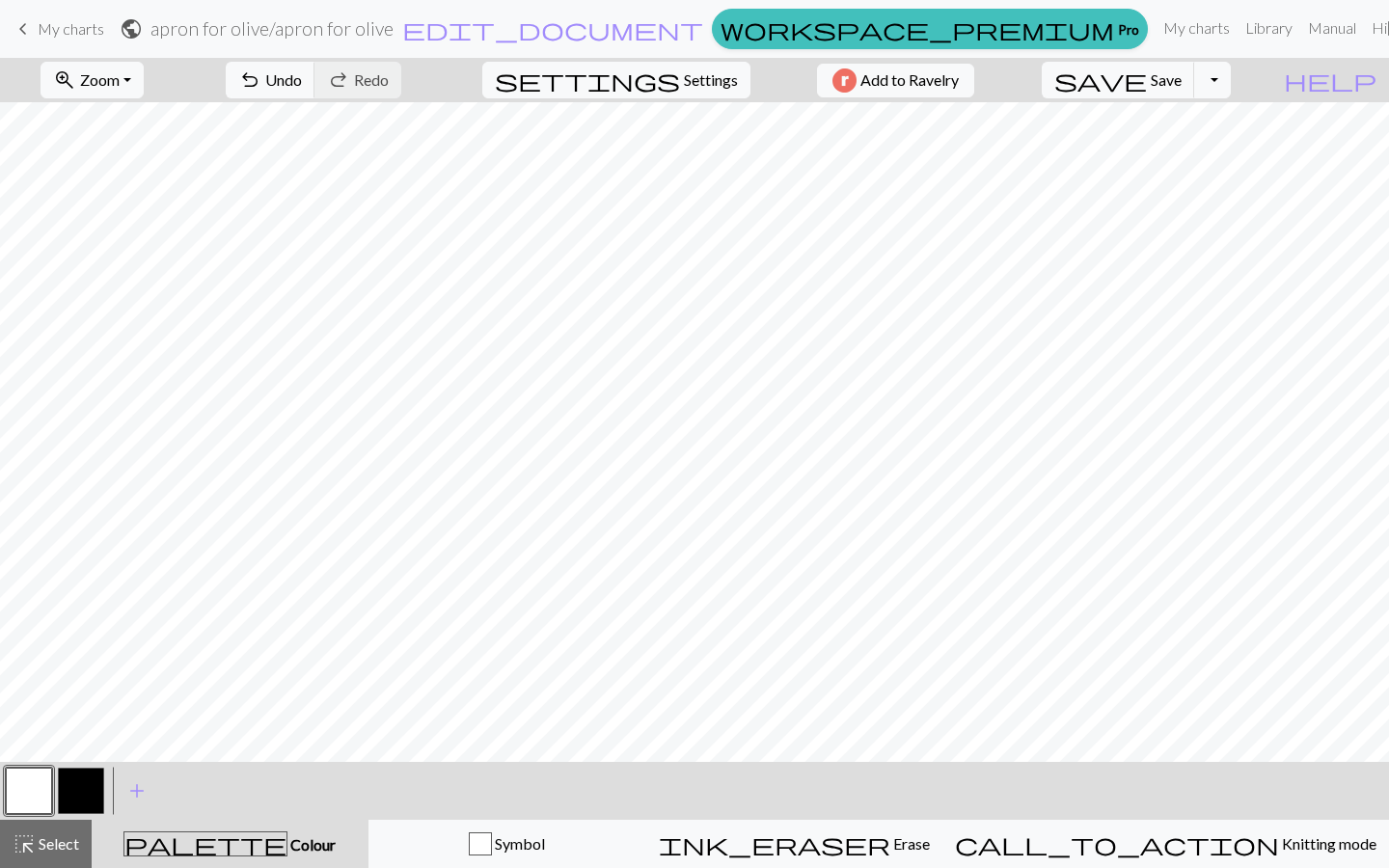 click at bounding box center (81, 791) 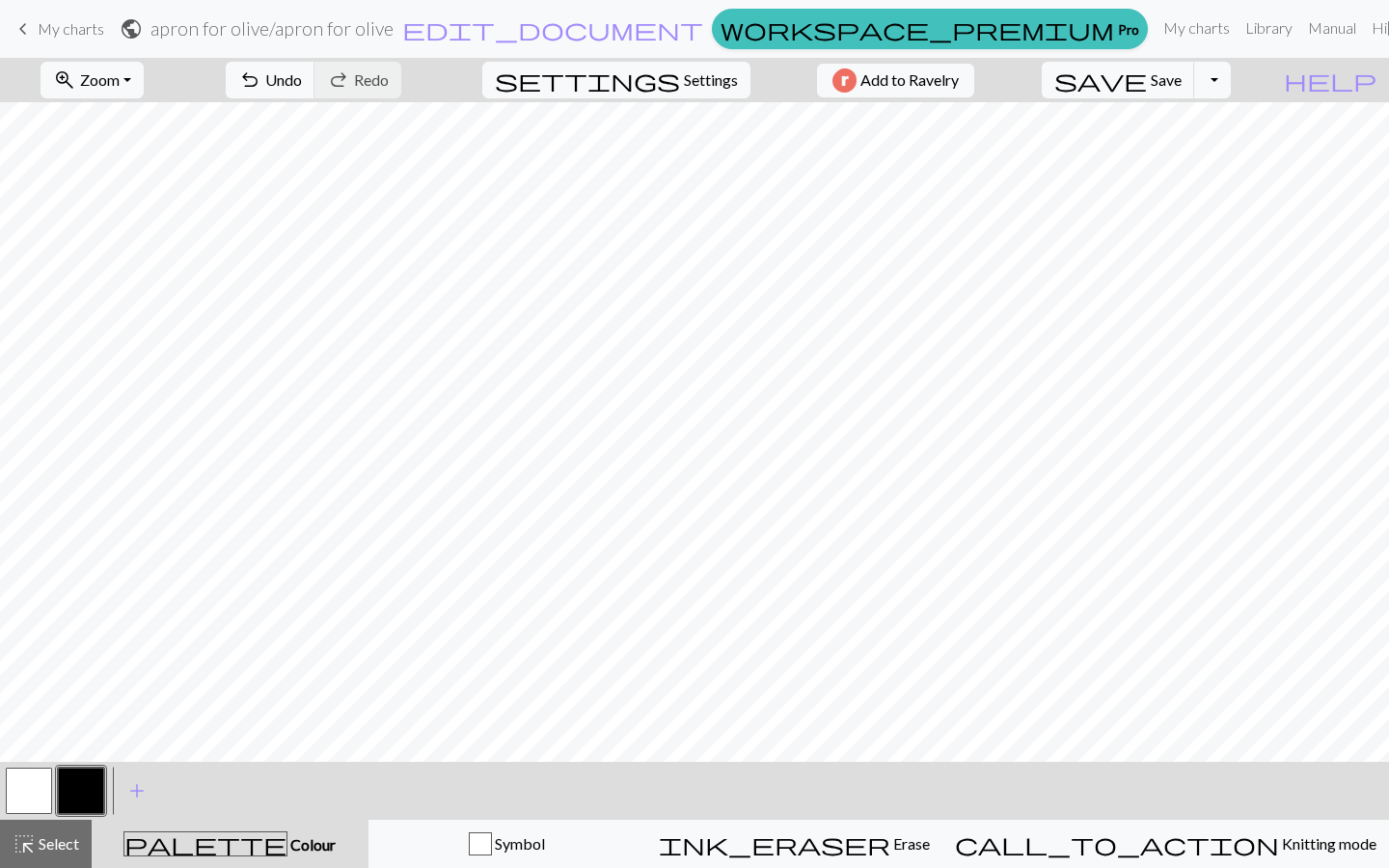 click at bounding box center (29, 791) 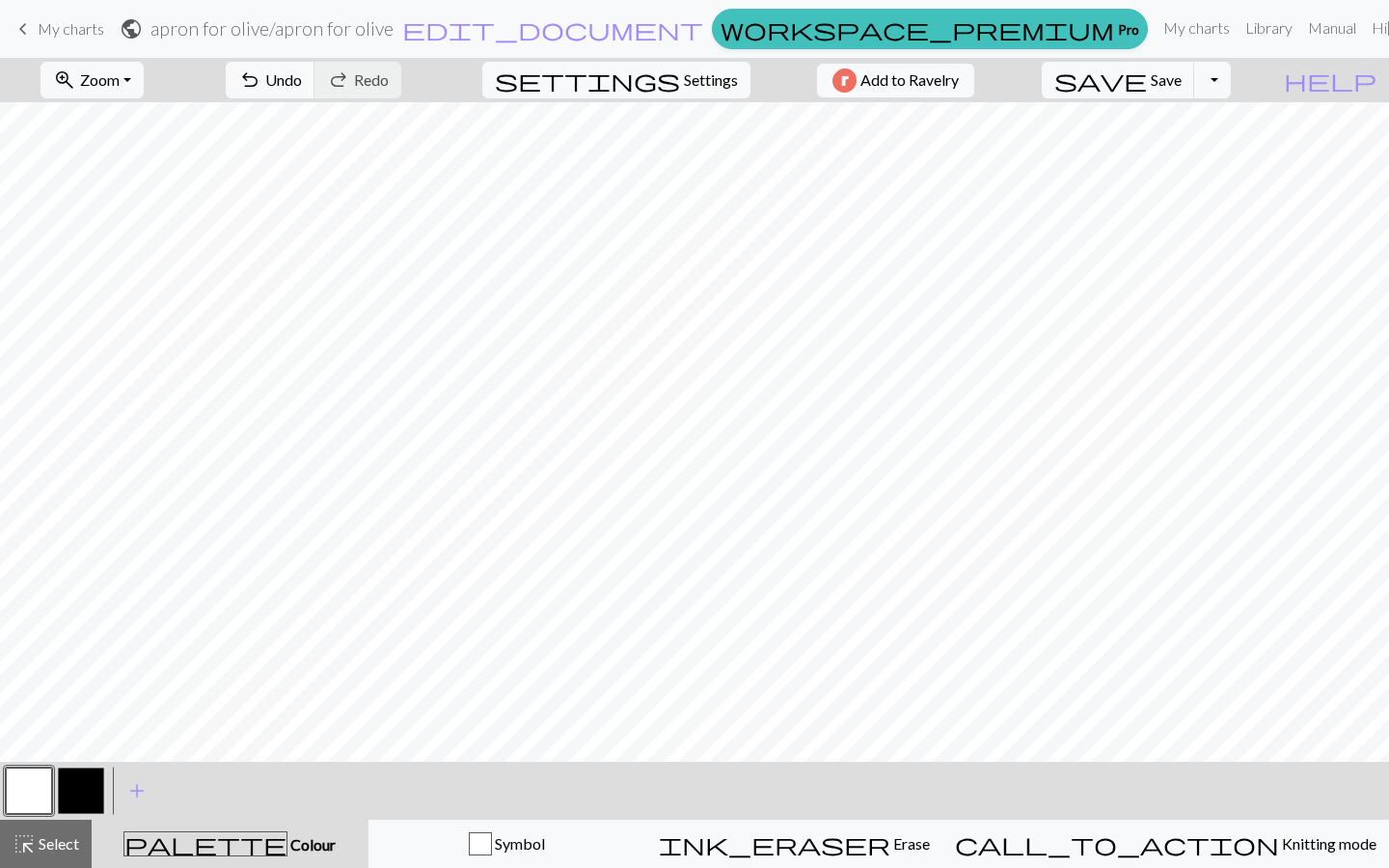 click at bounding box center (81, 791) 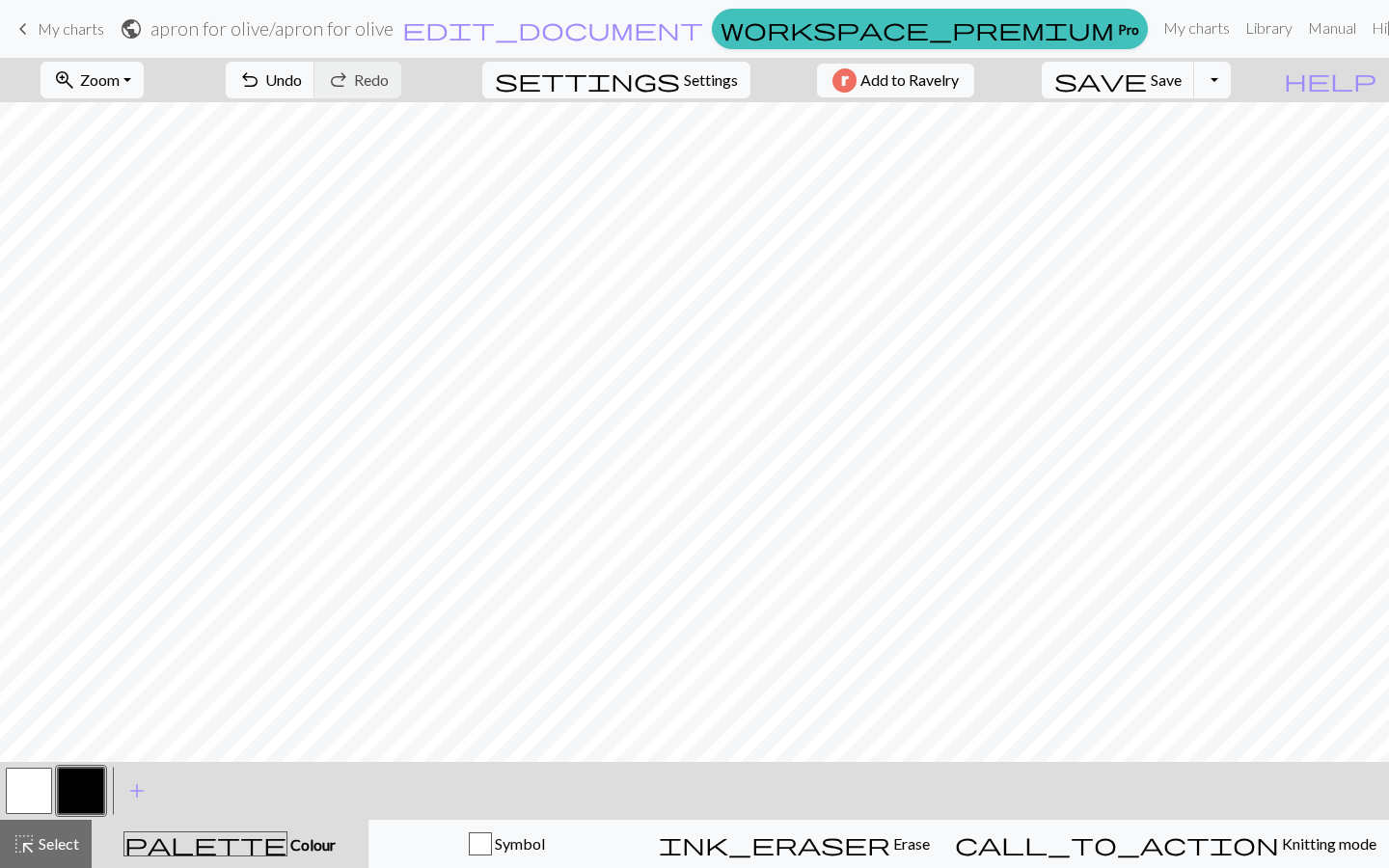 click at bounding box center (29, 791) 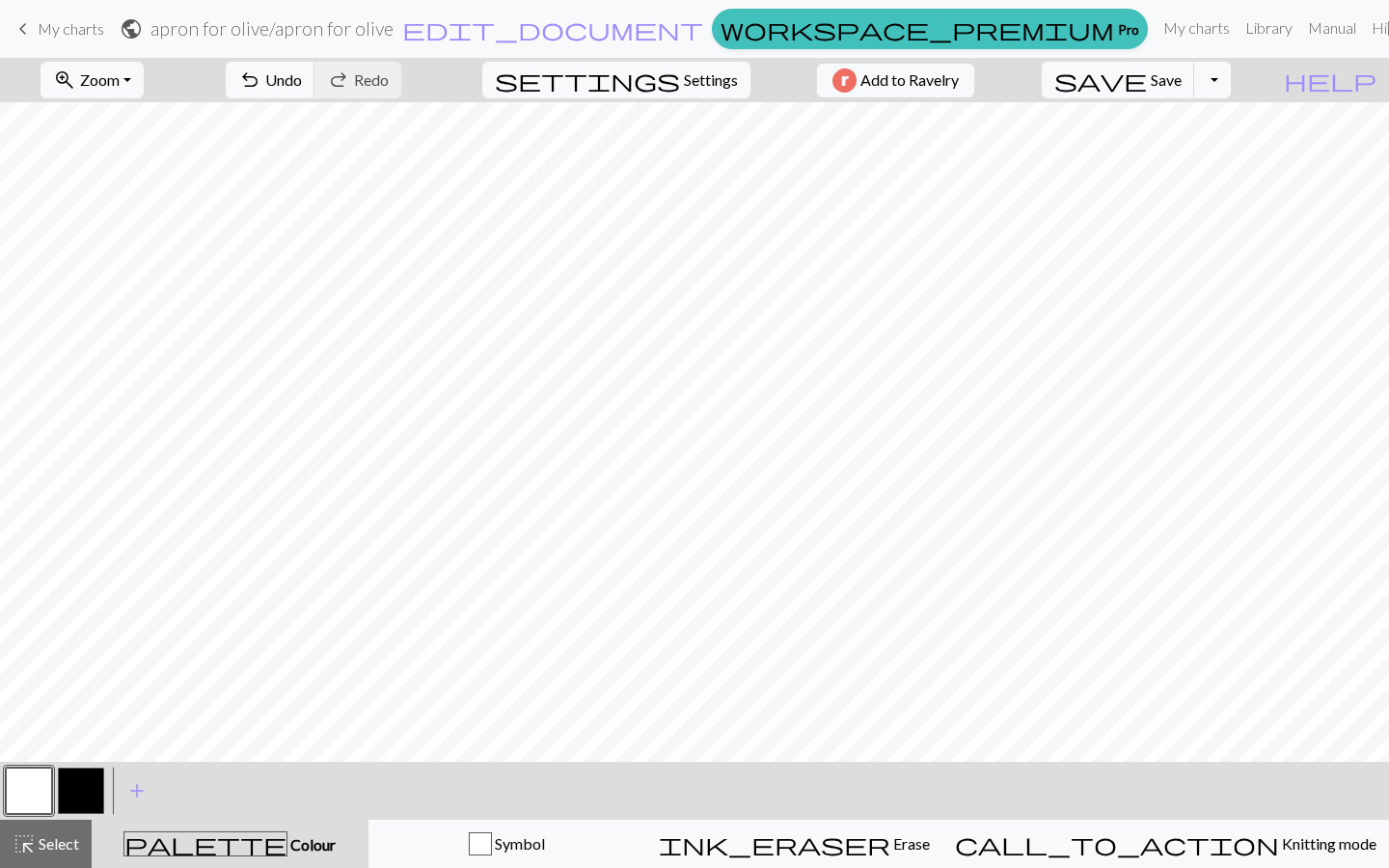 click at bounding box center (81, 791) 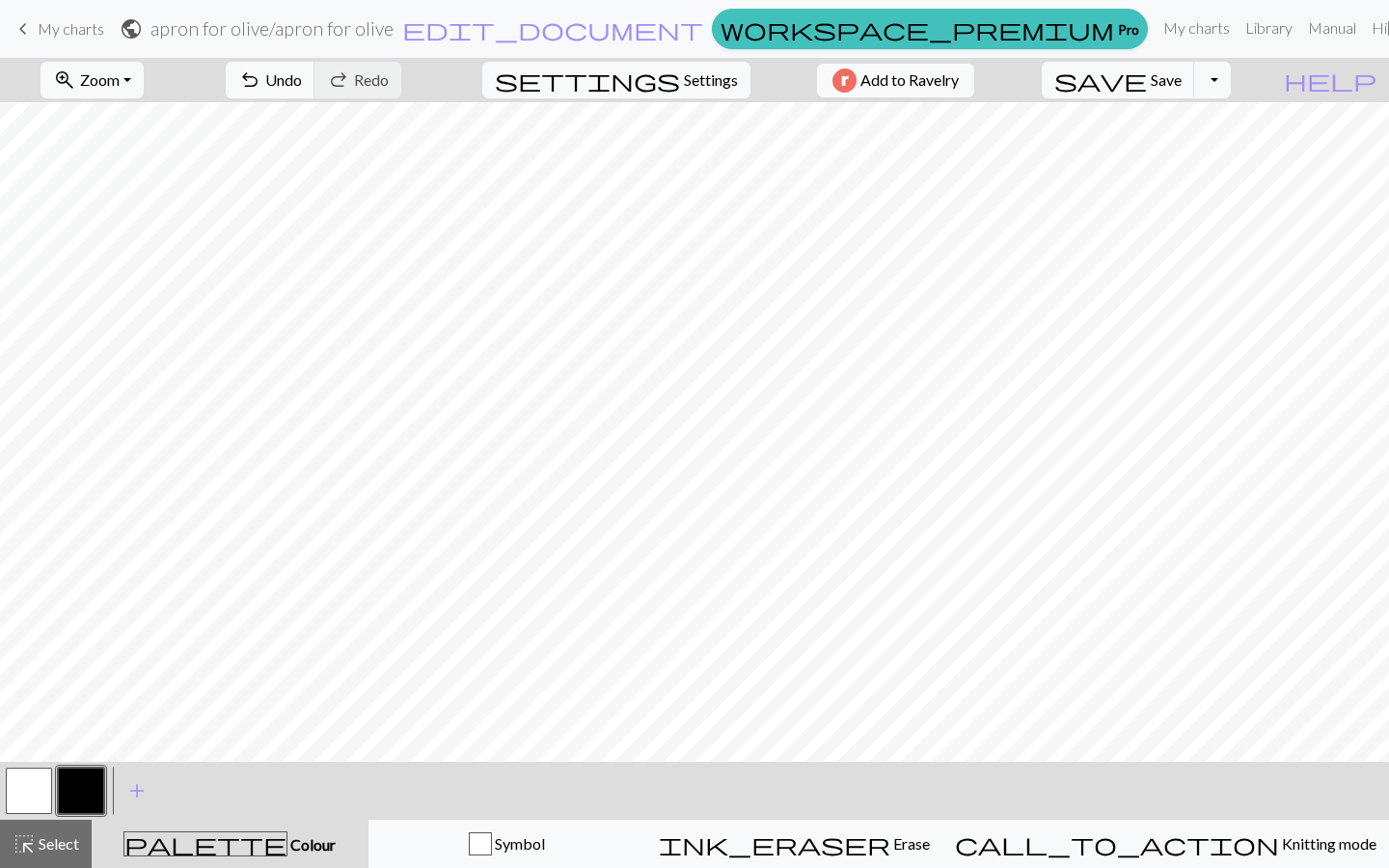 click at bounding box center [29, 791] 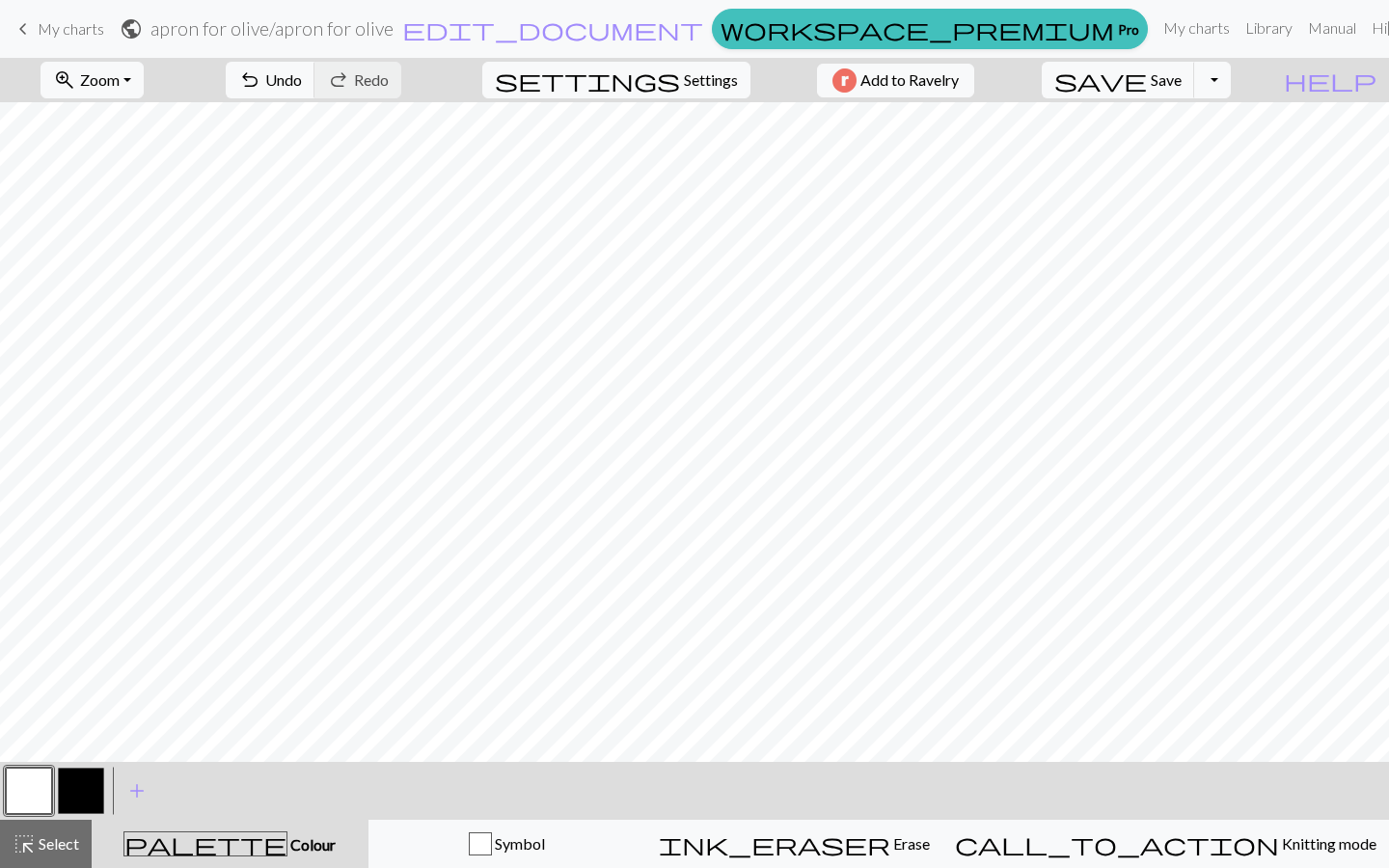click at bounding box center (81, 791) 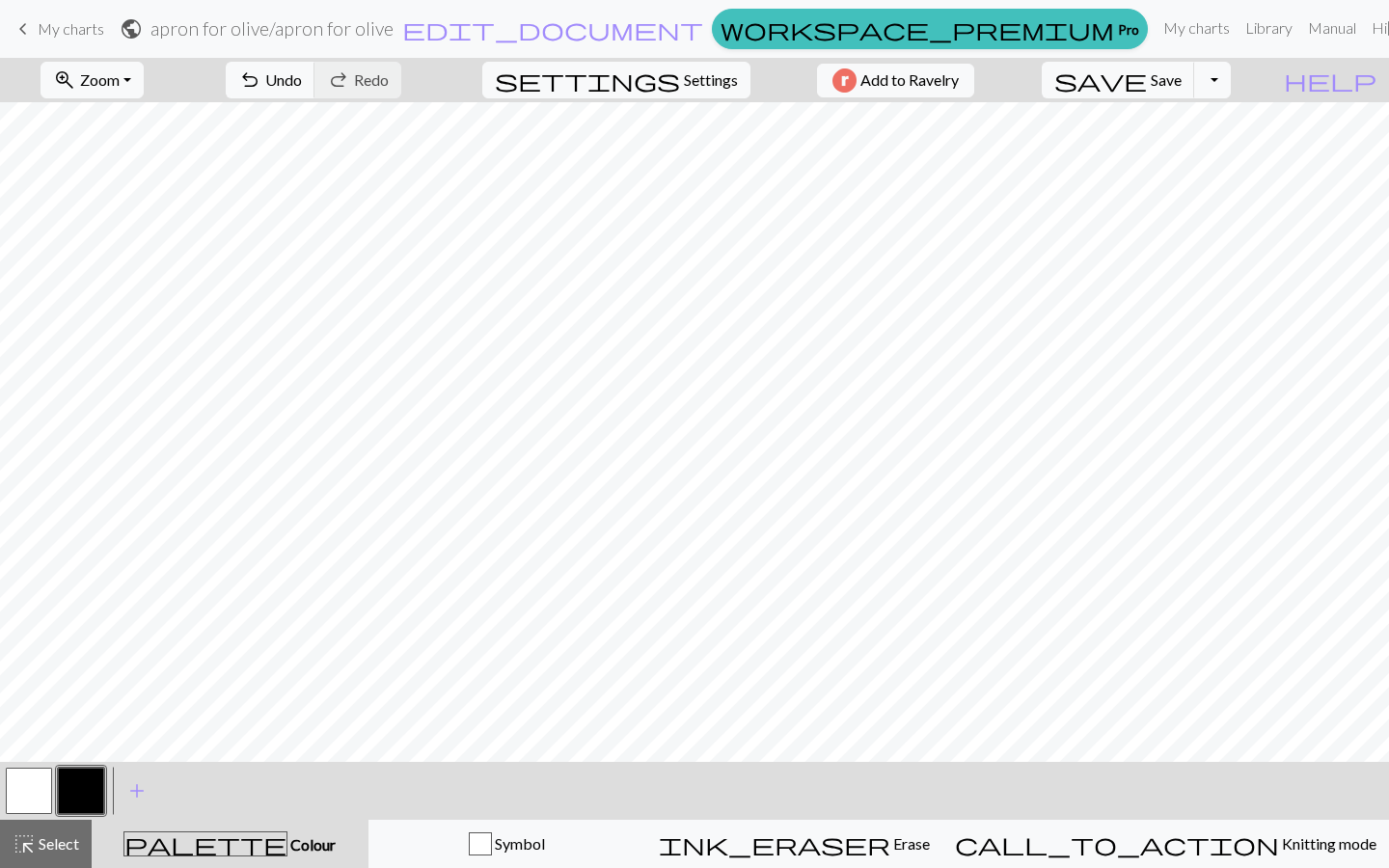 click at bounding box center [81, 791] 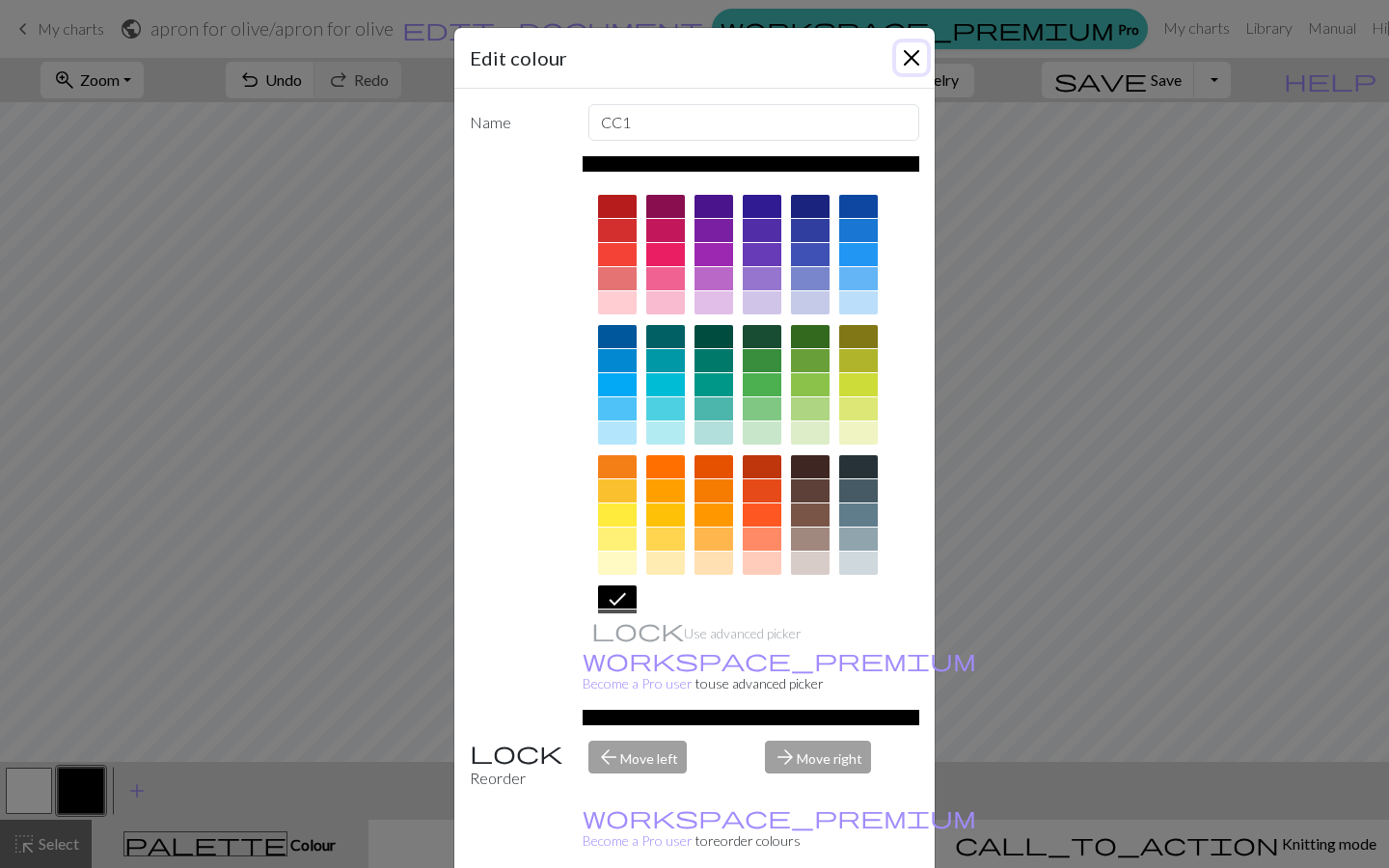click at bounding box center (912, 58) 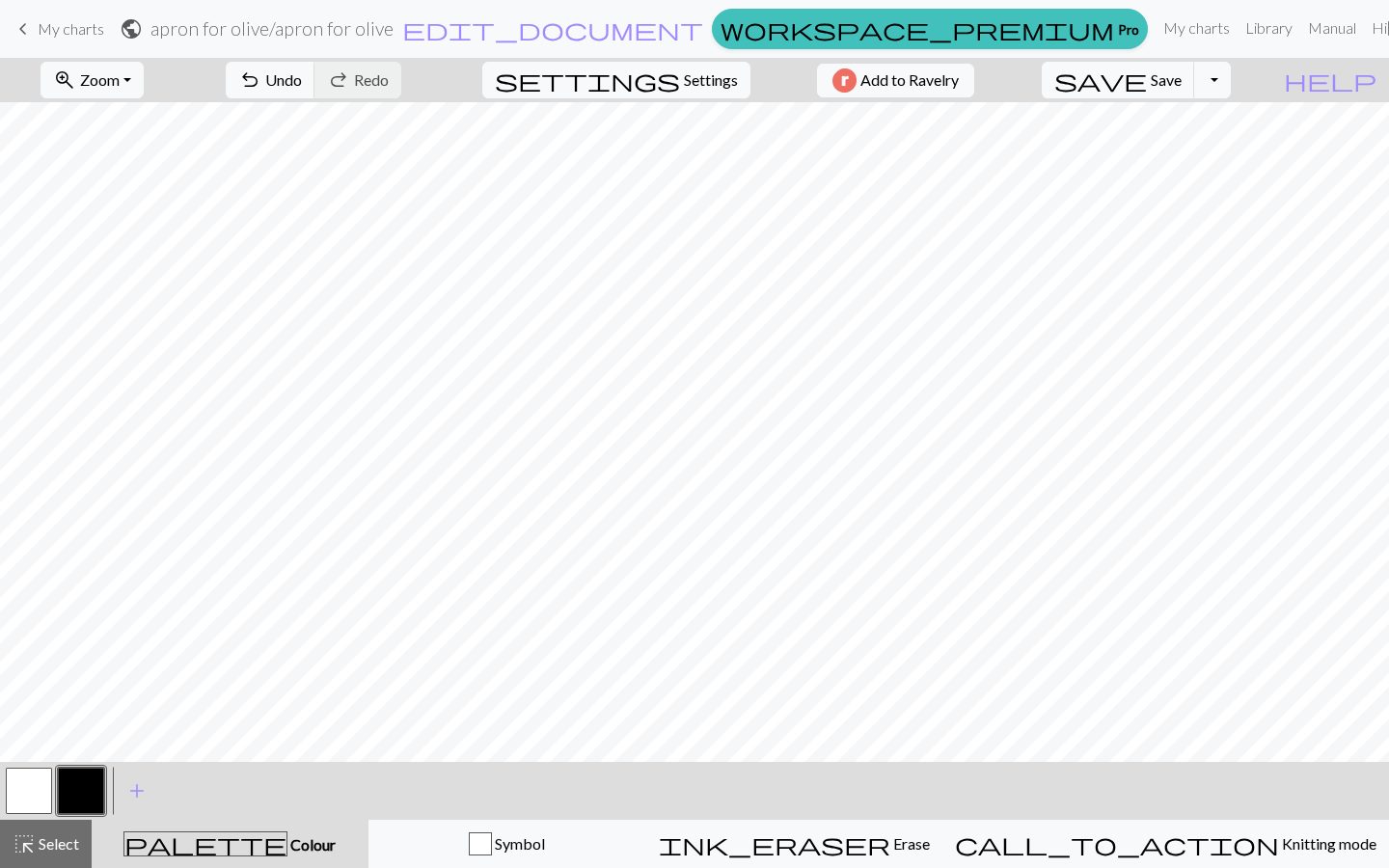 click at bounding box center [29, 791] 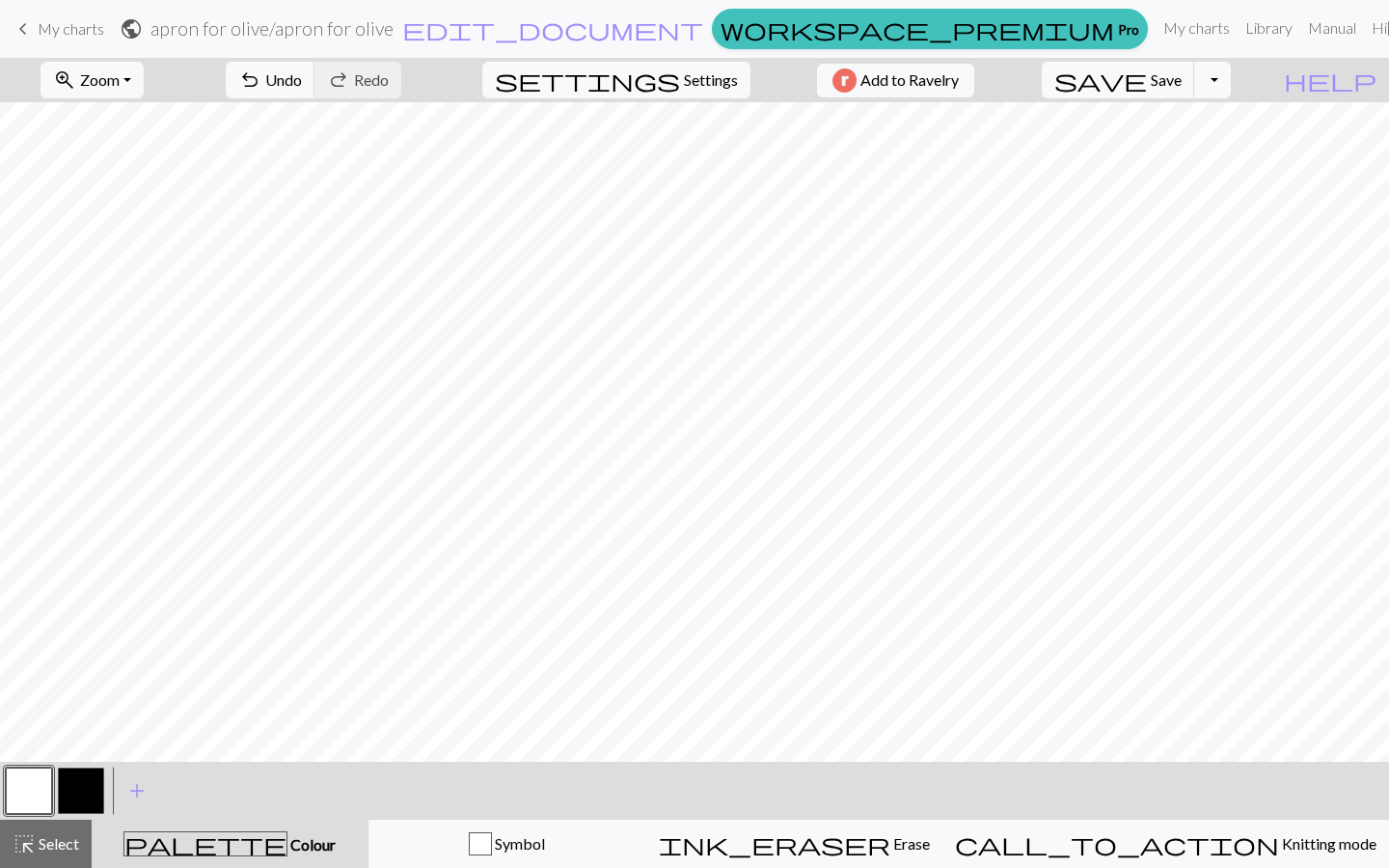 click at bounding box center [81, 791] 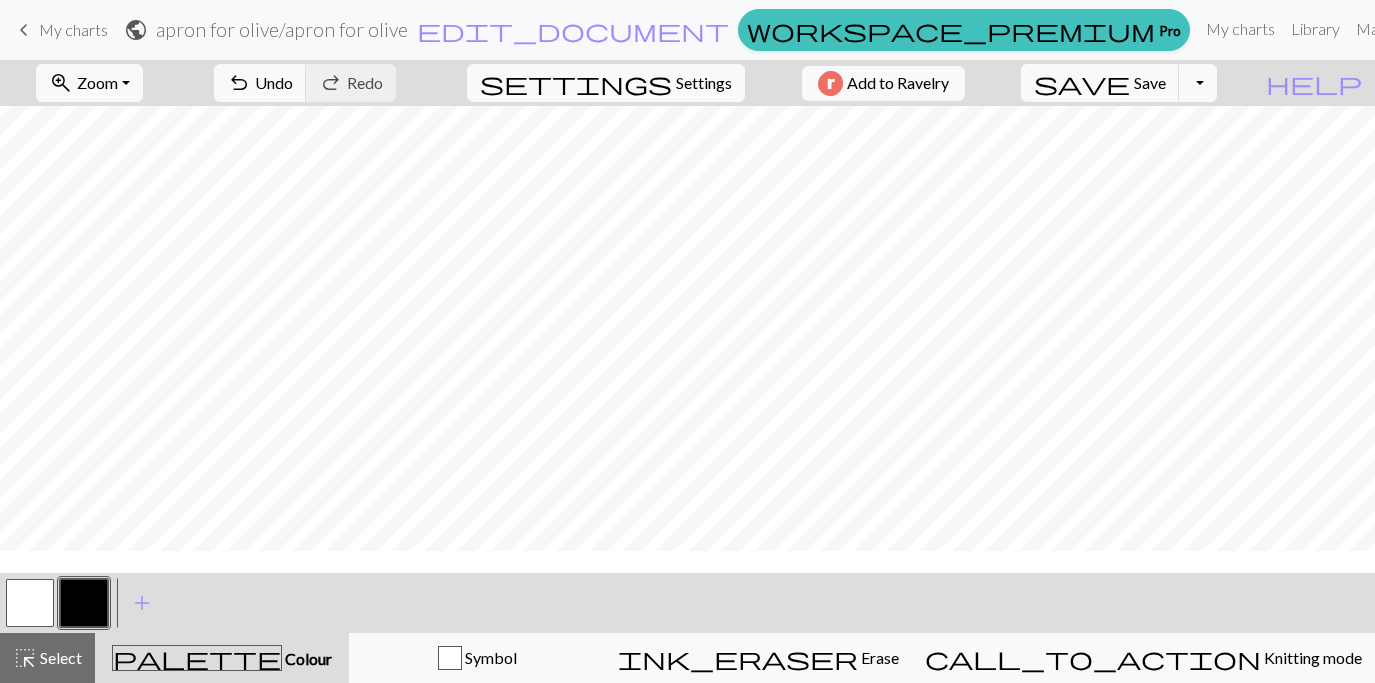 scroll, scrollTop: 0, scrollLeft: 0, axis: both 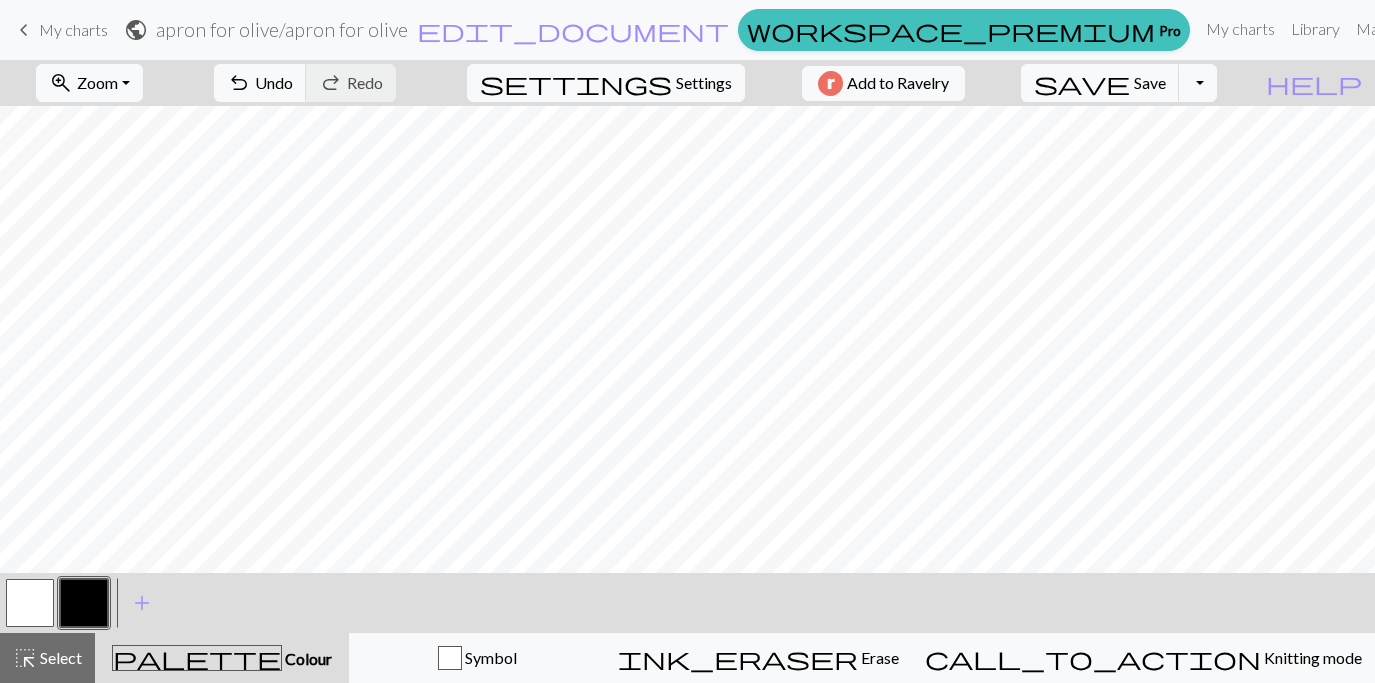 click on "My charts" at bounding box center (73, 29) 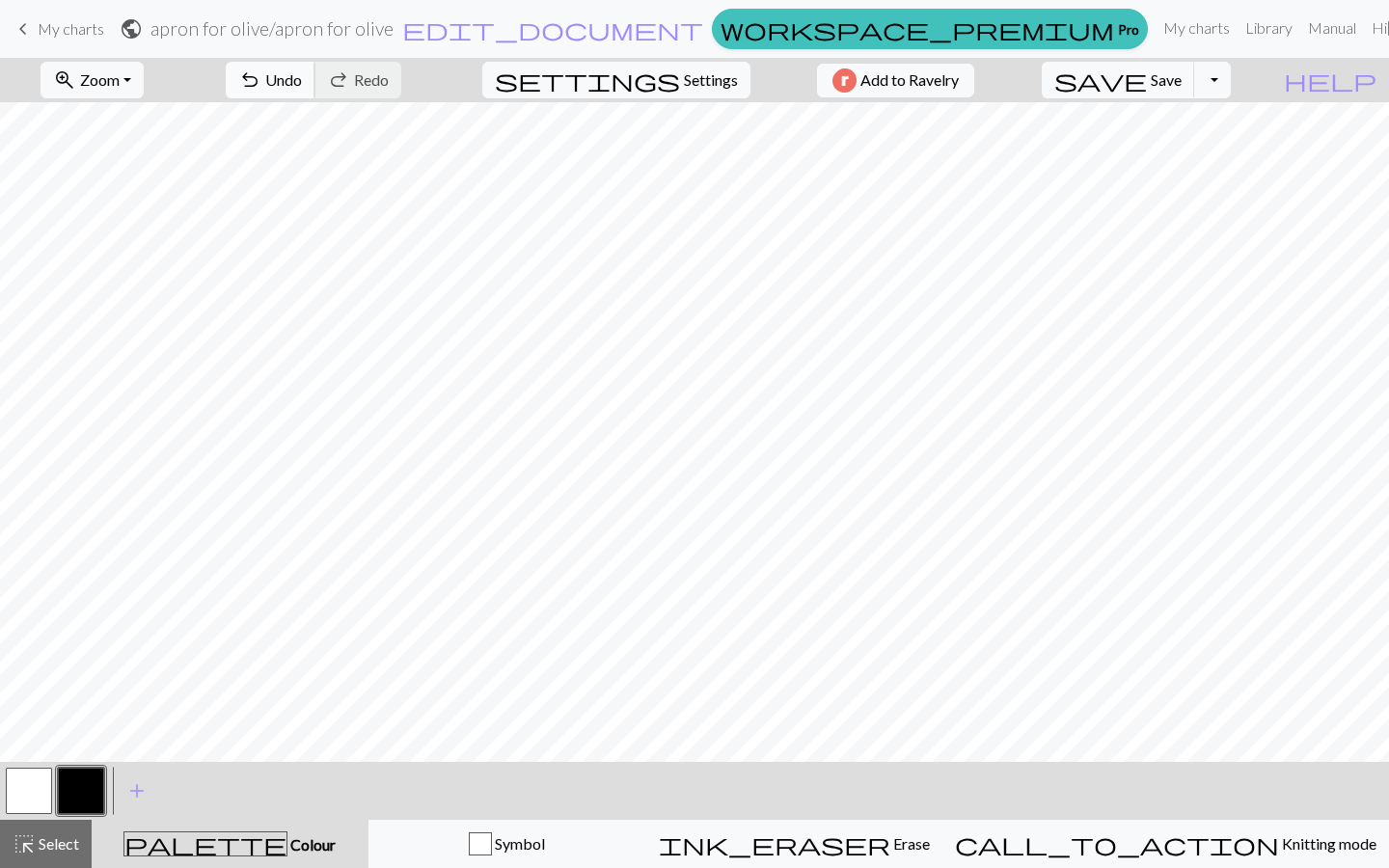 click on "Undo" at bounding box center (284, 79) 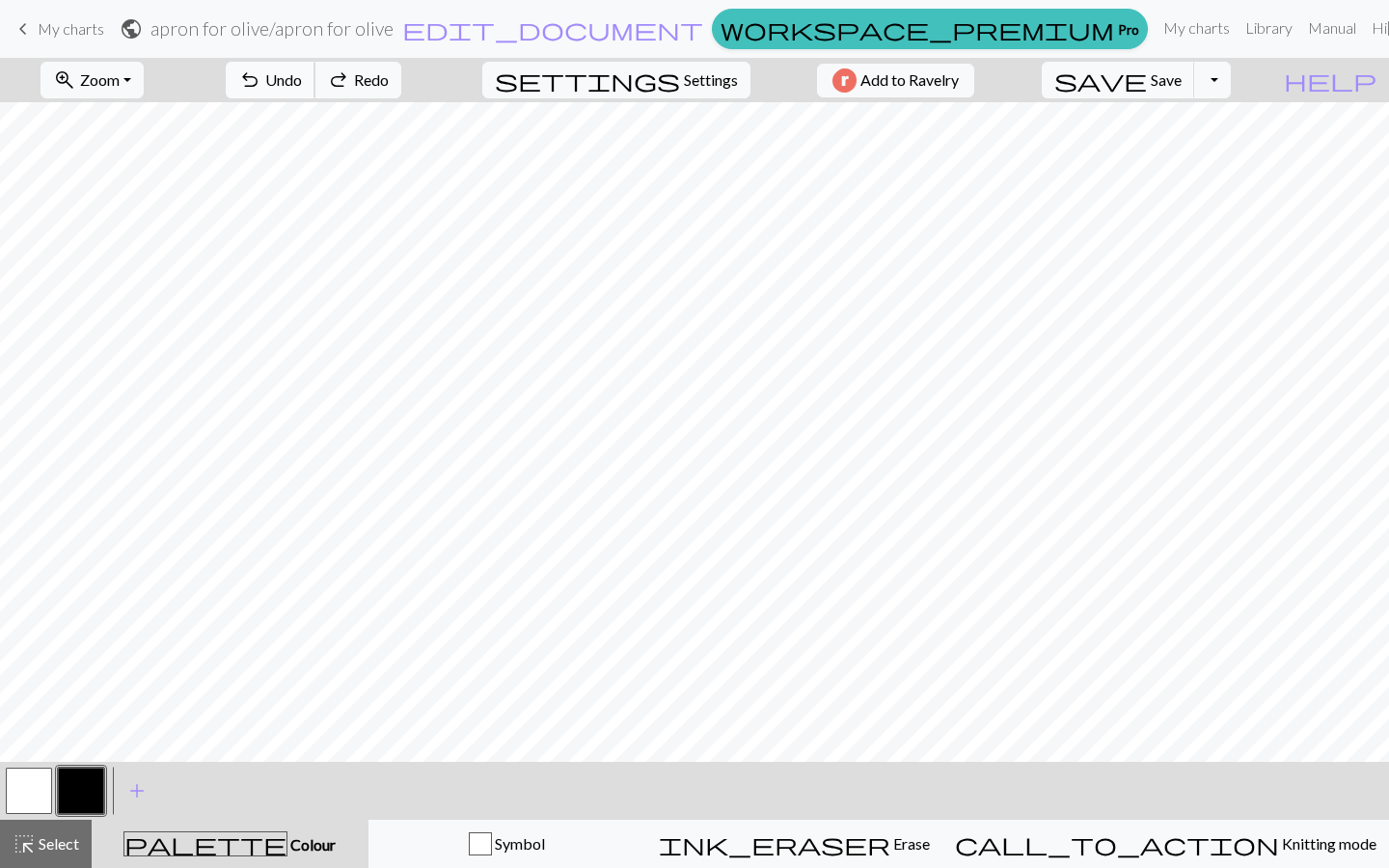 click on "Undo" at bounding box center (284, 79) 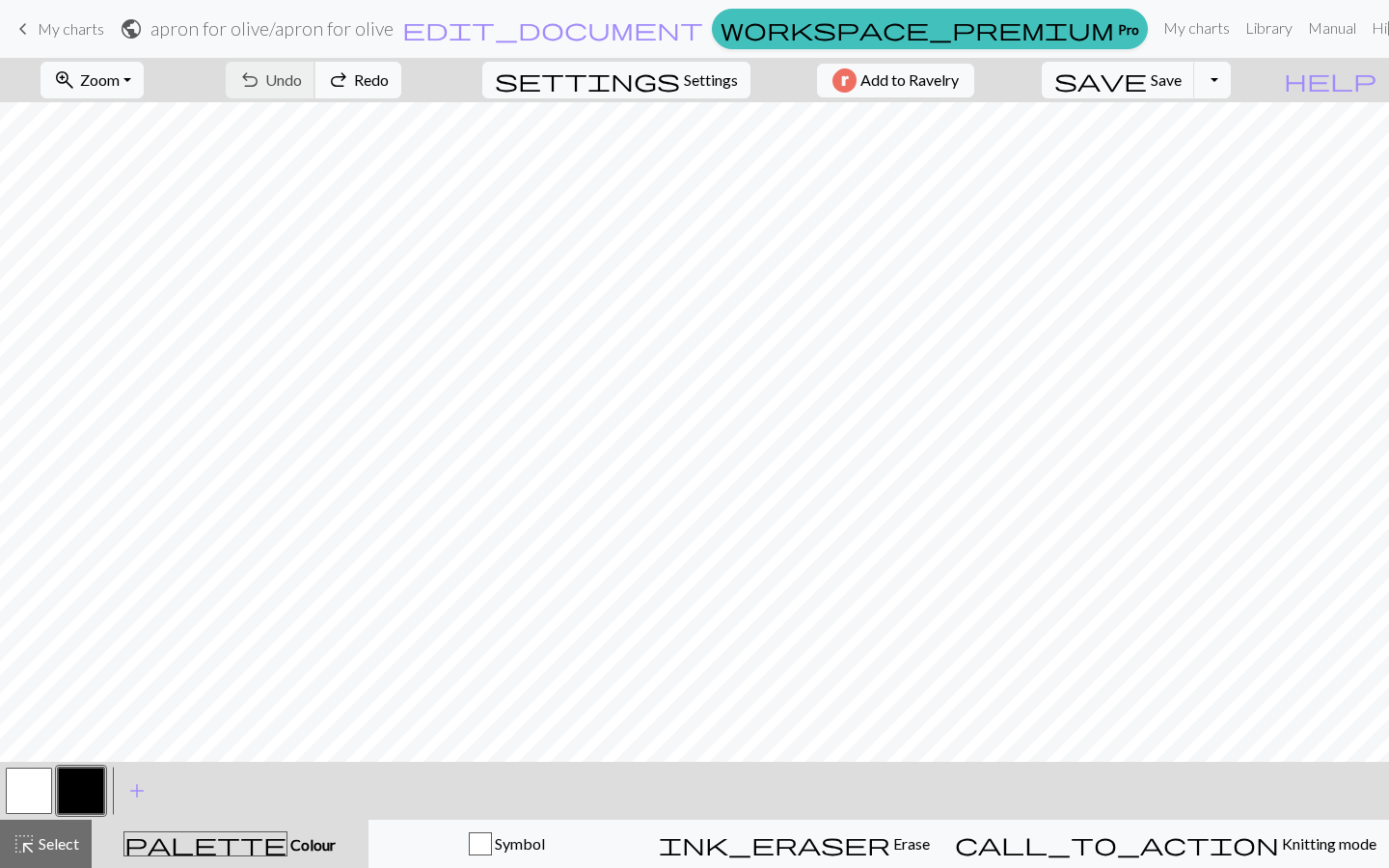 click on "undo Undo Undo redo Redo Redo" at bounding box center (313, 80) 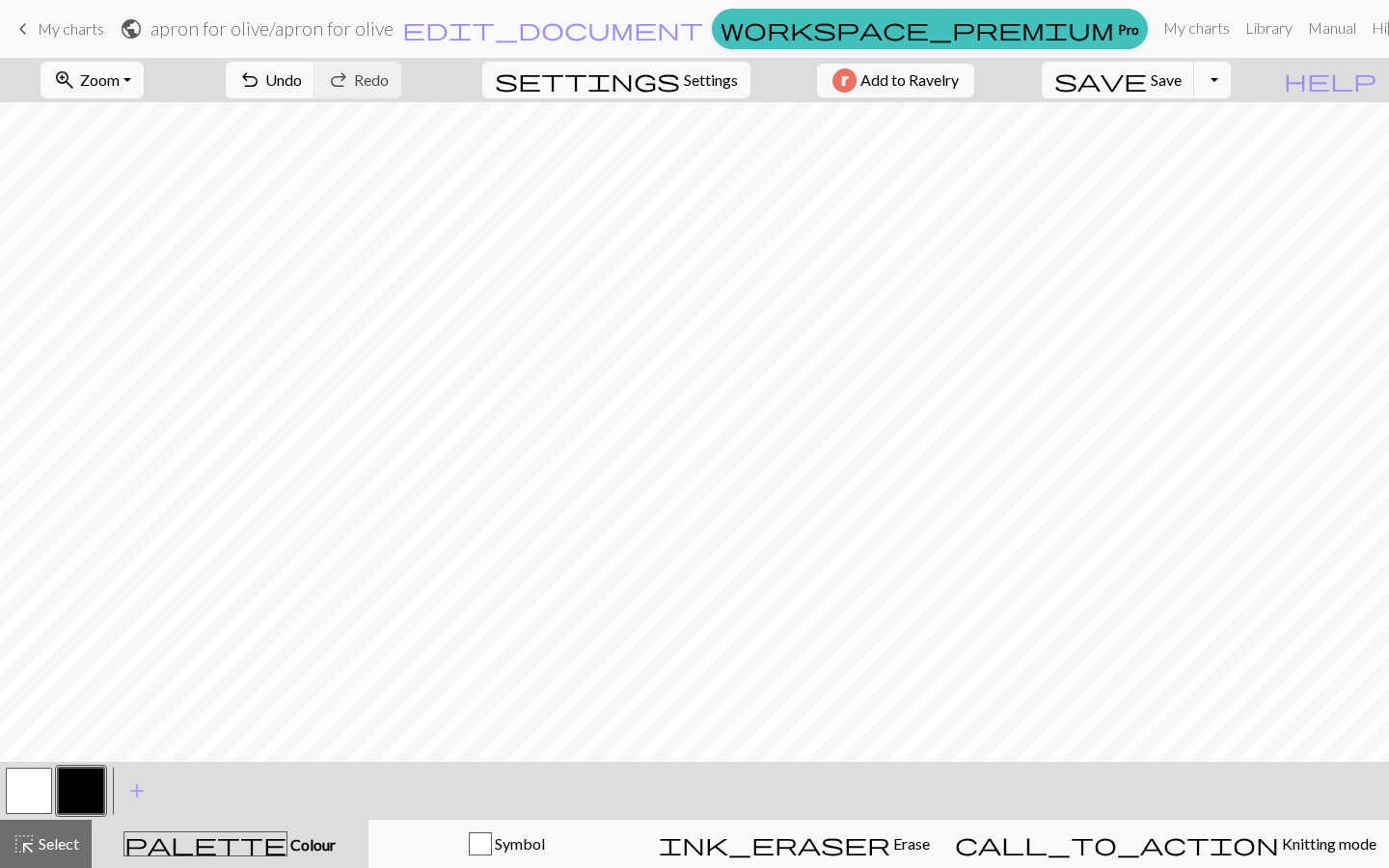 click at bounding box center [29, 791] 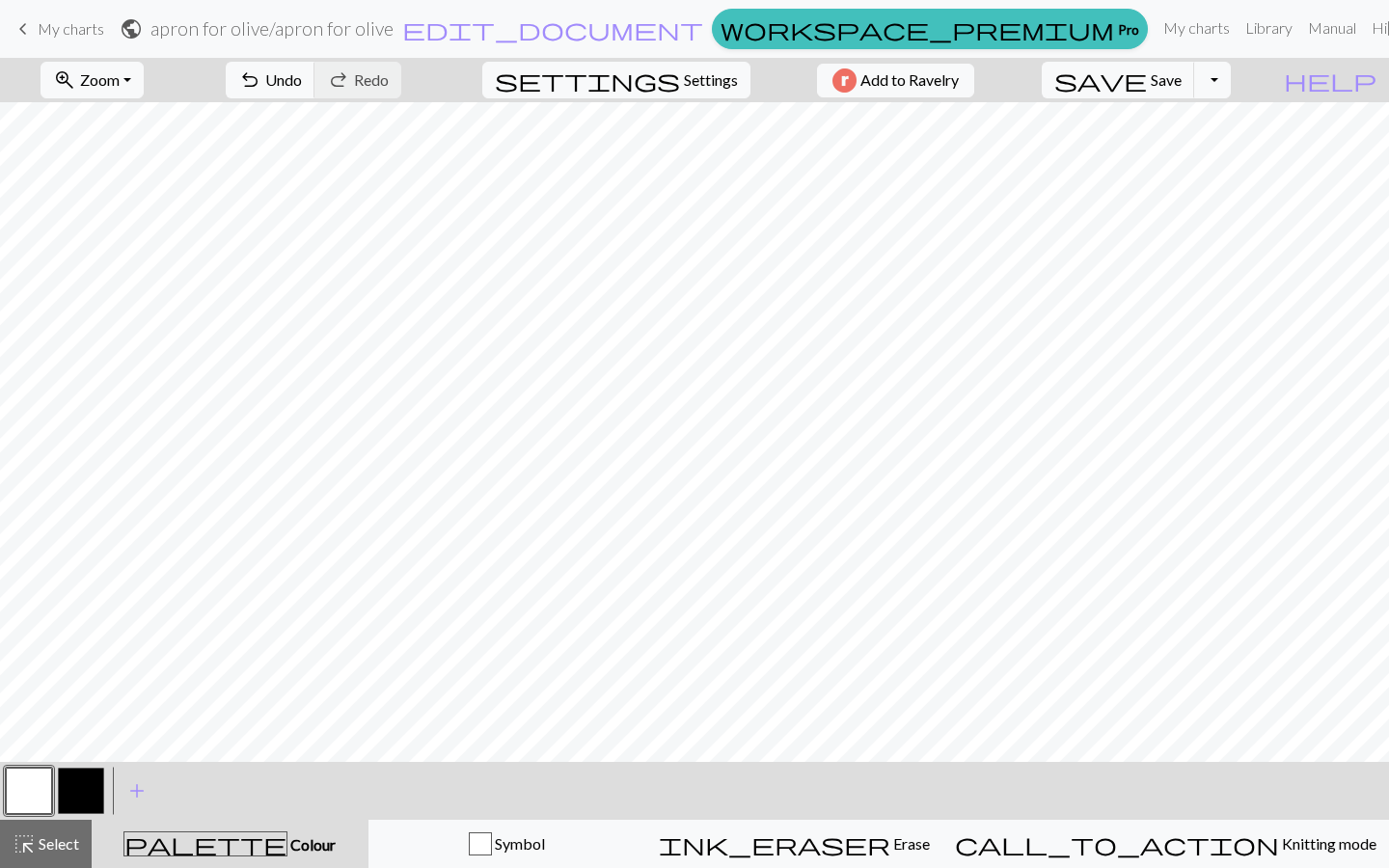 click at bounding box center [81, 791] 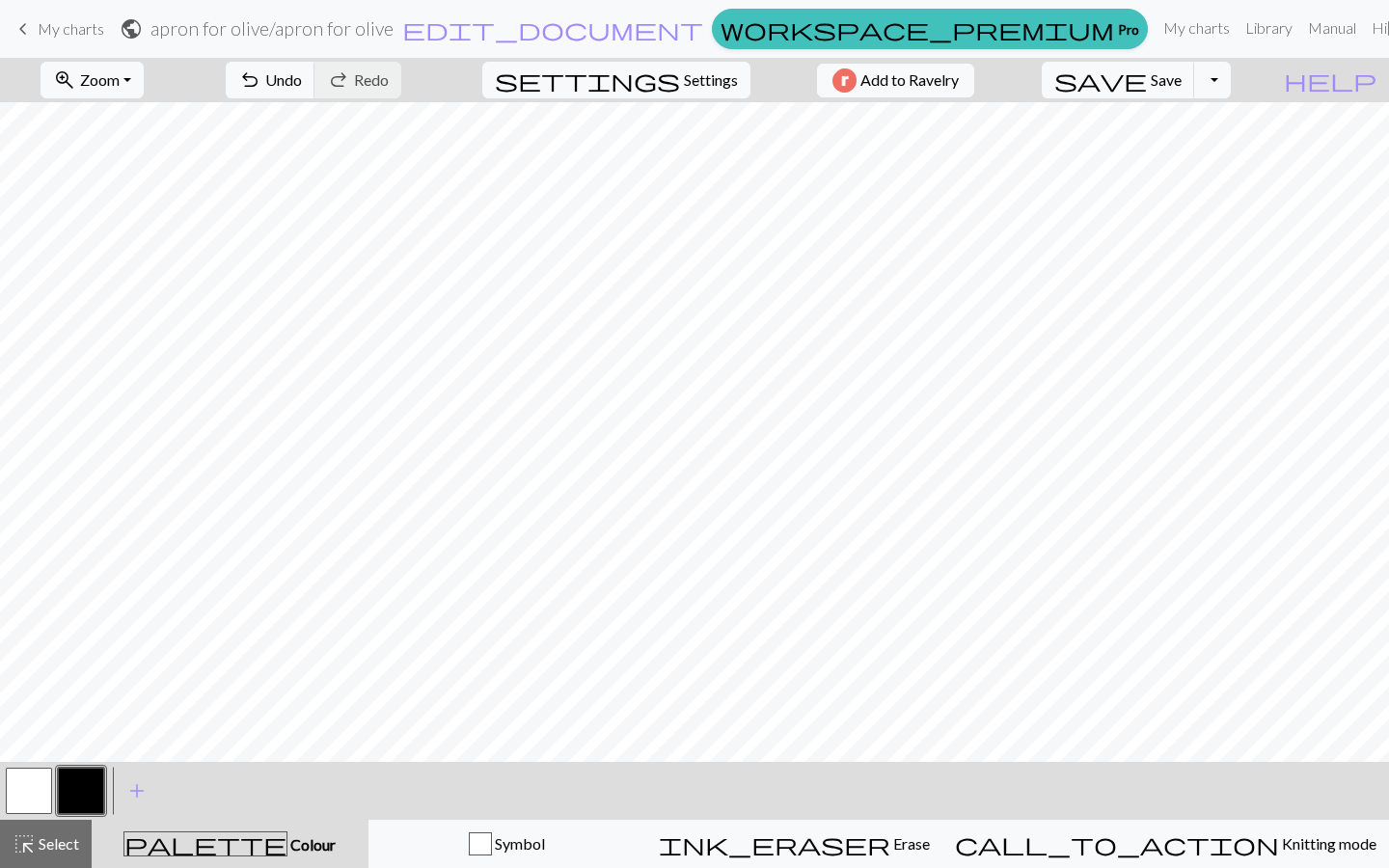 click at bounding box center (29, 791) 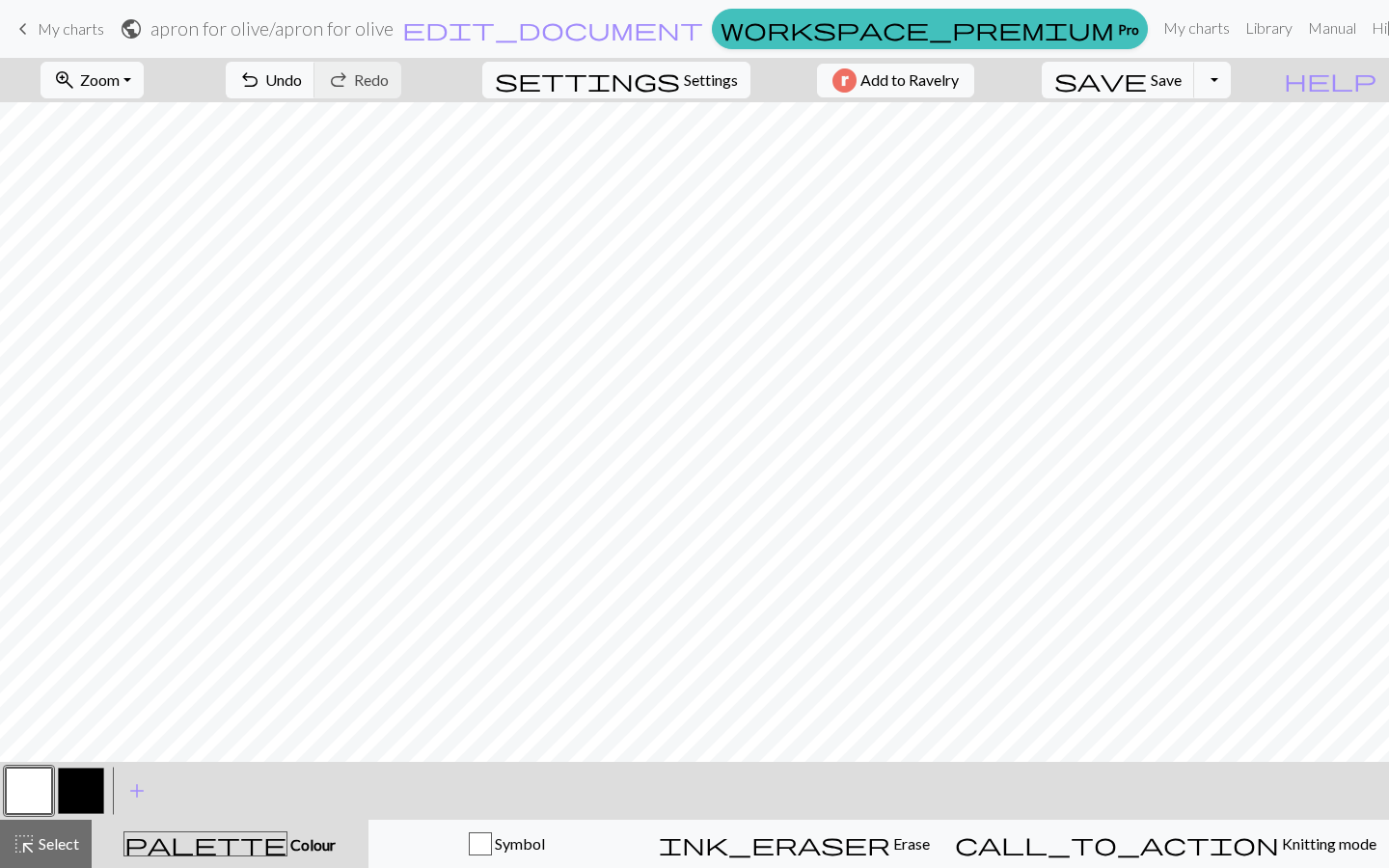 click at bounding box center (81, 791) 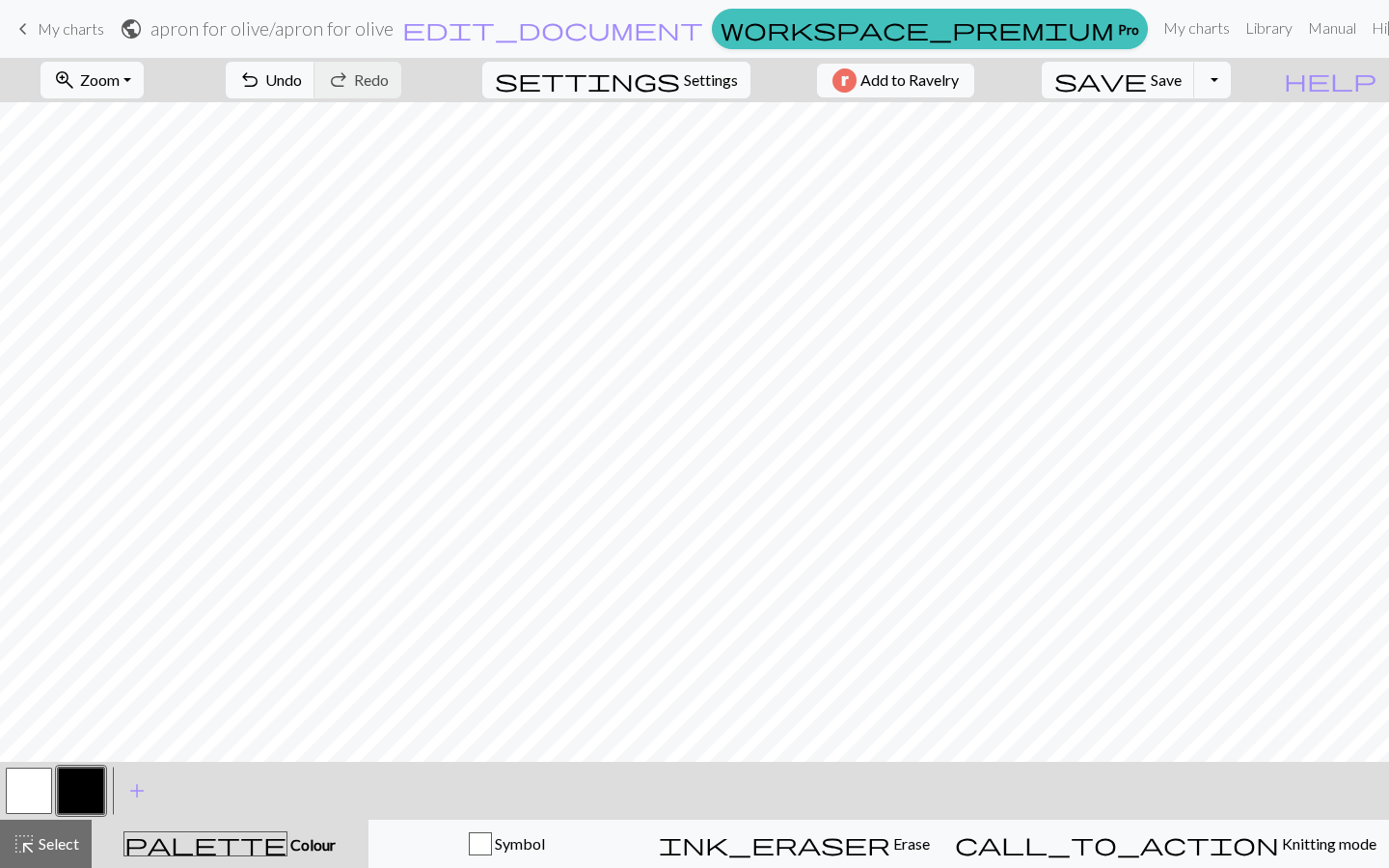 click at bounding box center [29, 791] 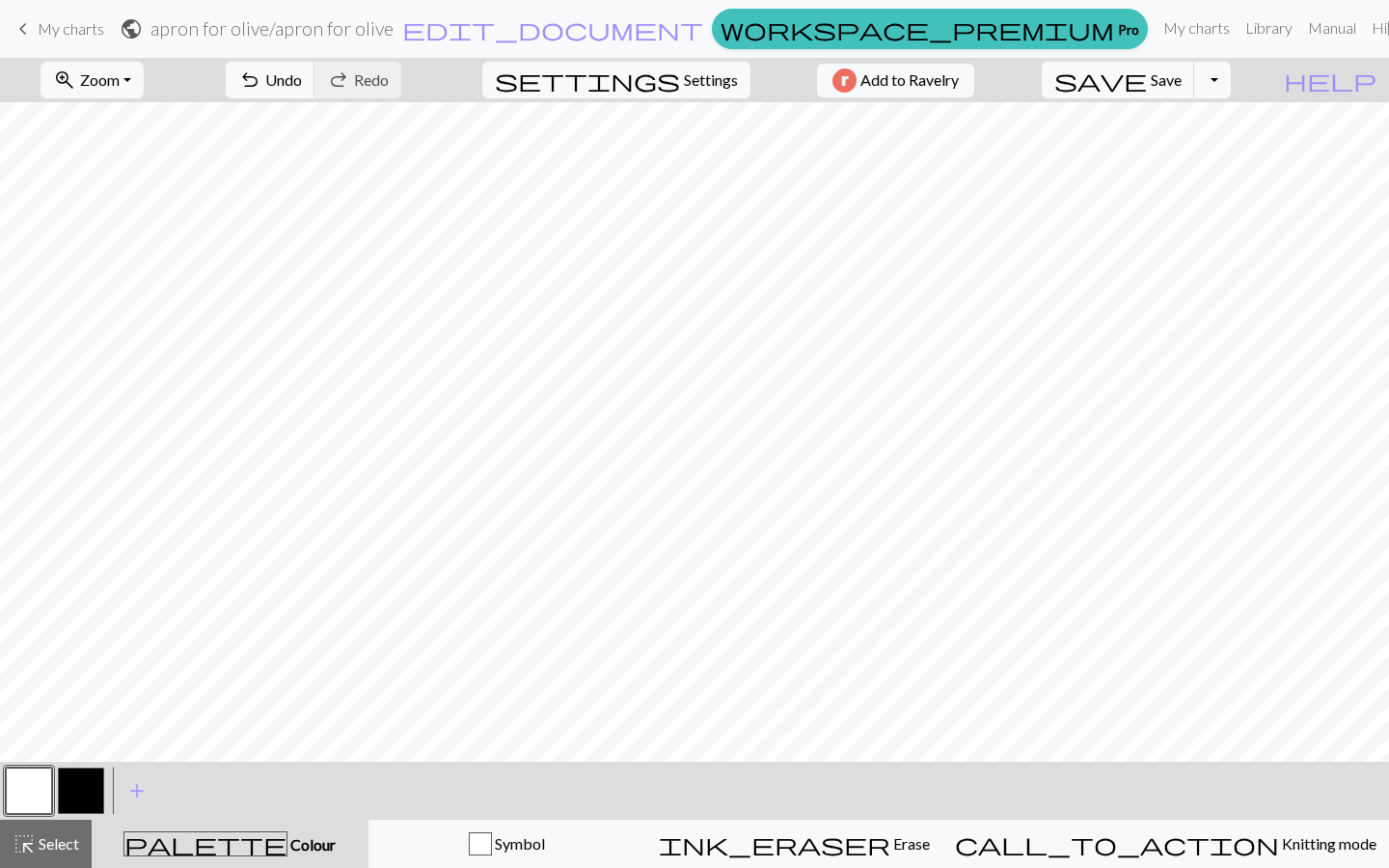 click at bounding box center [81, 791] 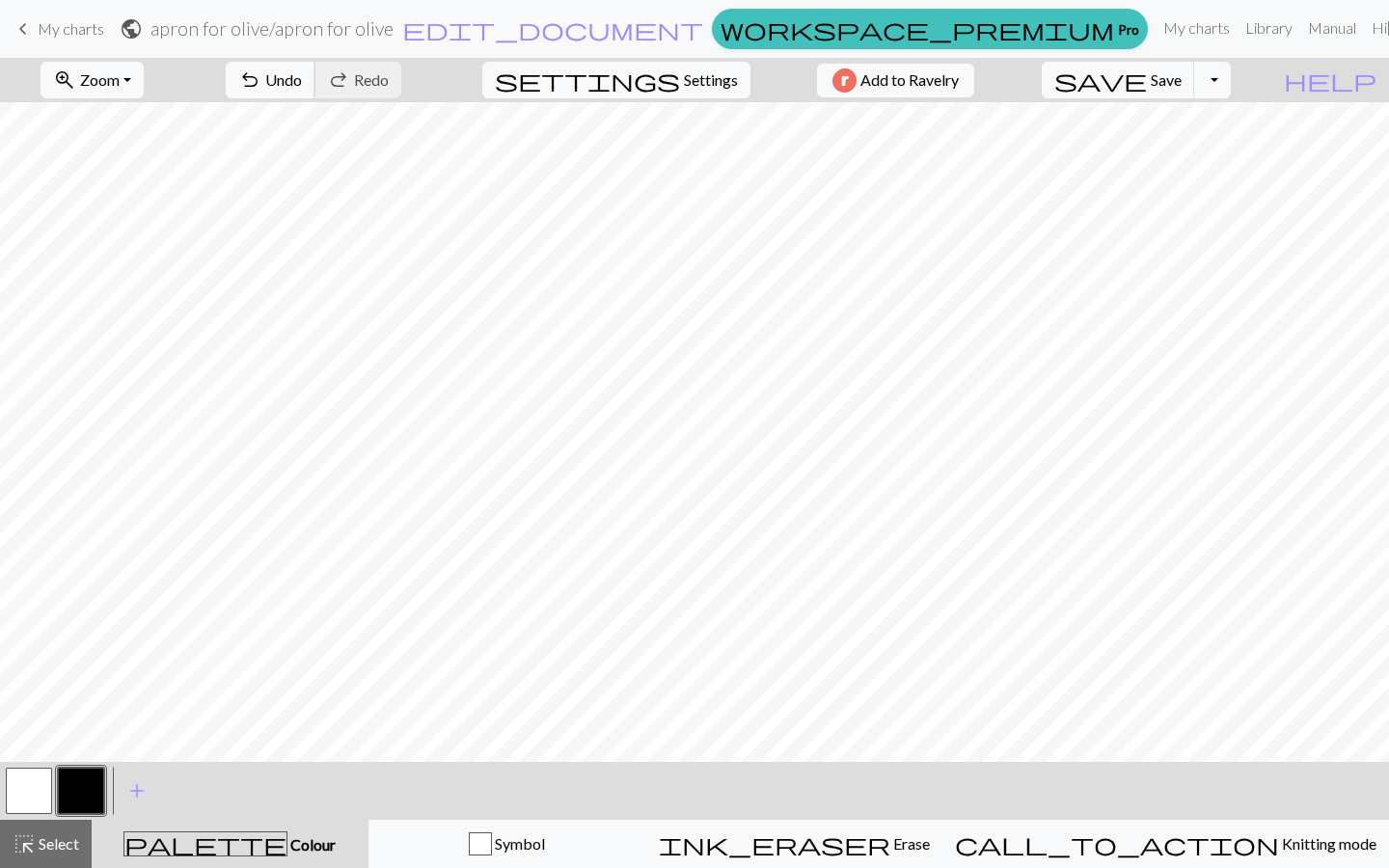 click on "undo Undo Undo" at bounding box center [270, 80] 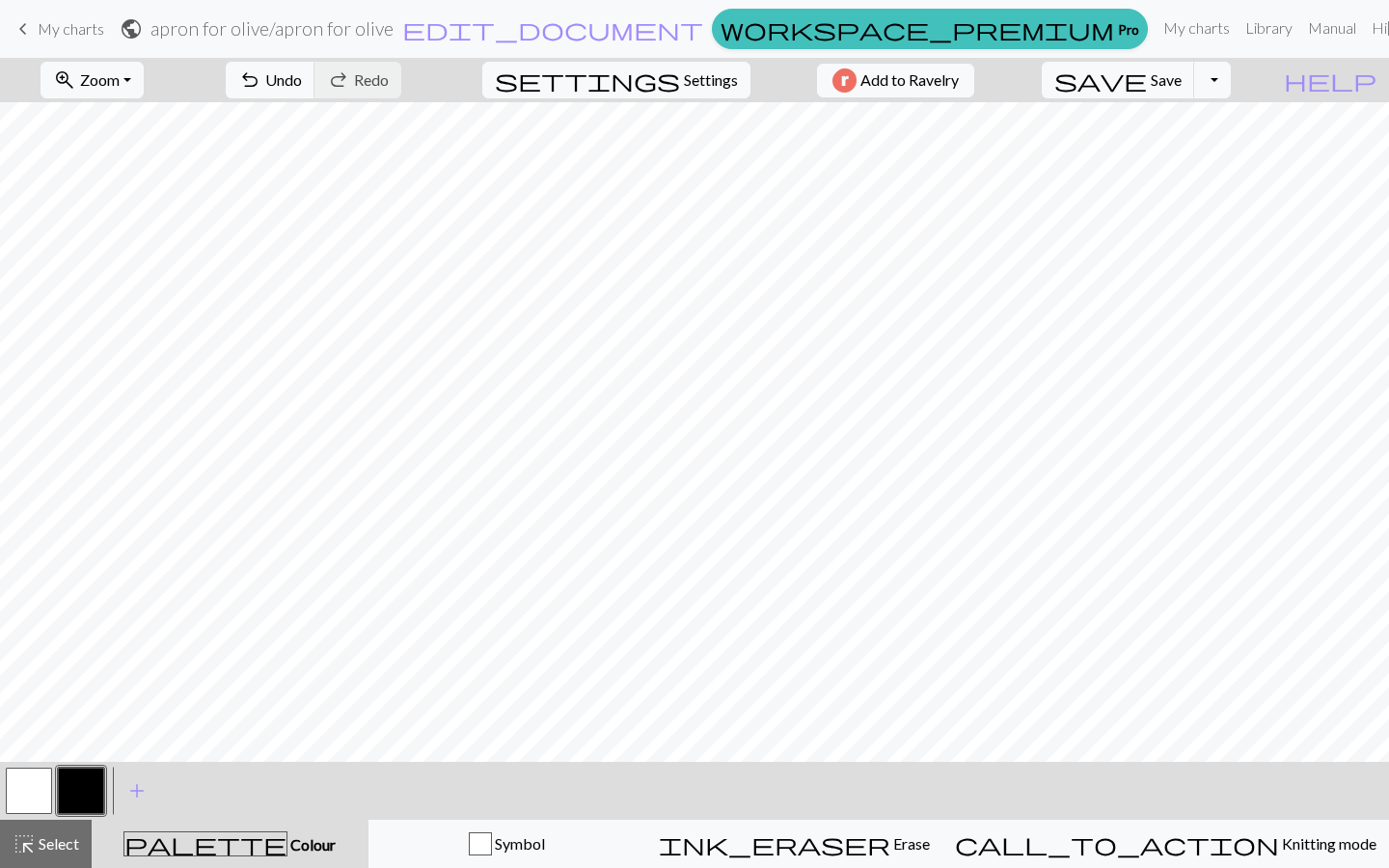 click at bounding box center (29, 791) 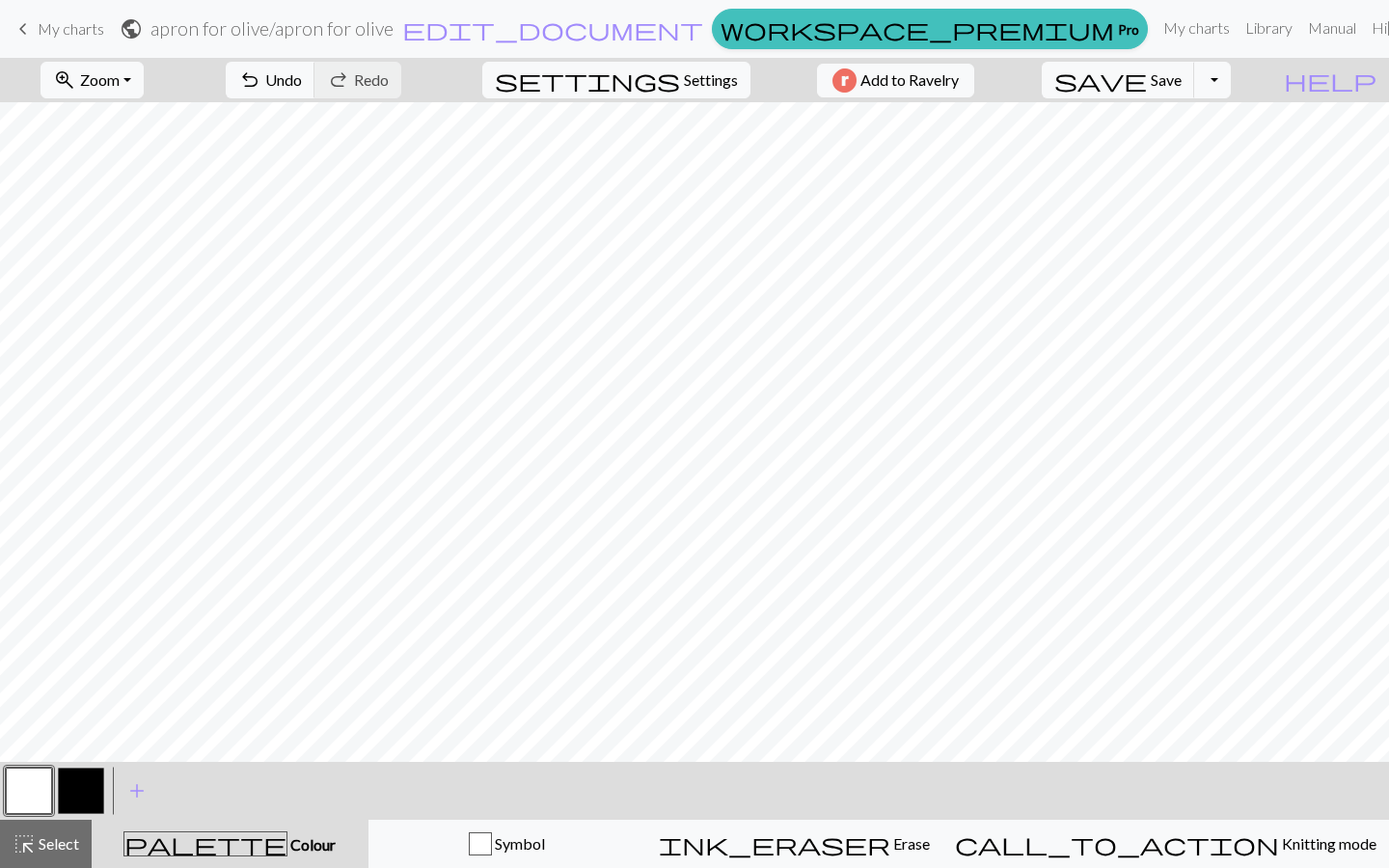 click on "highlight_alt   Select   Select" at bounding box center (45, 844) 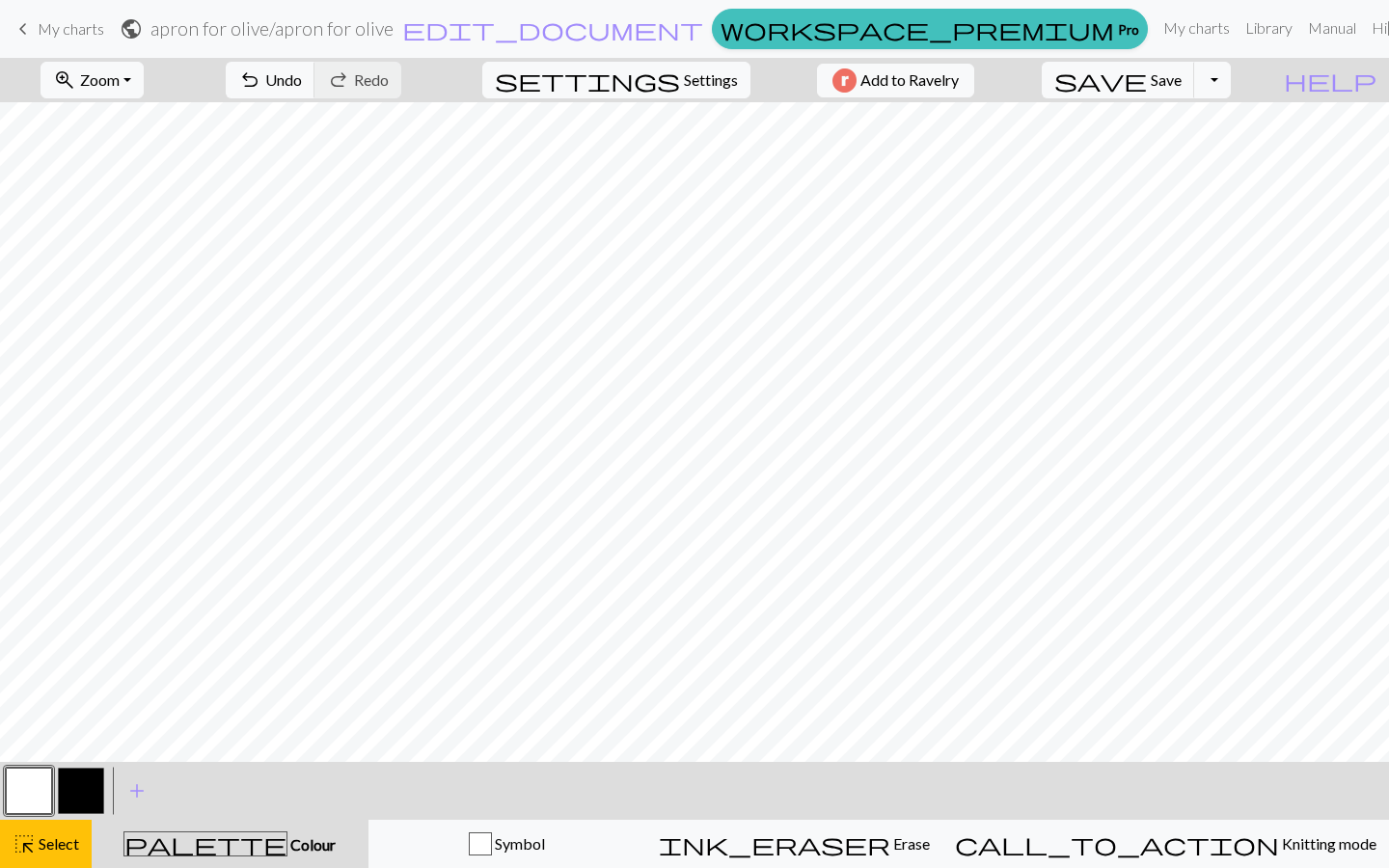 click at bounding box center [81, 791] 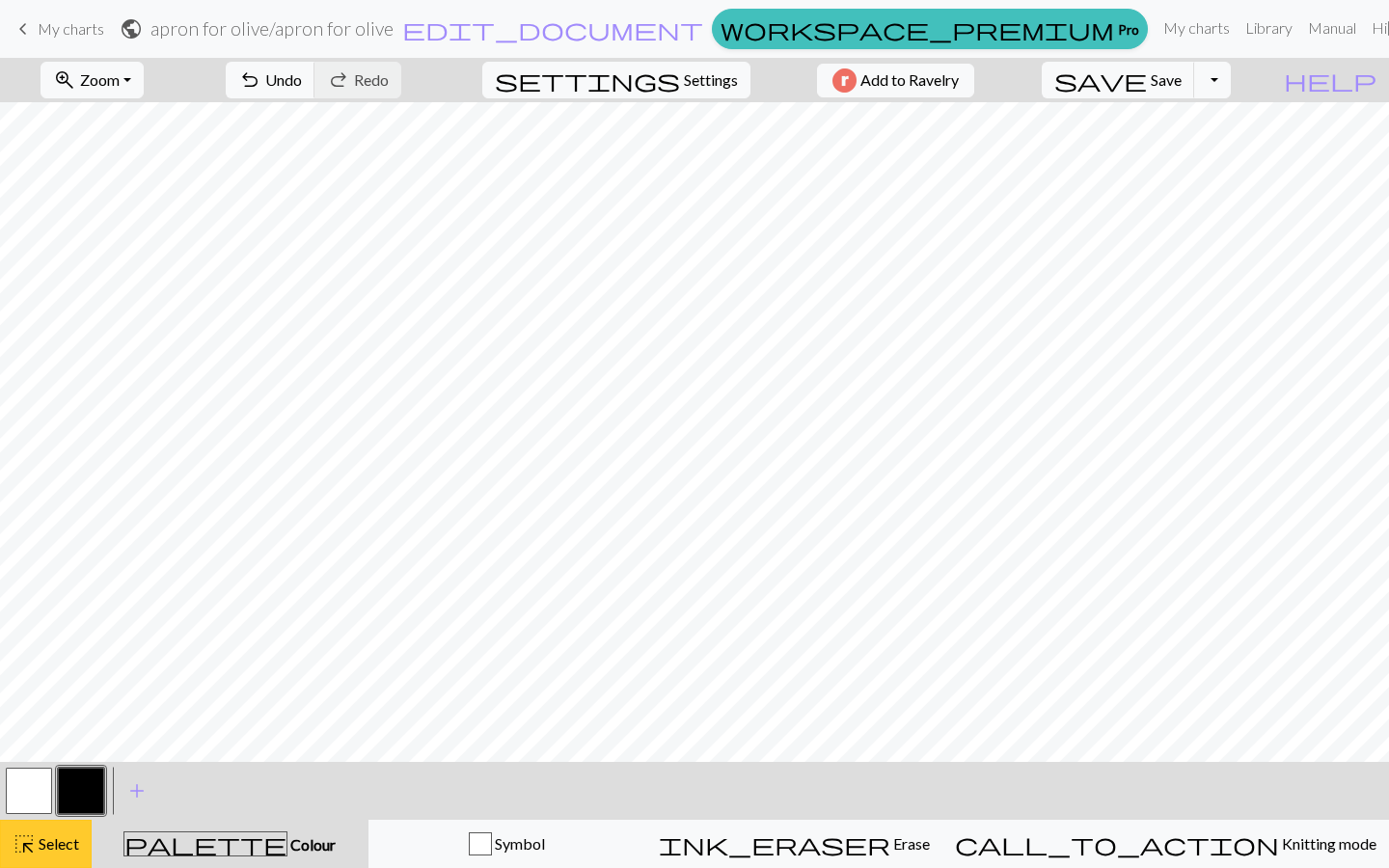 click on "highlight_alt   Select   Select" at bounding box center [45, 844] 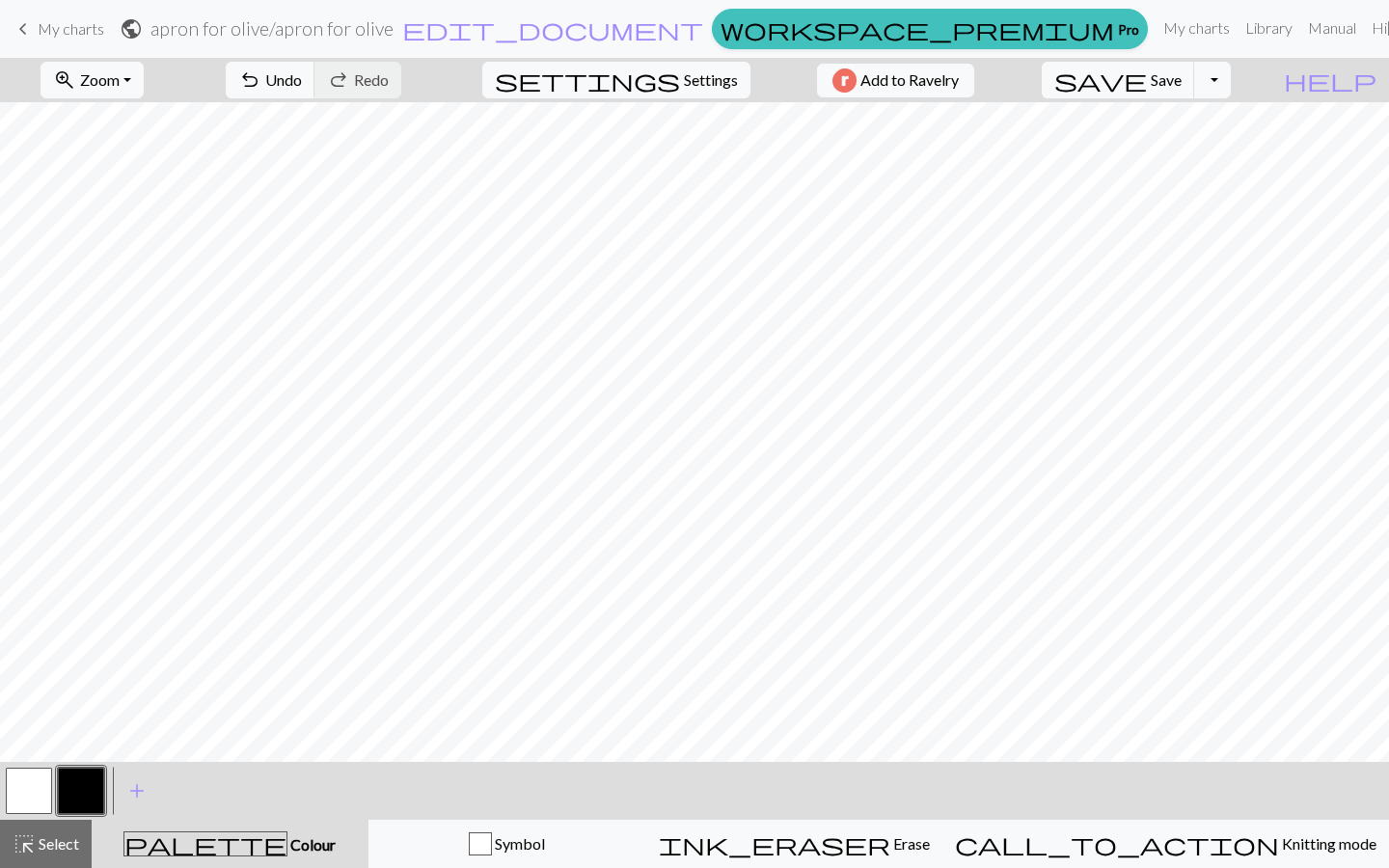 click at bounding box center (29, 791) 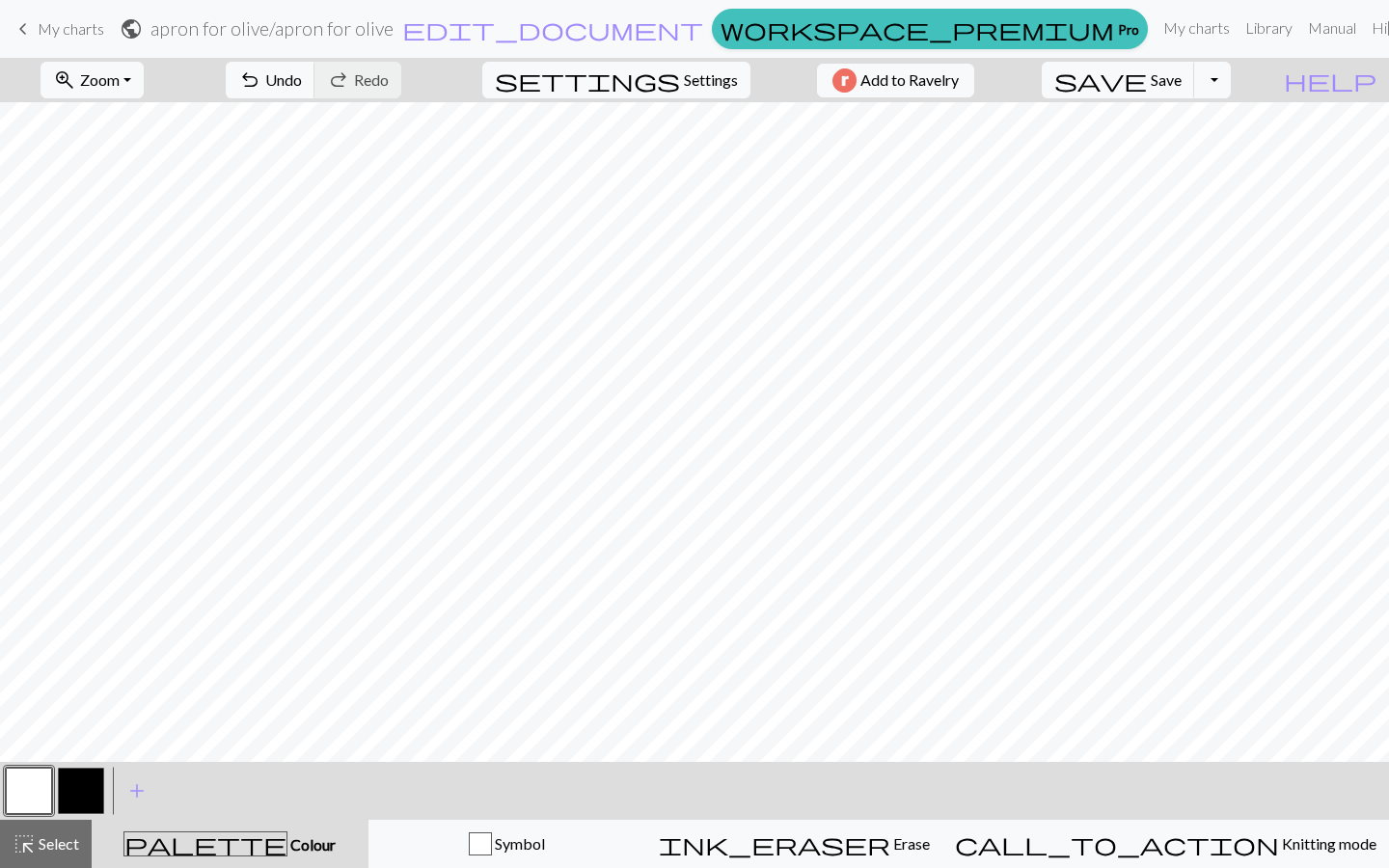 click at bounding box center (81, 791) 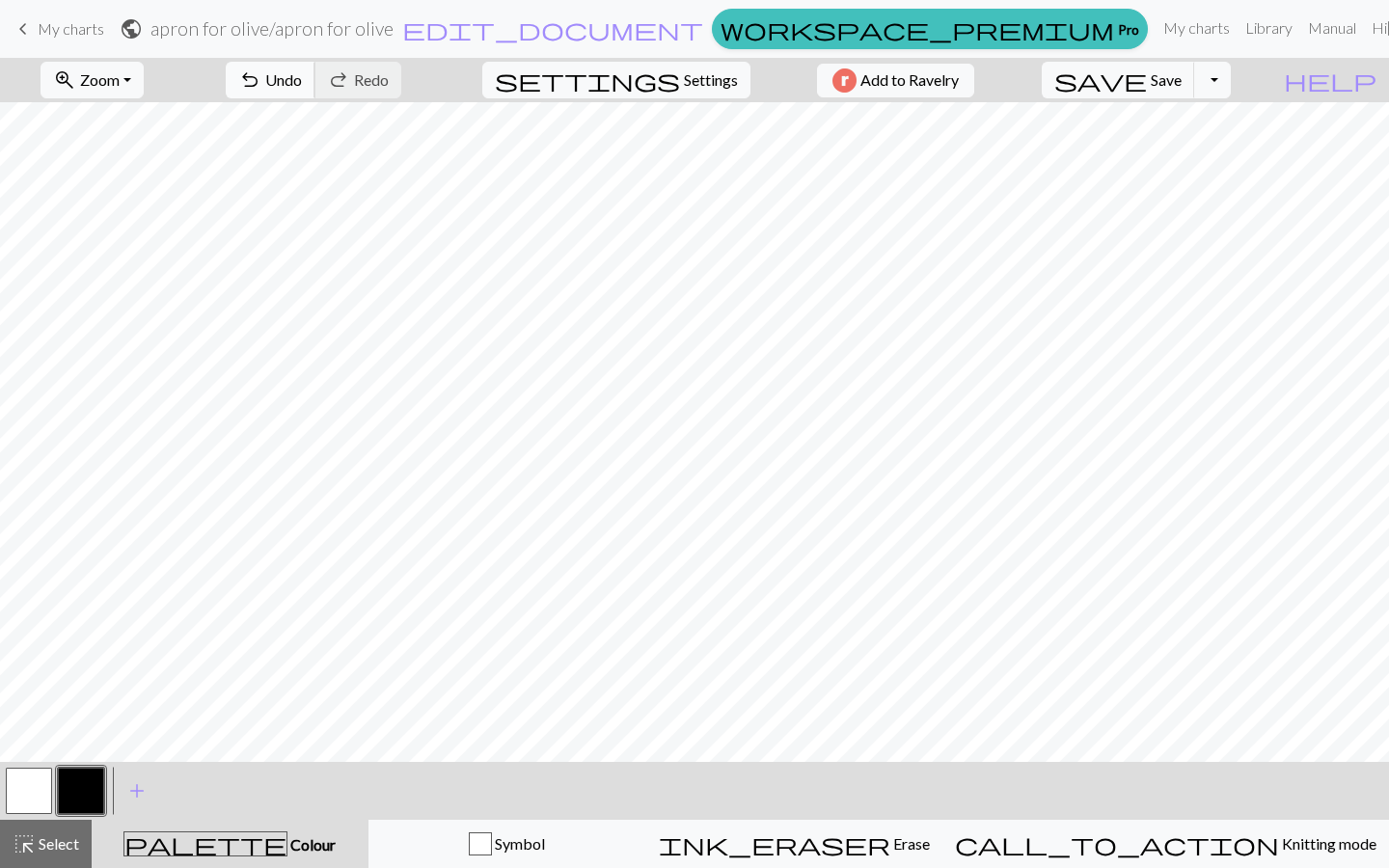 click on "undo Undo Undo" at bounding box center [270, 80] 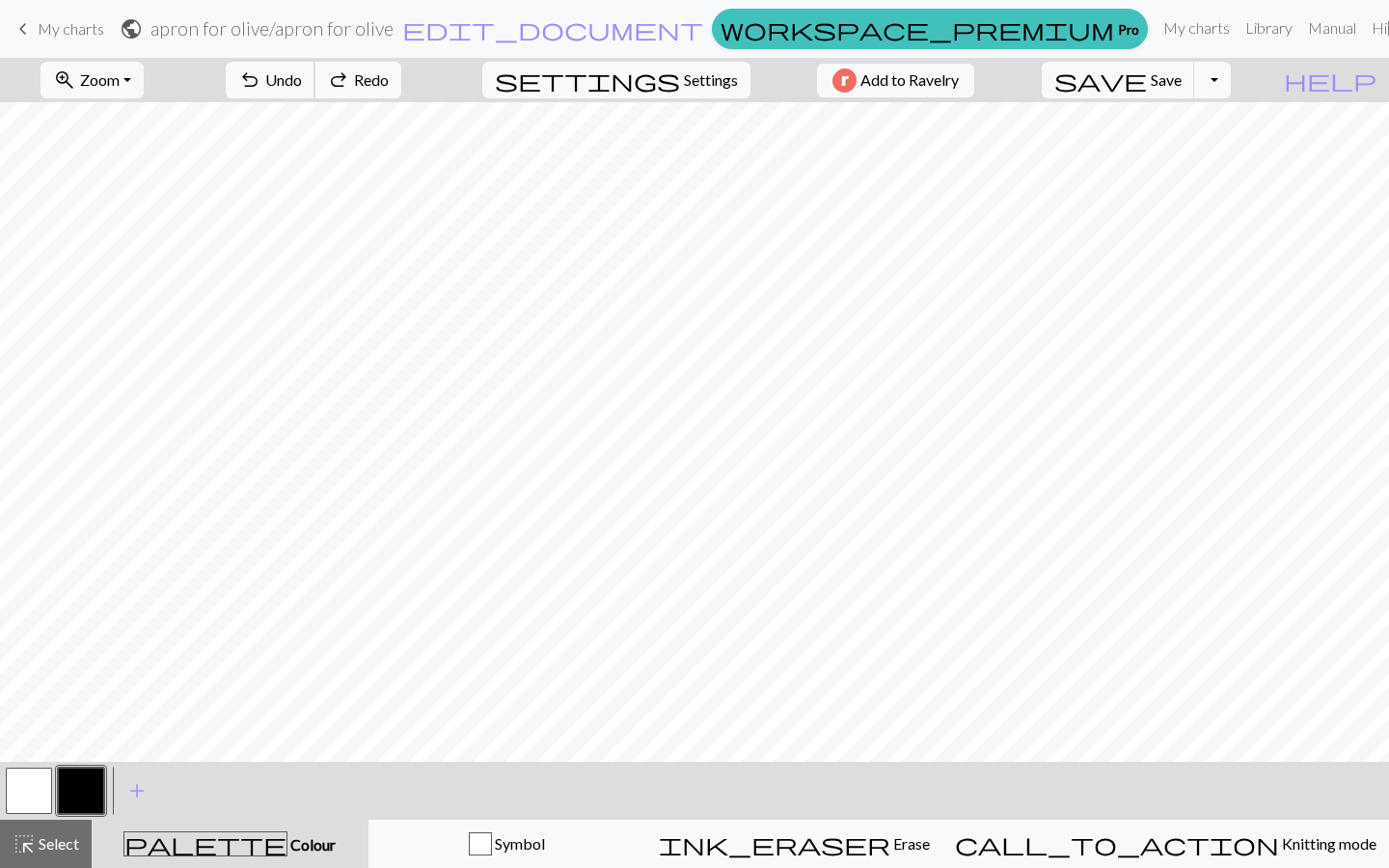 click on "undo" at bounding box center [250, 80] 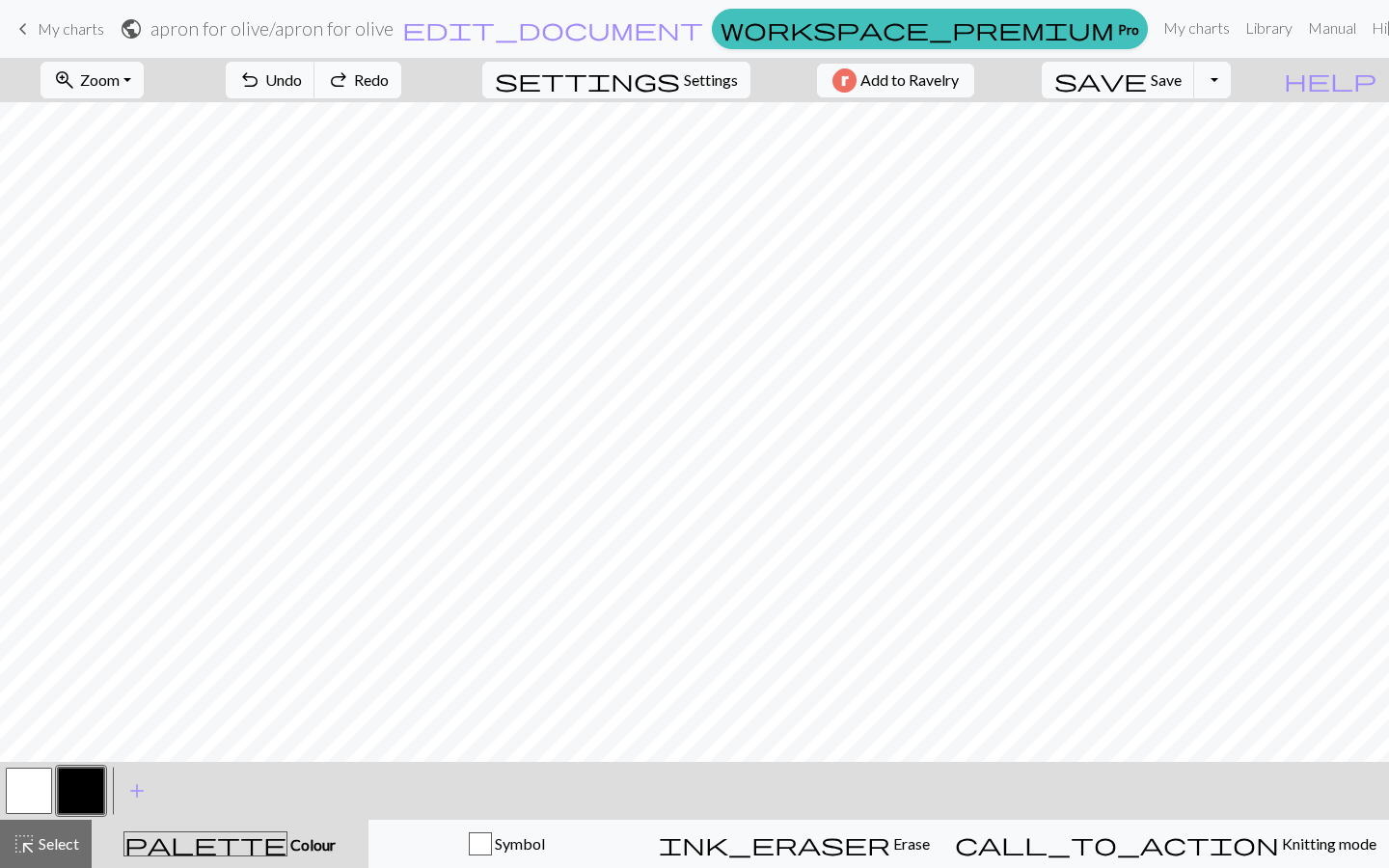 click on "redo" at bounding box center [339, 80] 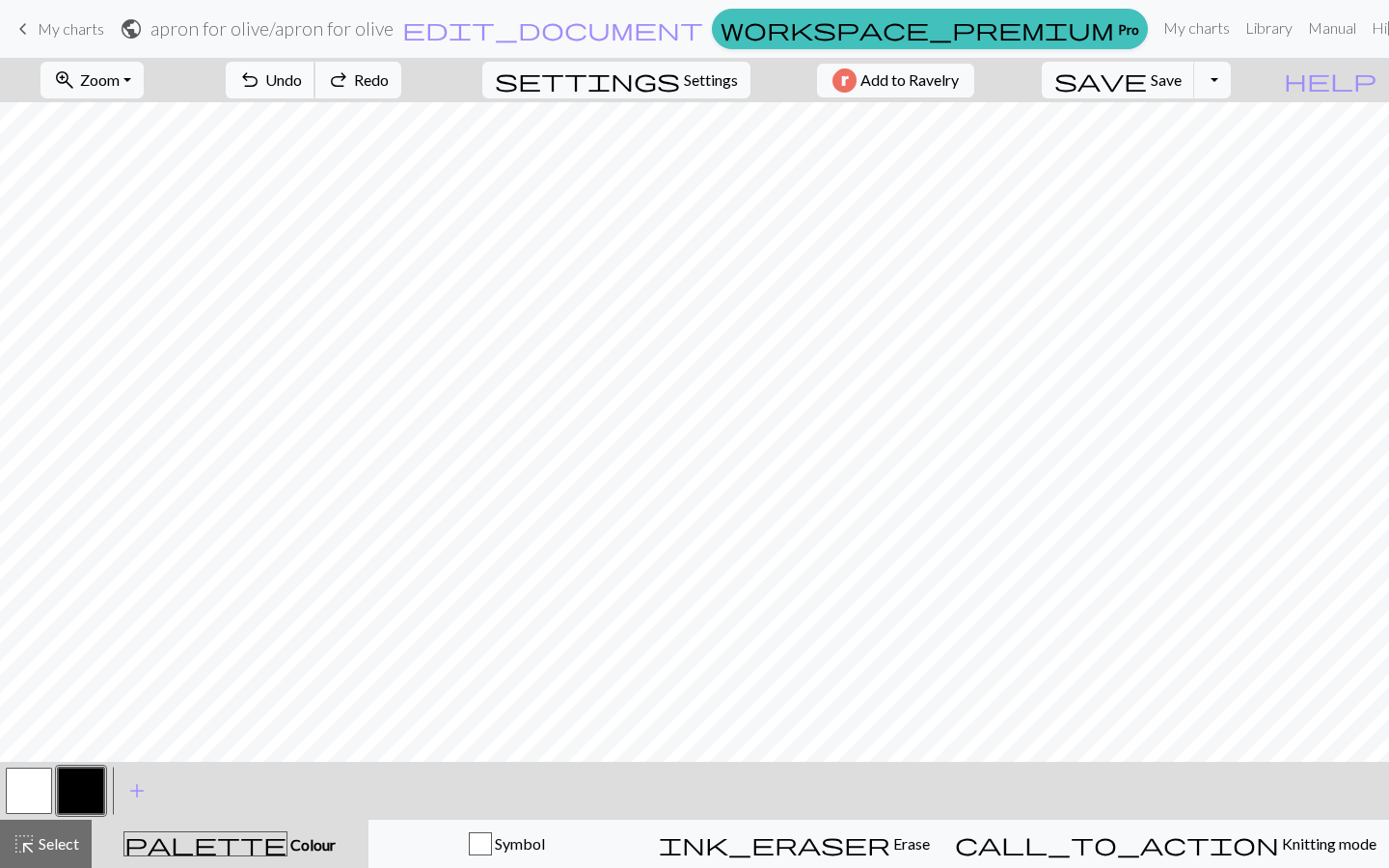click on "Undo" at bounding box center (284, 79) 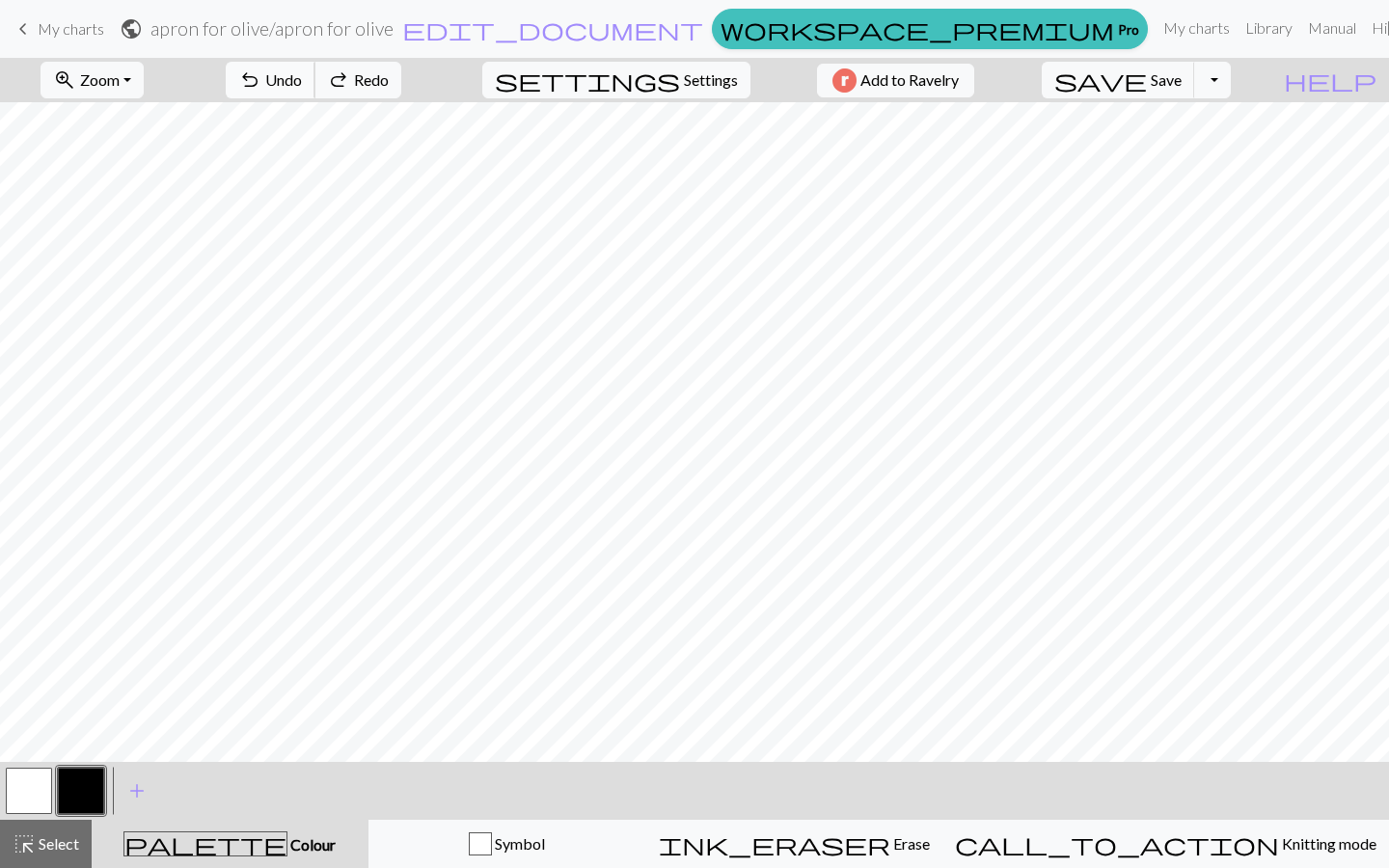 click on "Undo" at bounding box center [284, 79] 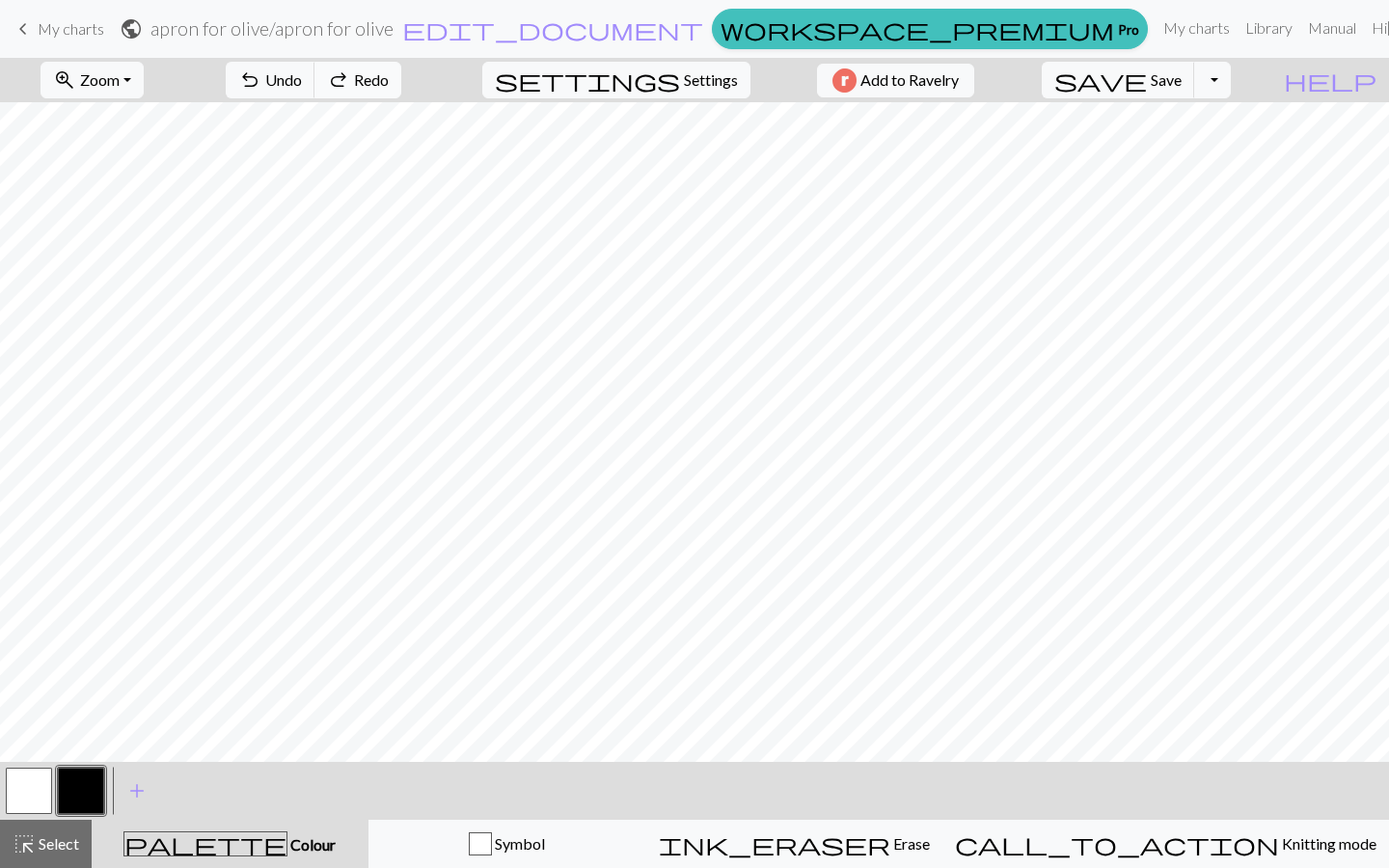 click on "Redo" at bounding box center (371, 79) 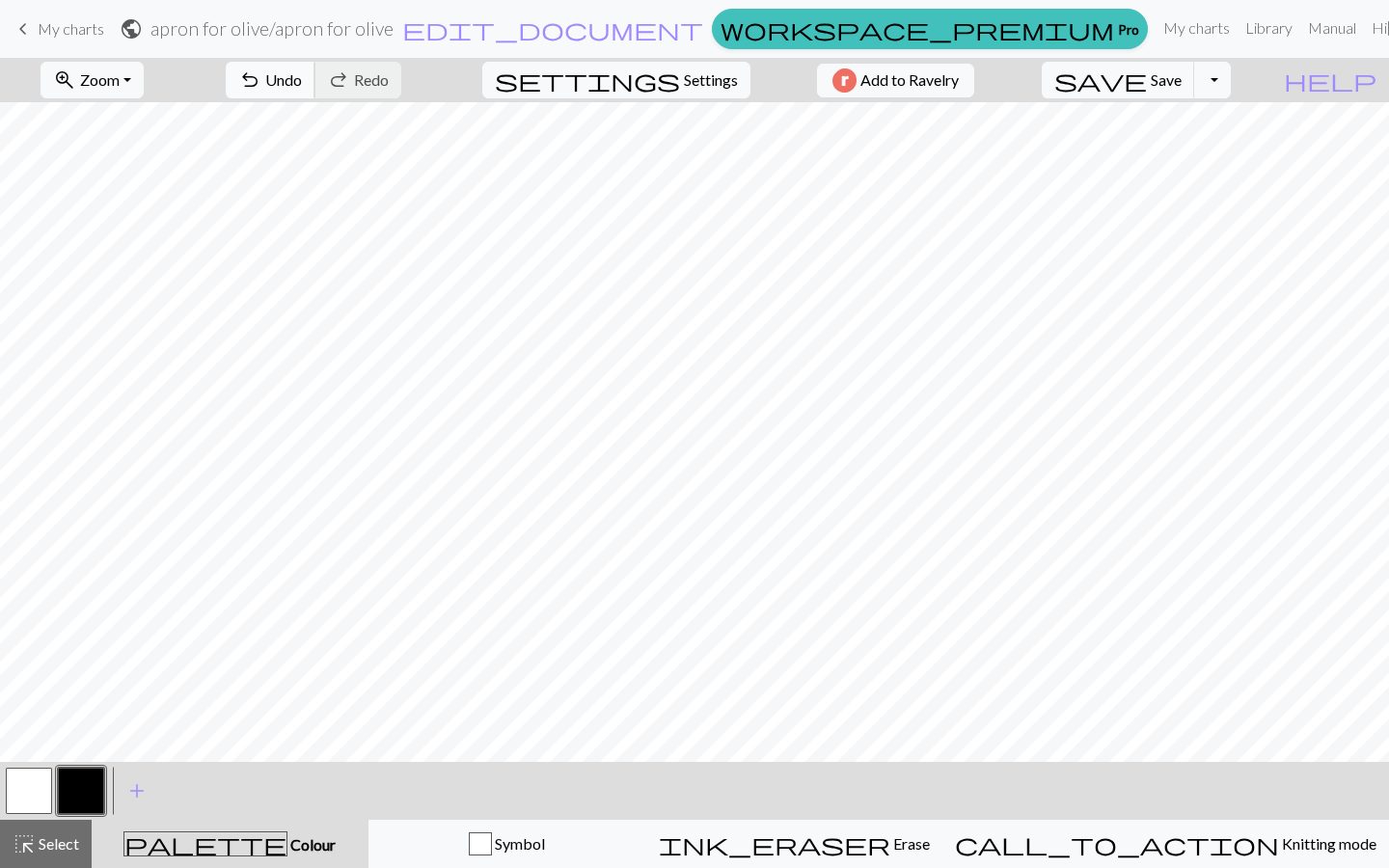 click on "undo" at bounding box center (250, 80) 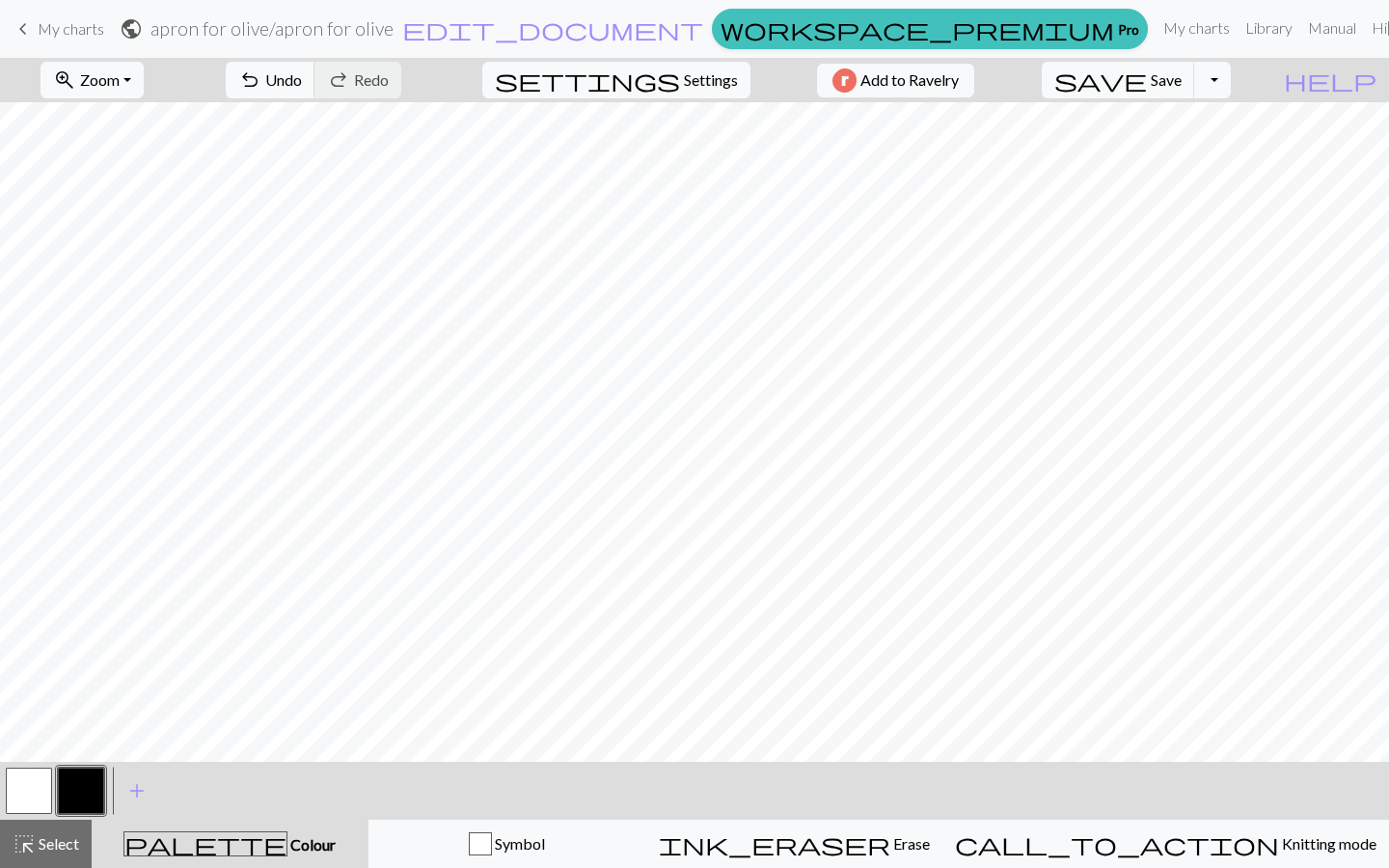 click at bounding box center [29, 791] 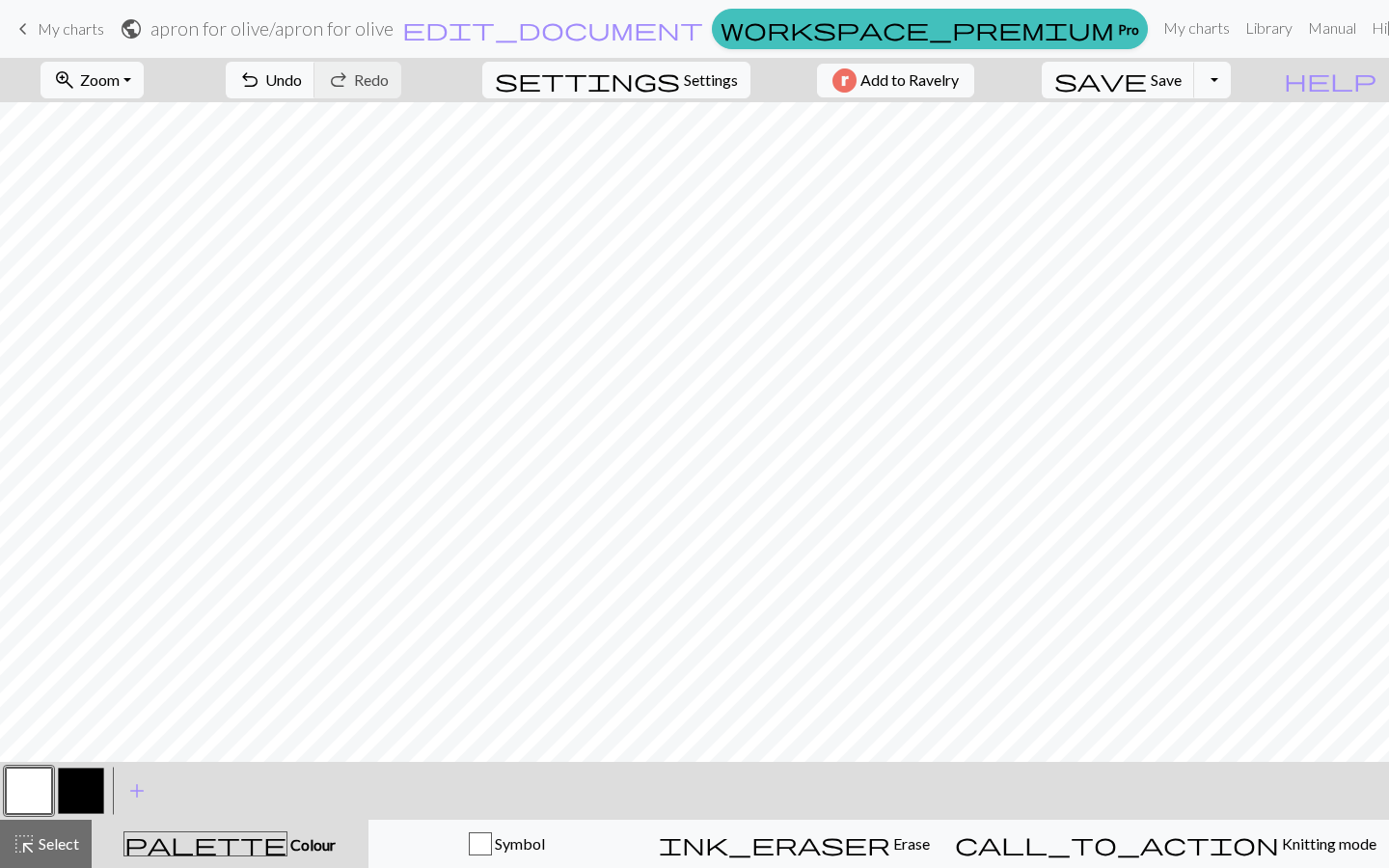 click at bounding box center (81, 791) 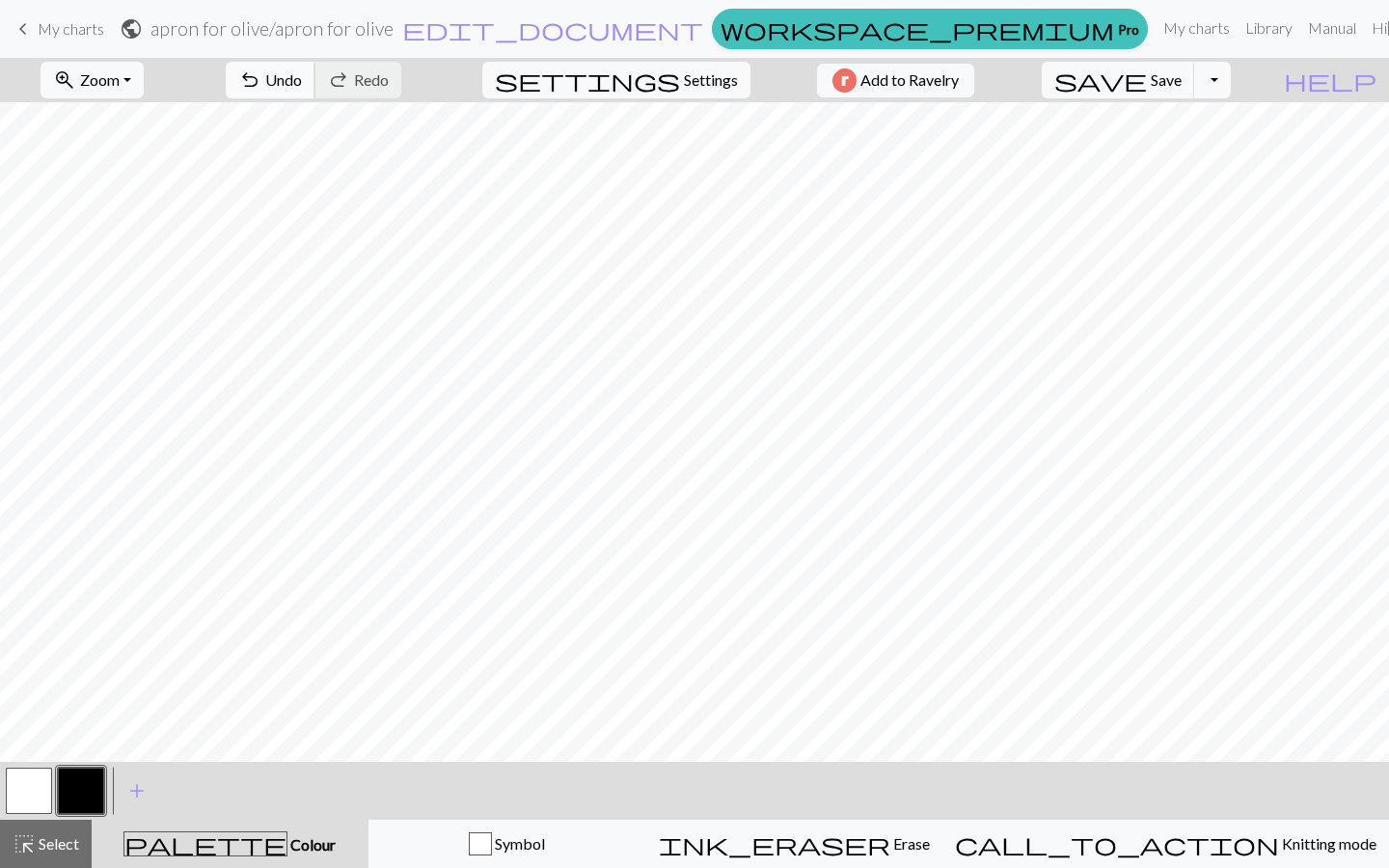 click on "undo Undo Undo" at bounding box center (270, 80) 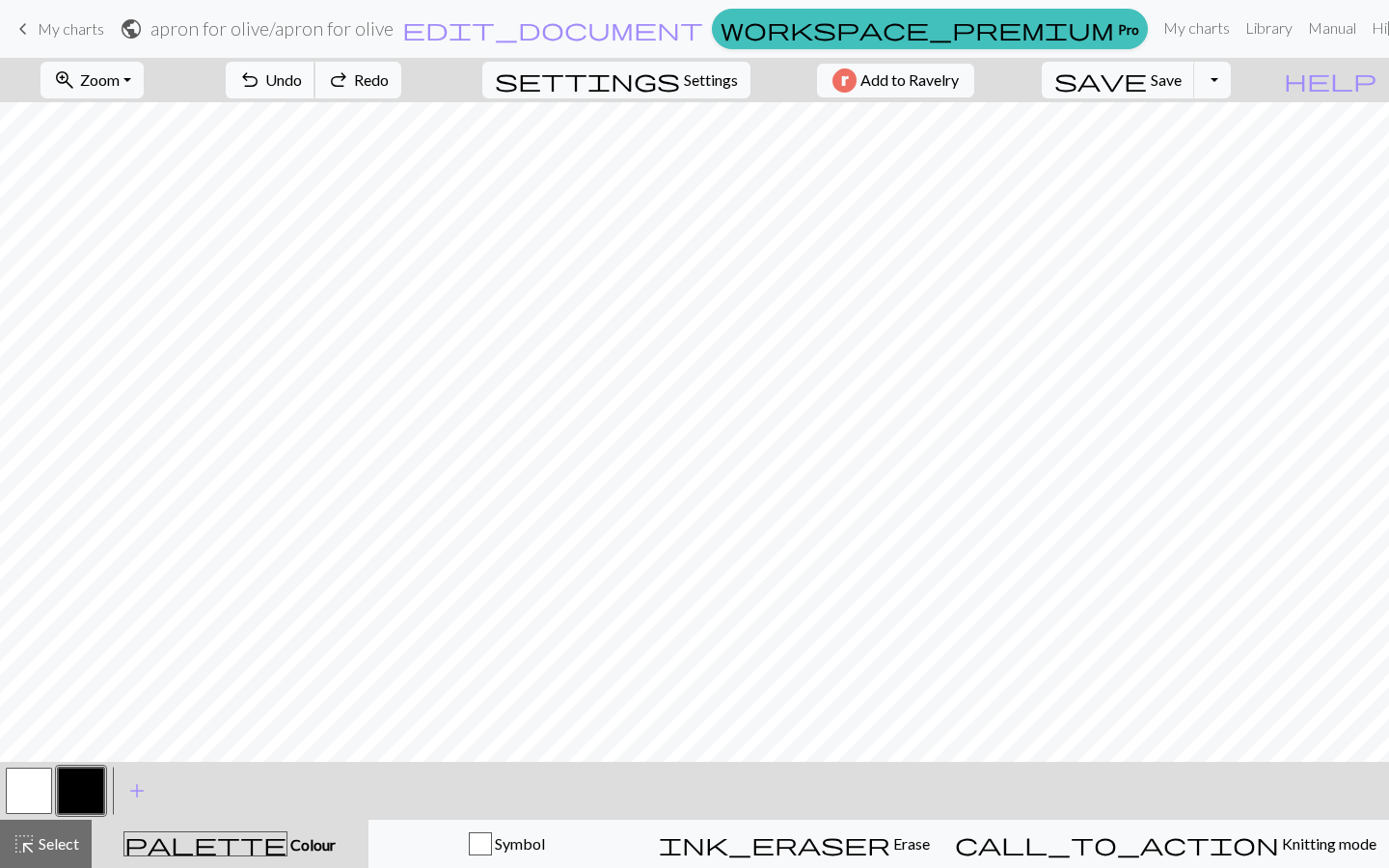click on "undo Undo Undo" at bounding box center [270, 80] 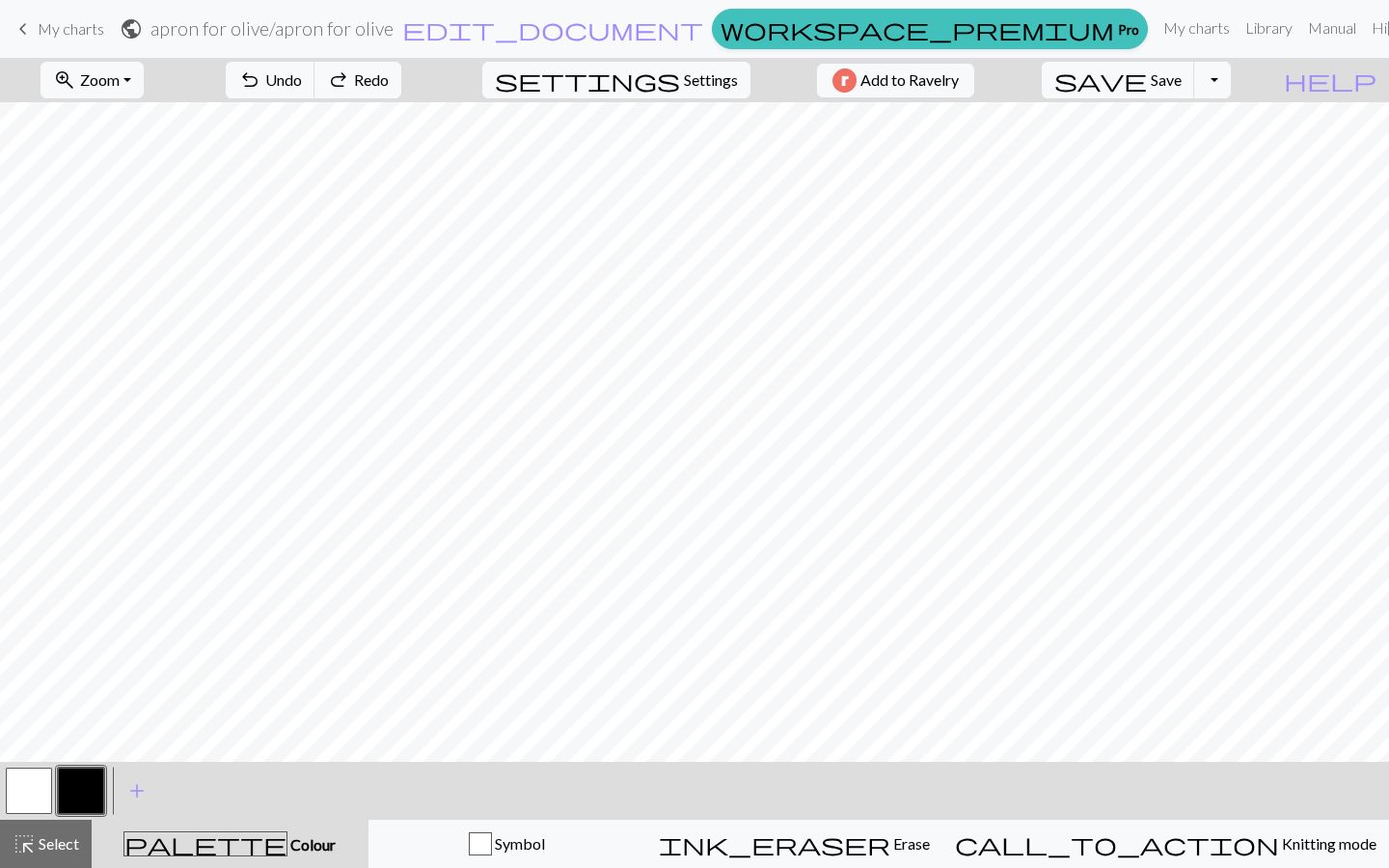 click at bounding box center [29, 791] 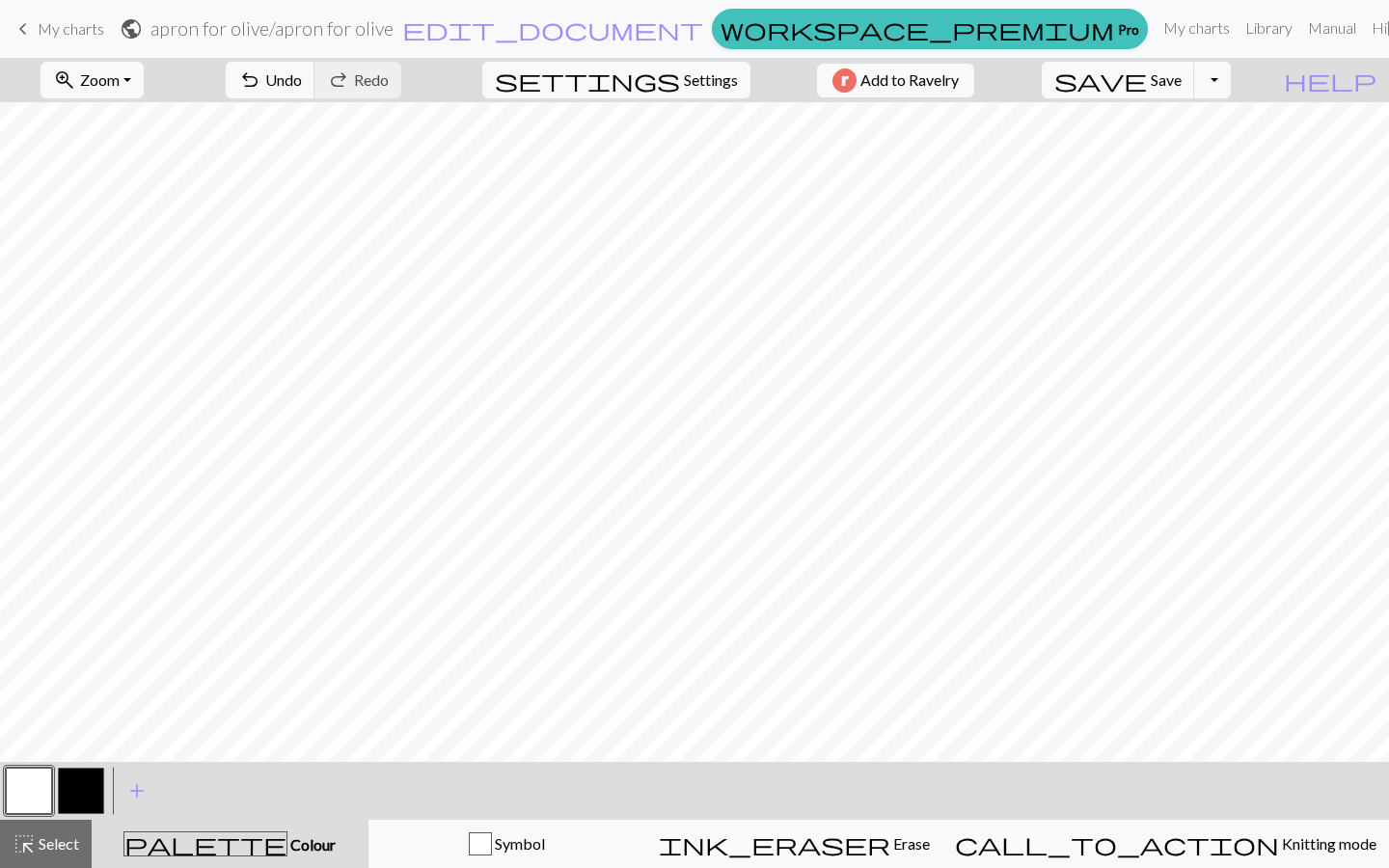 click at bounding box center [81, 791] 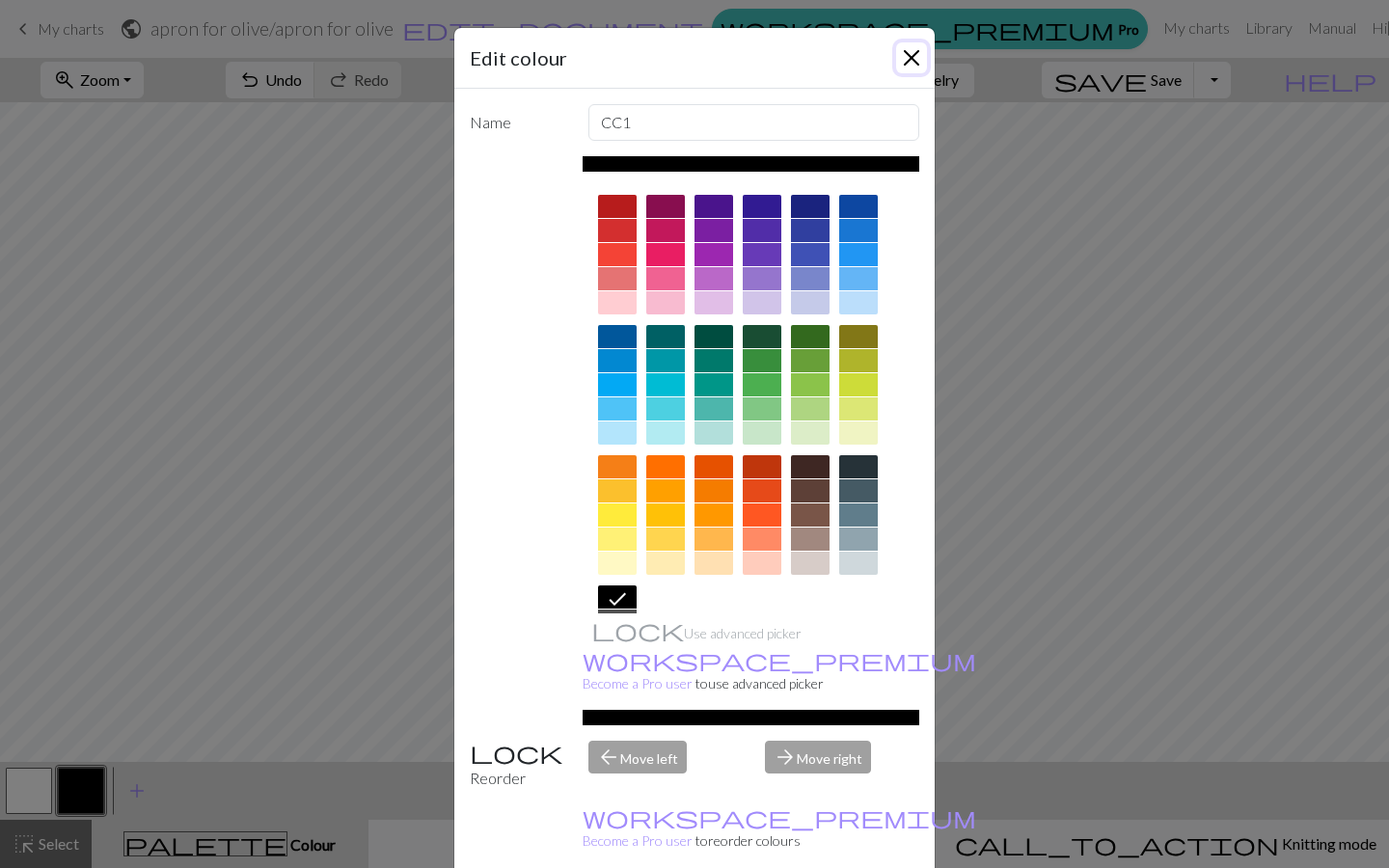 click at bounding box center (912, 58) 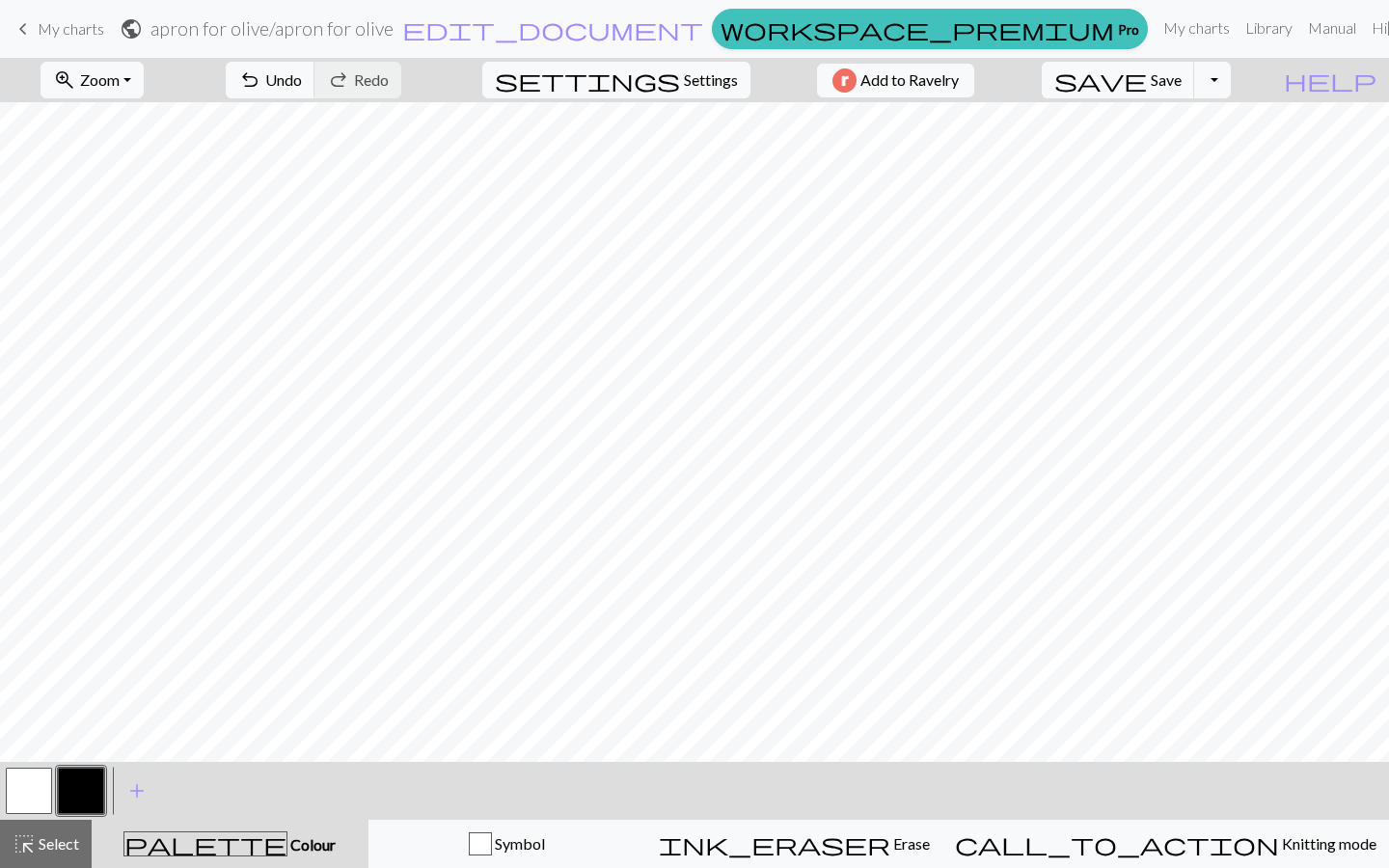 click at bounding box center [29, 791] 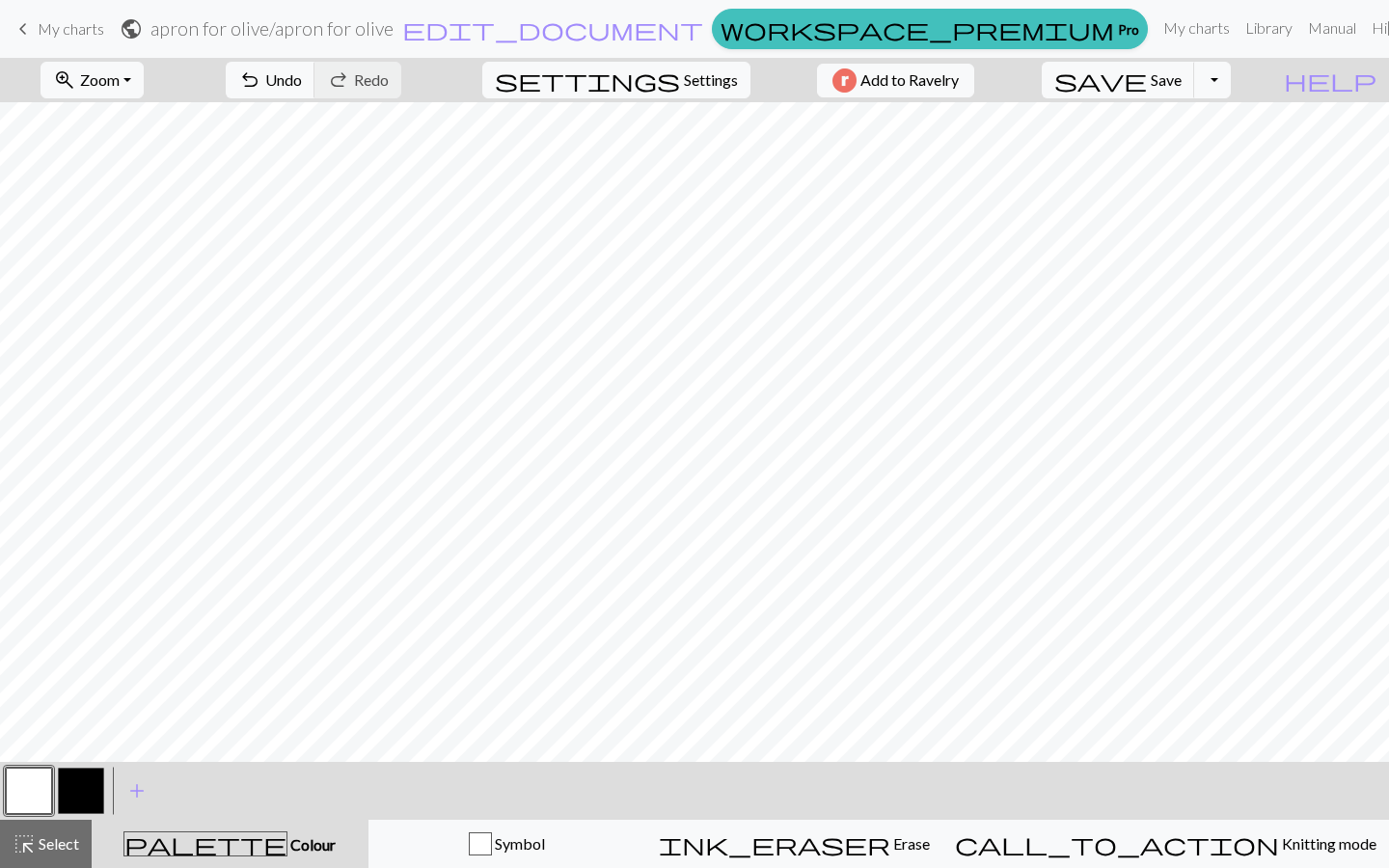 click at bounding box center [81, 791] 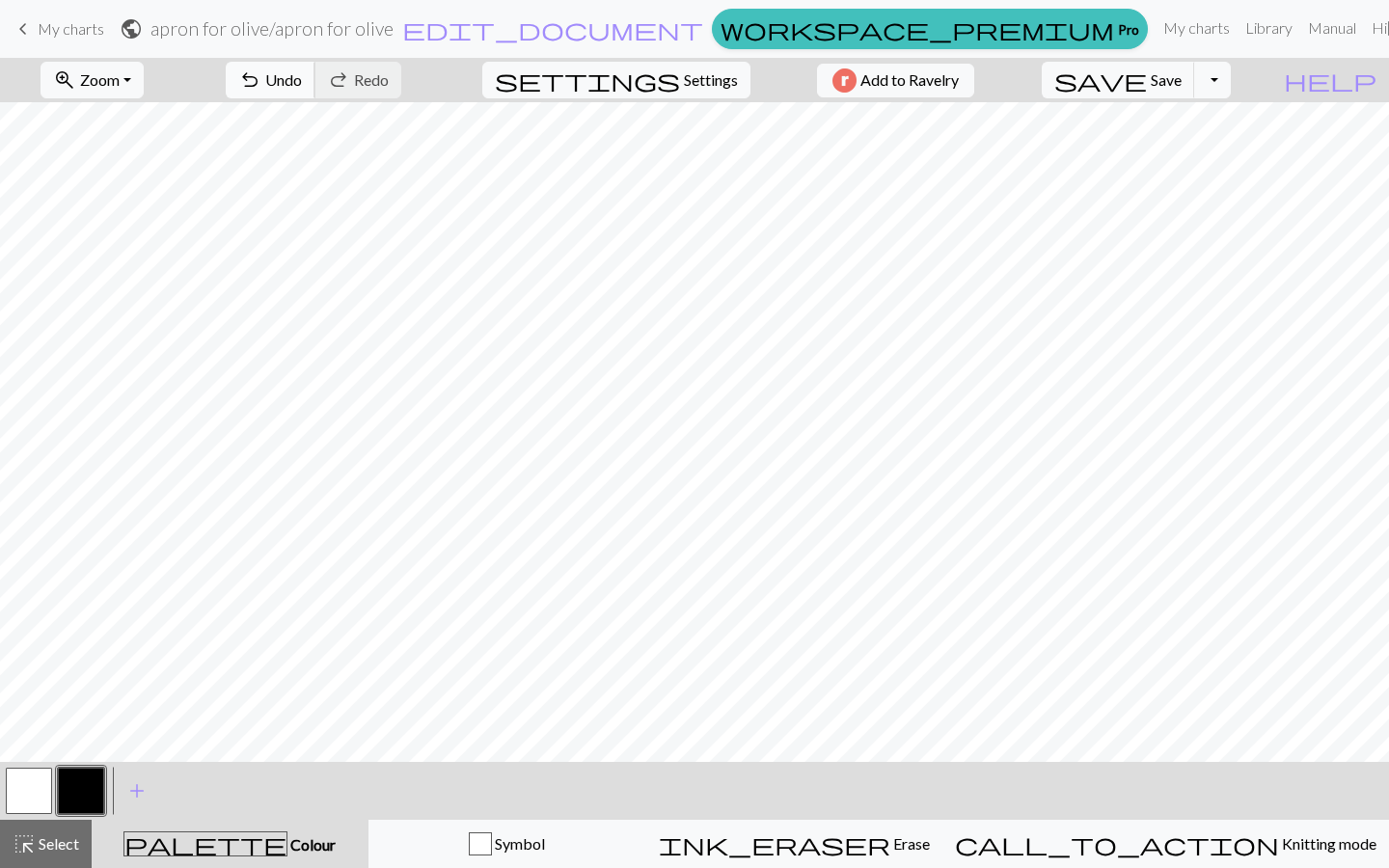 click on "Undo" at bounding box center [284, 79] 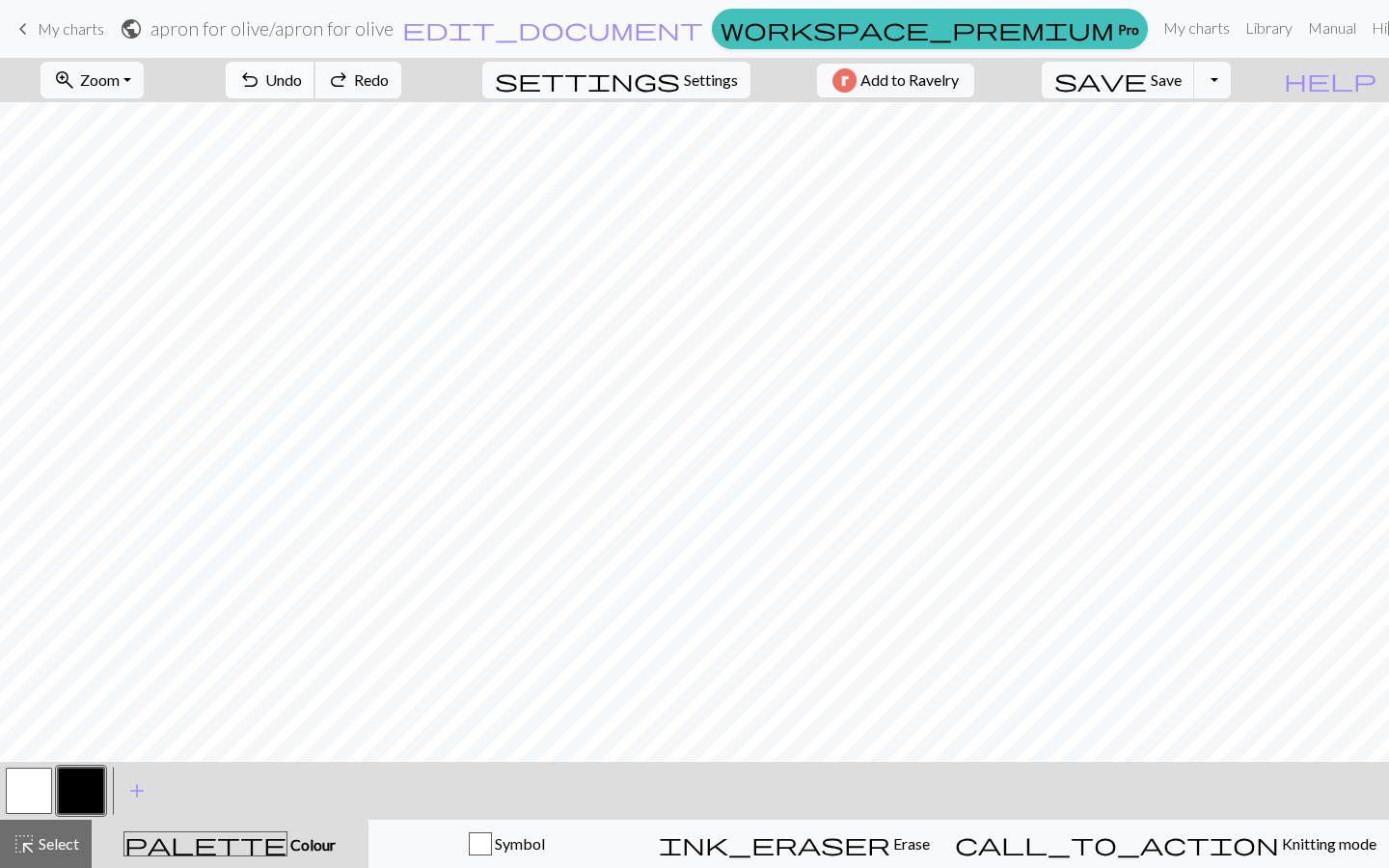 click on "Undo" at bounding box center (284, 79) 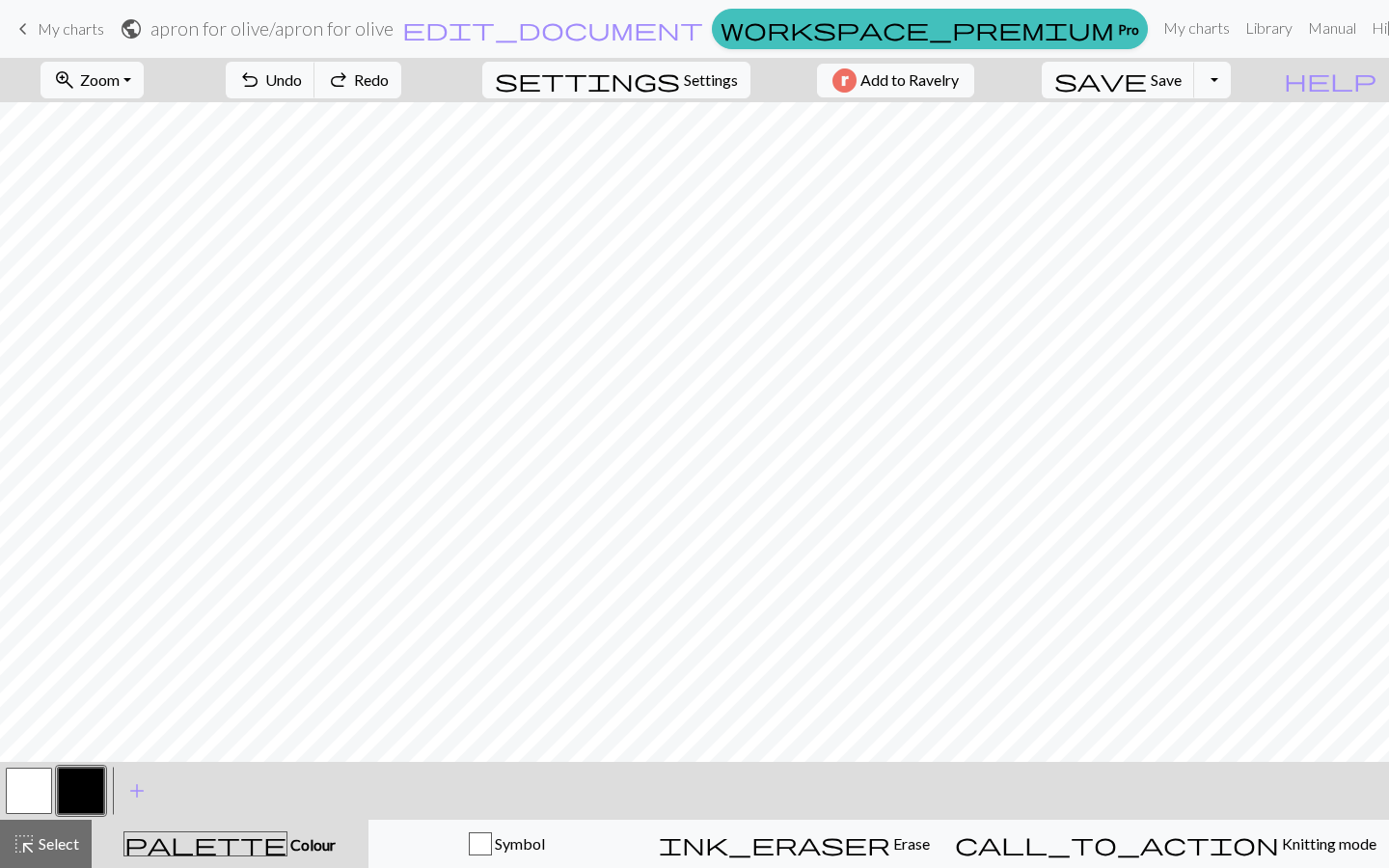 click at bounding box center [29, 791] 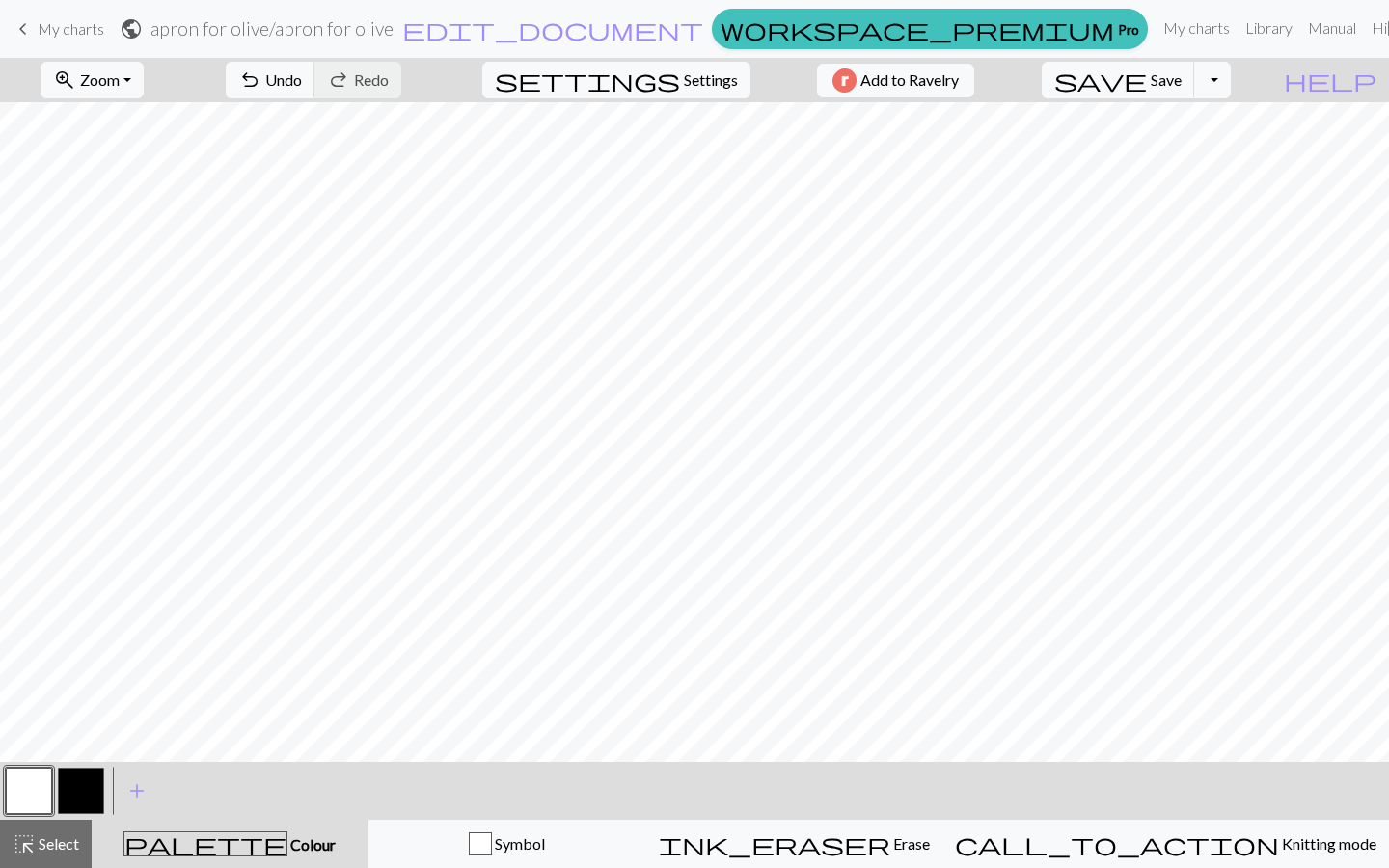 click at bounding box center [81, 791] 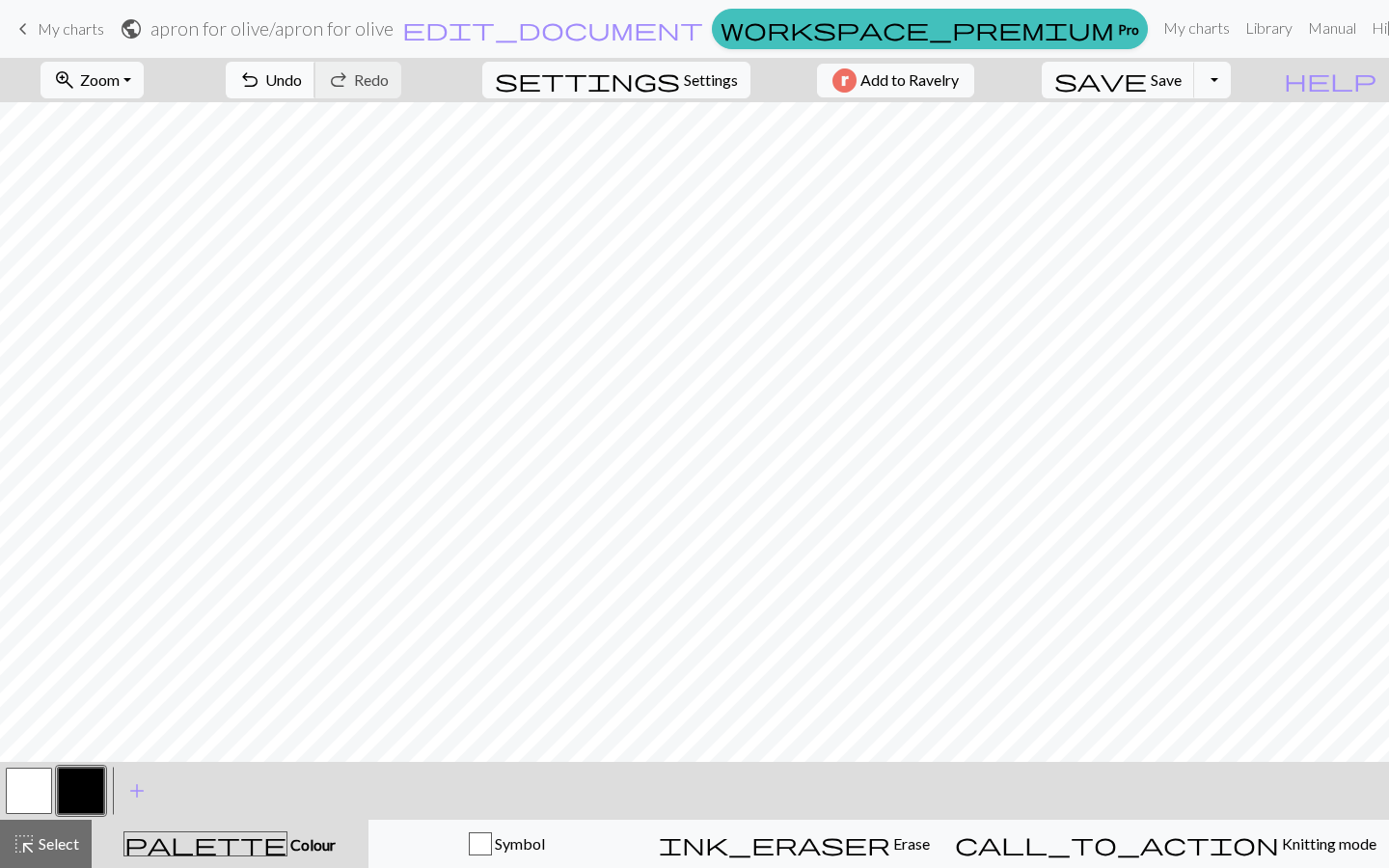 click on "Undo" at bounding box center (284, 79) 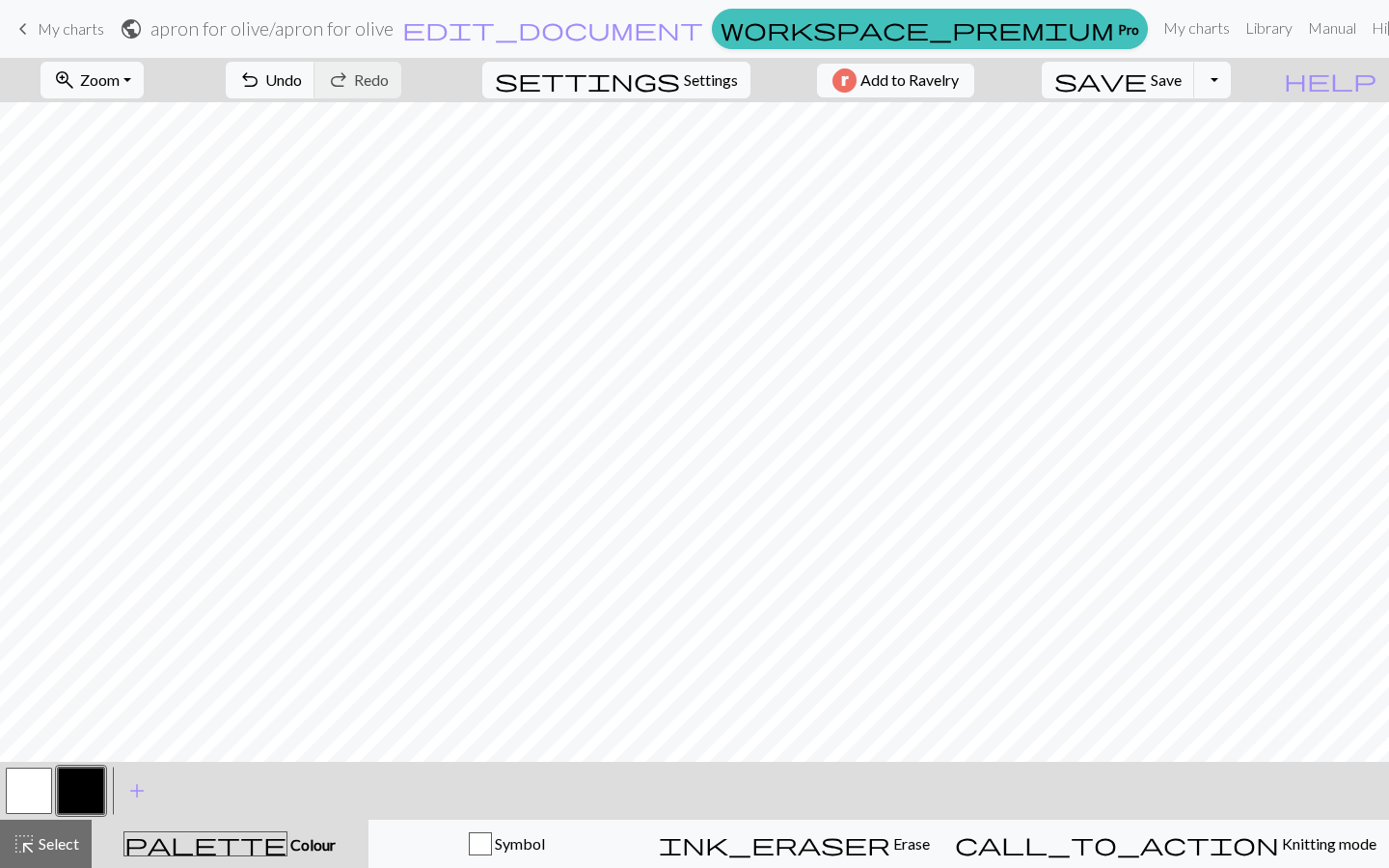 click at bounding box center (29, 791) 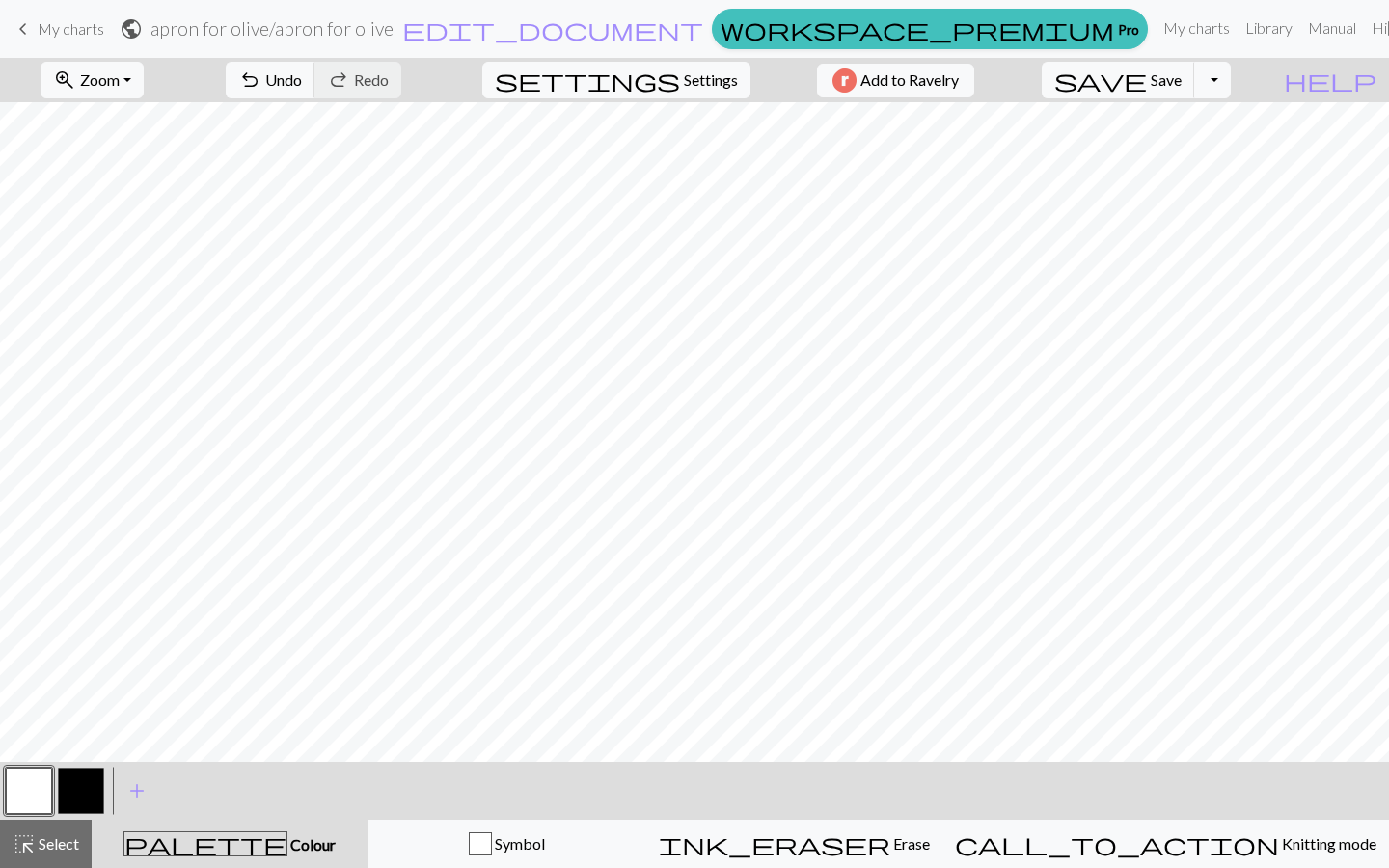 click at bounding box center [81, 791] 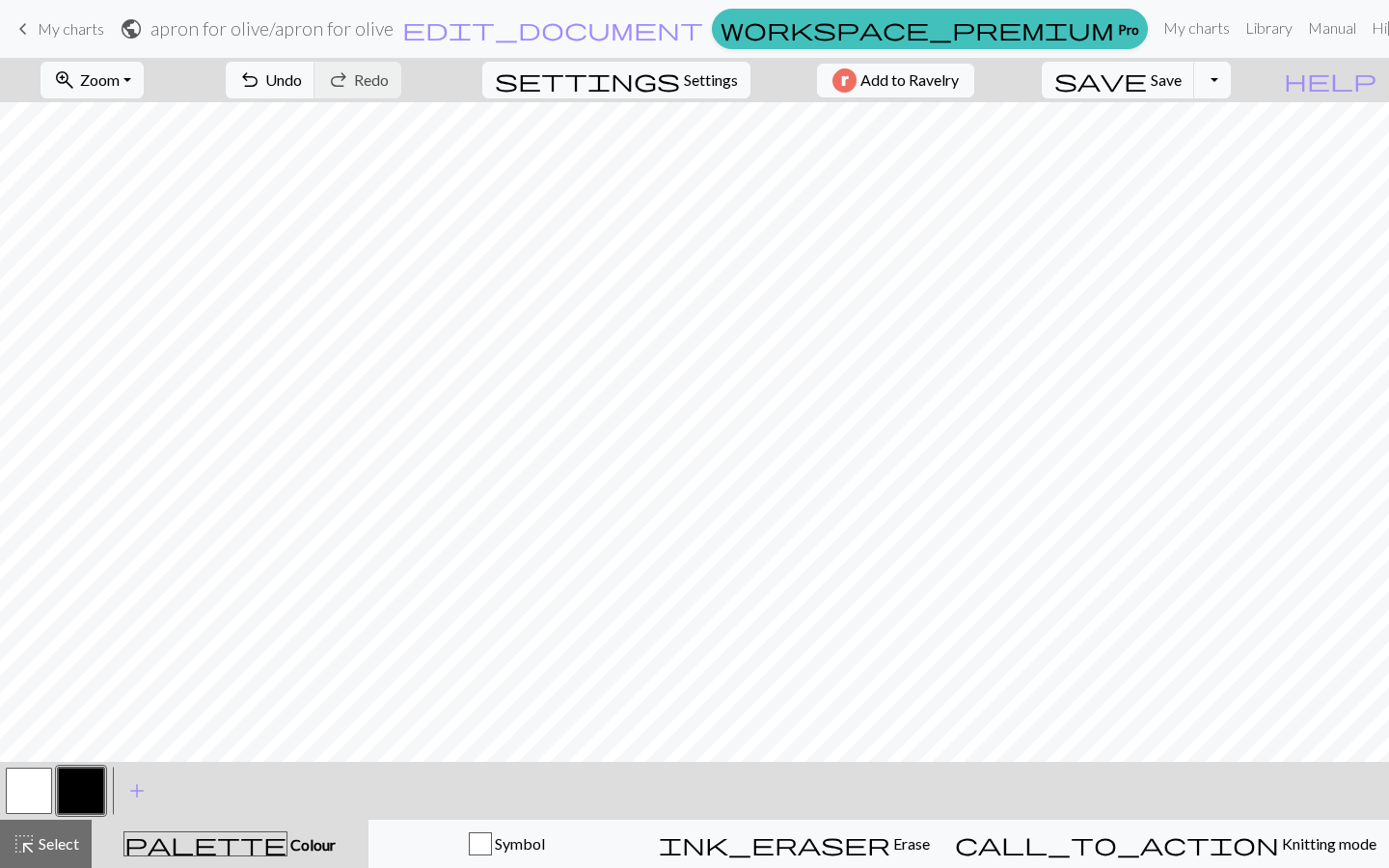 click at bounding box center (29, 791) 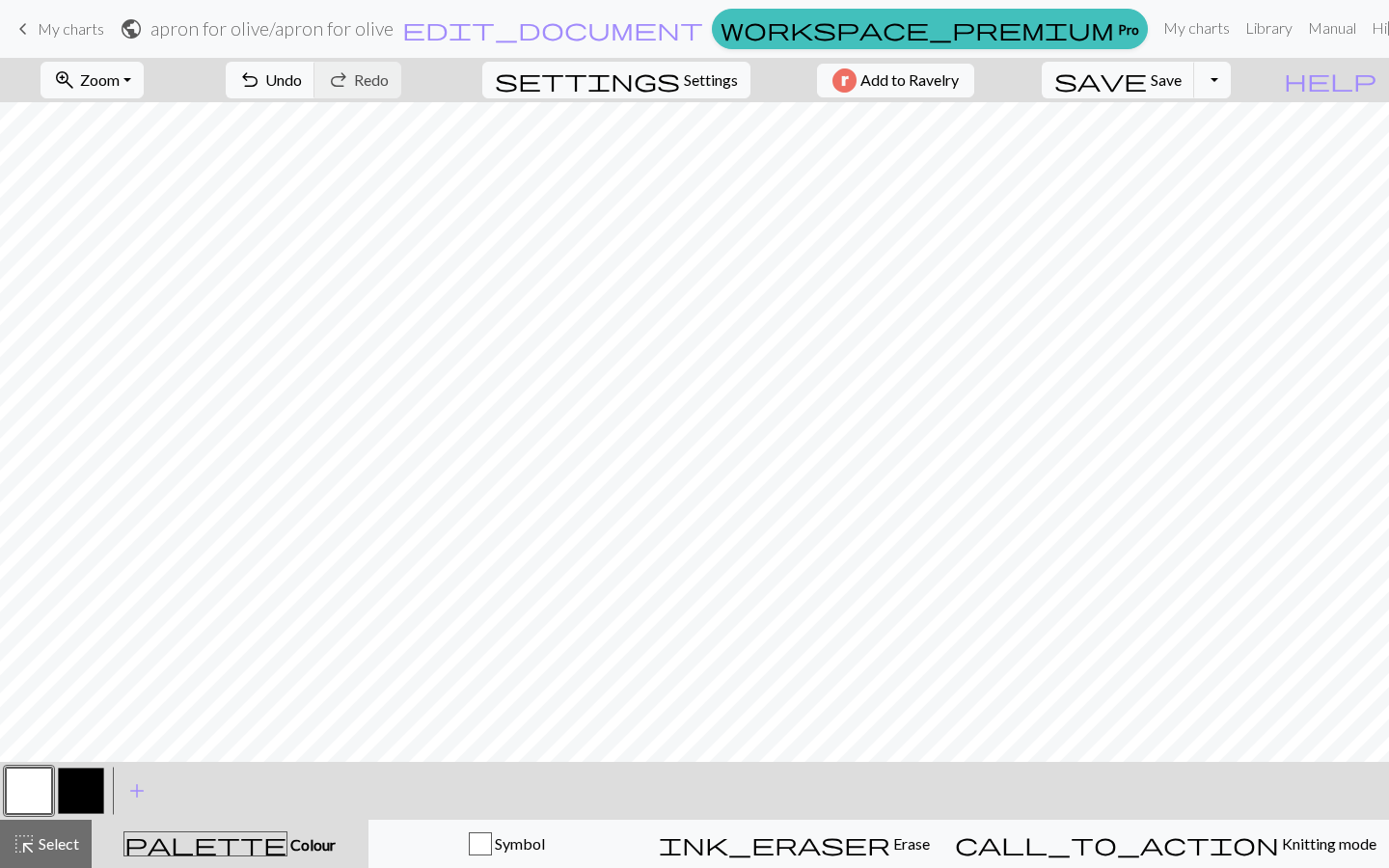 click at bounding box center (81, 791) 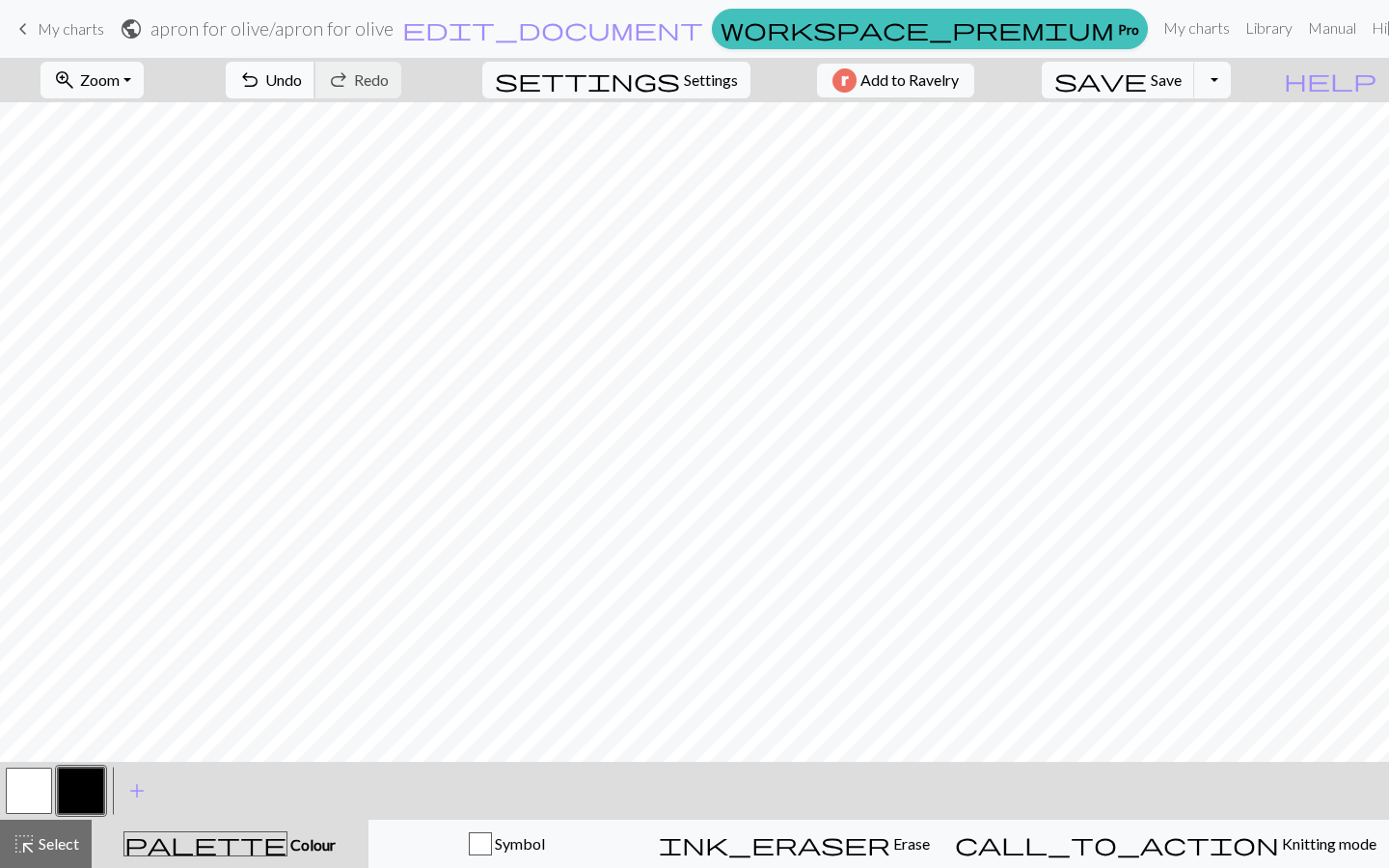 click on "undo Undo Undo" at bounding box center [270, 80] 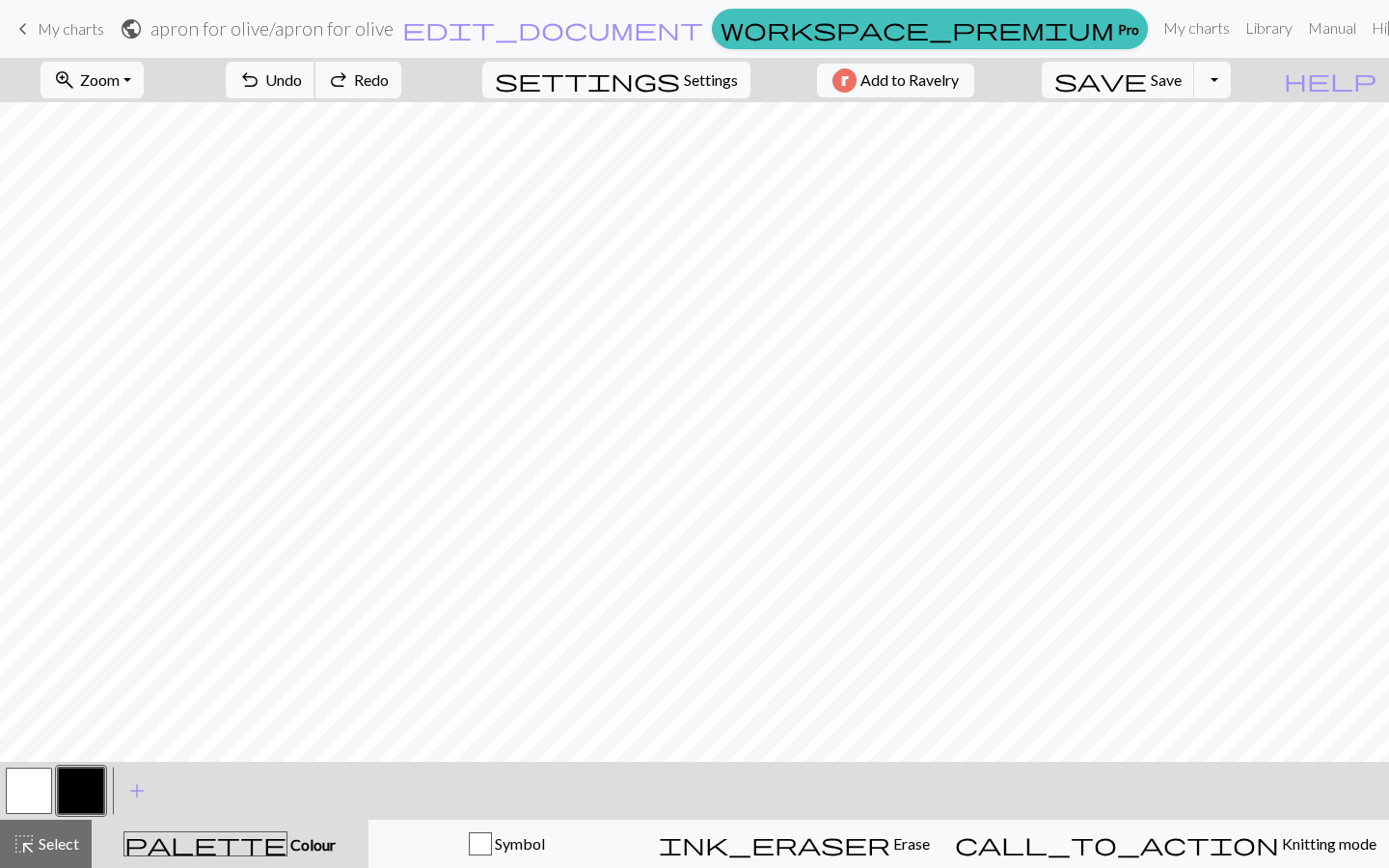click on "undo Undo Undo" at bounding box center (270, 80) 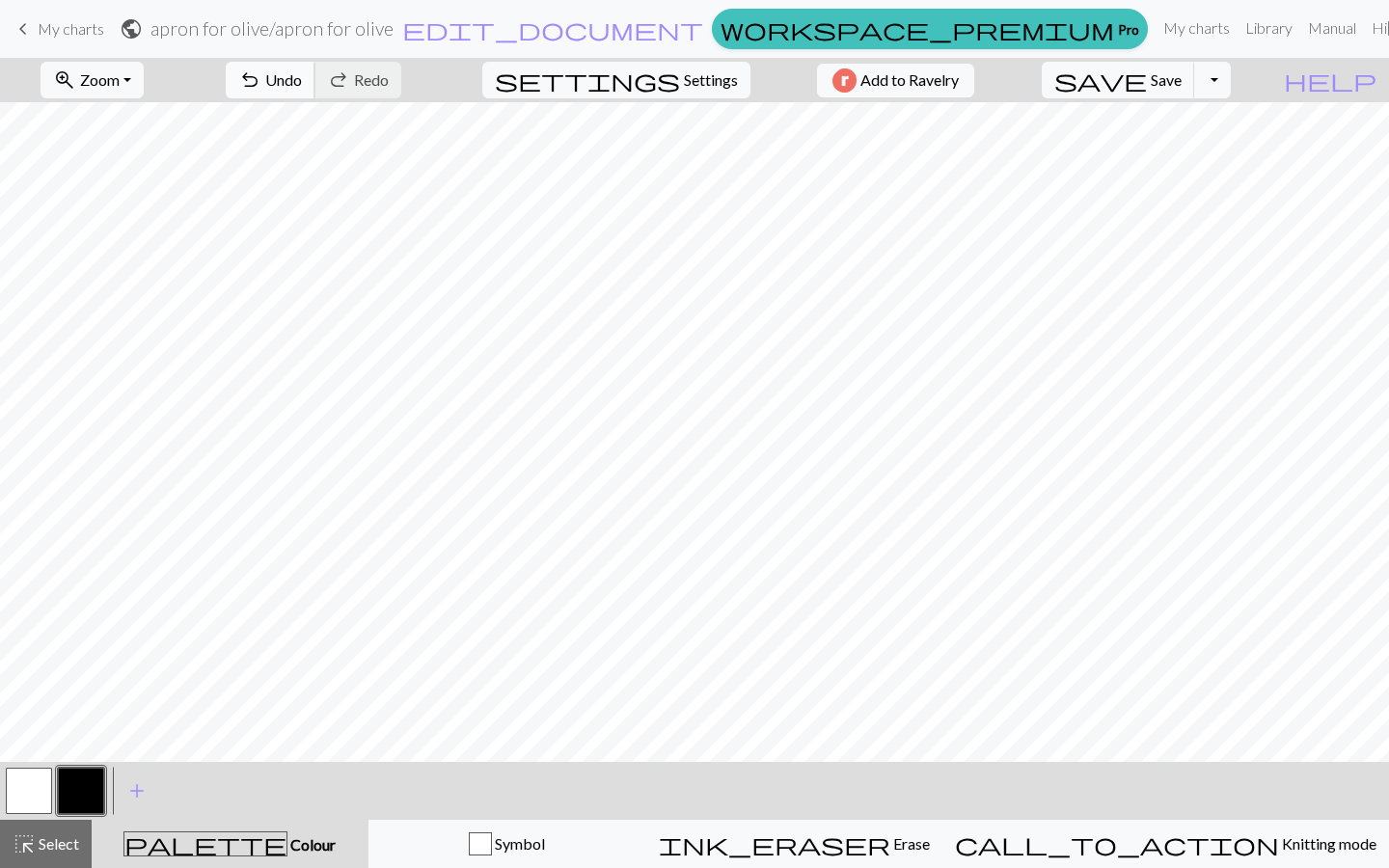 click on "Undo" at bounding box center [284, 79] 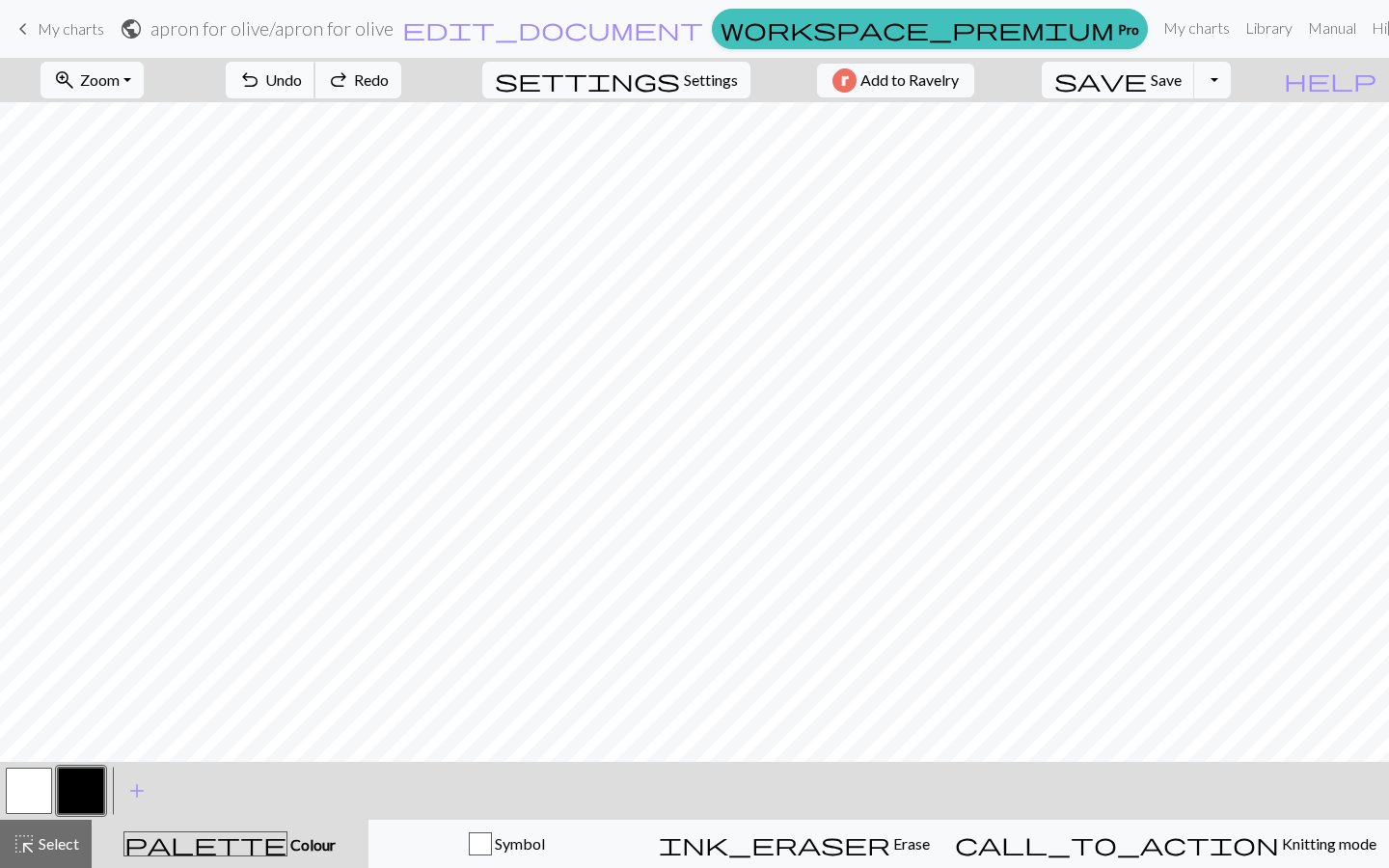 click on "Undo" at bounding box center (284, 79) 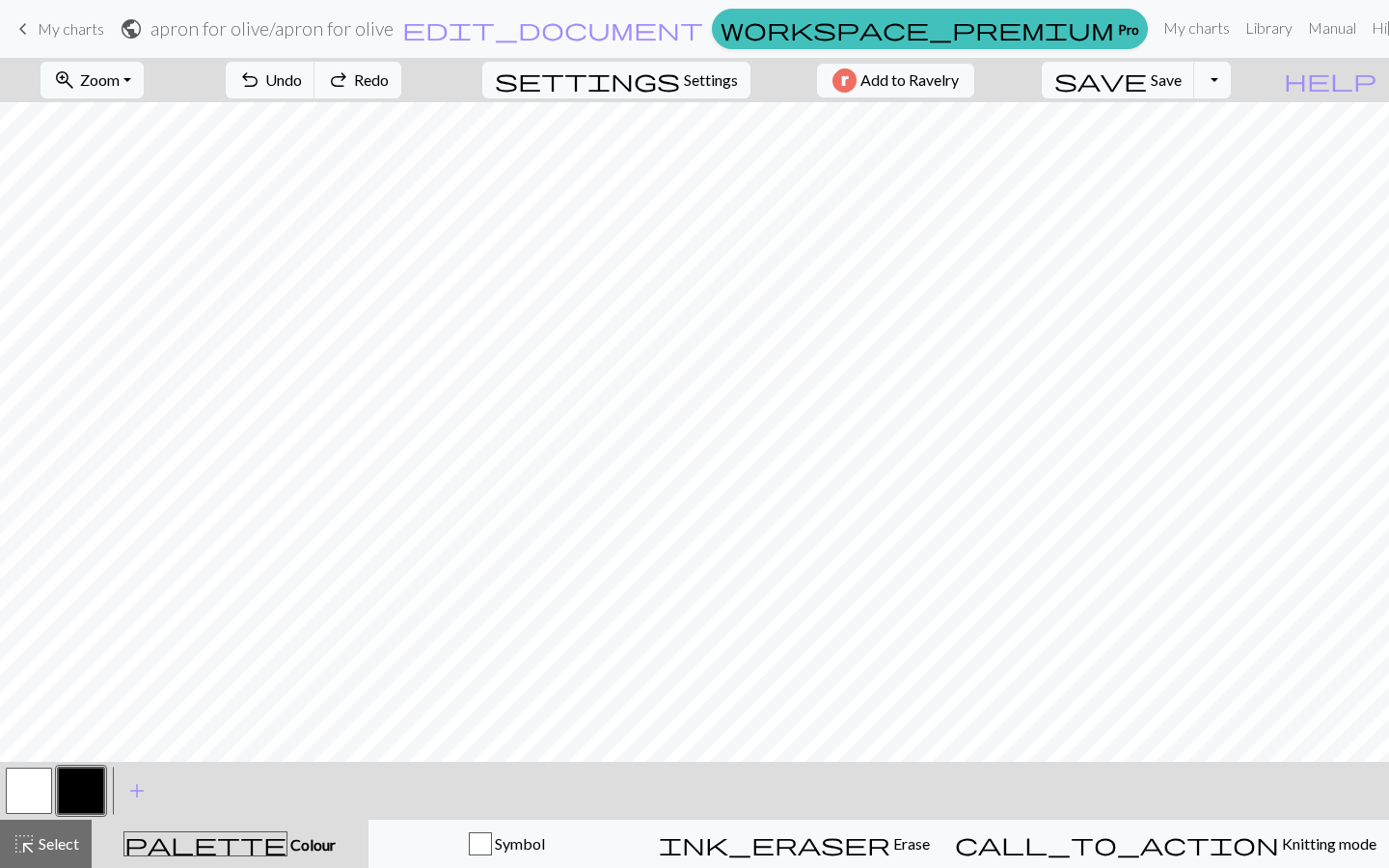 click at bounding box center (29, 791) 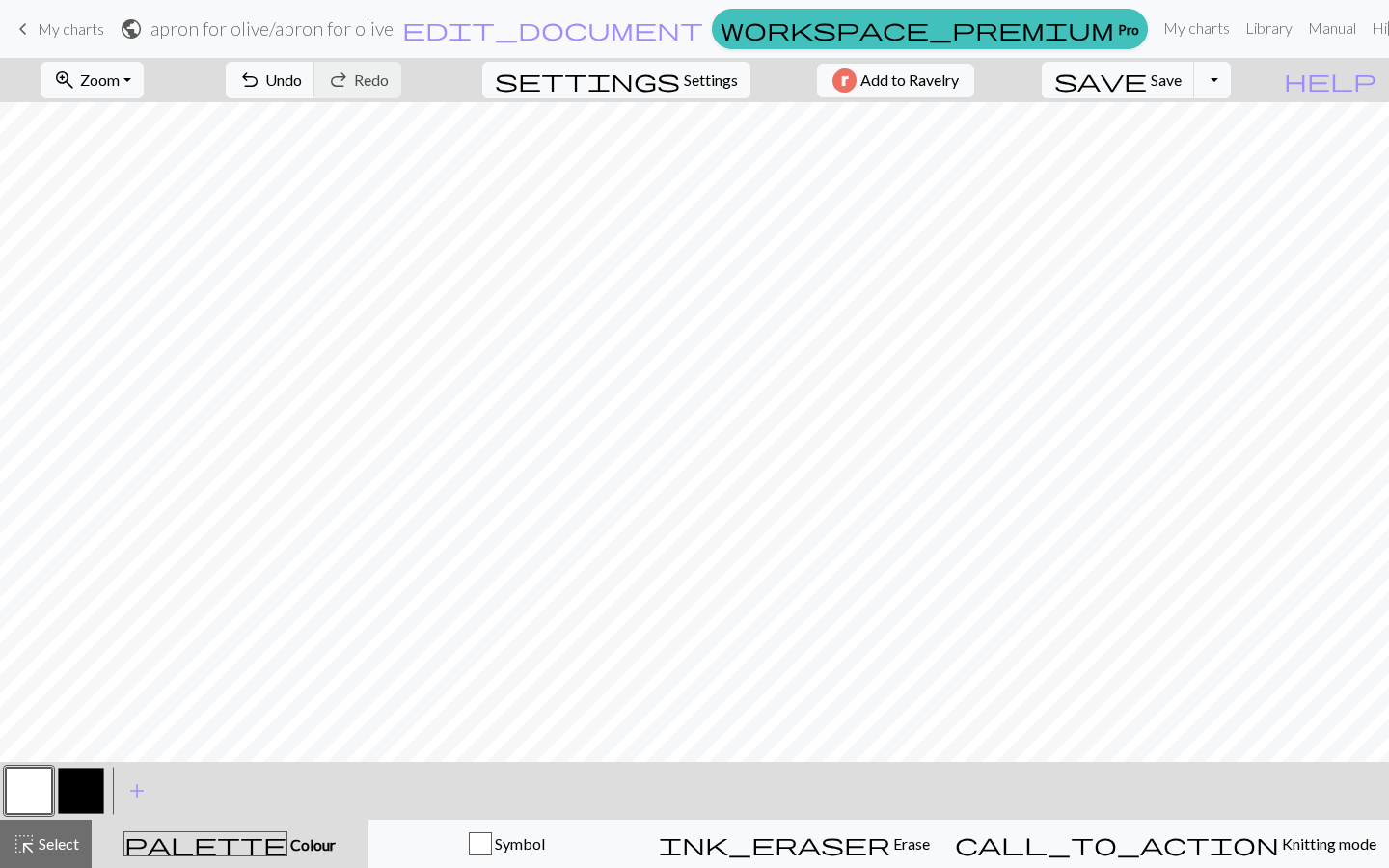 click at bounding box center (81, 791) 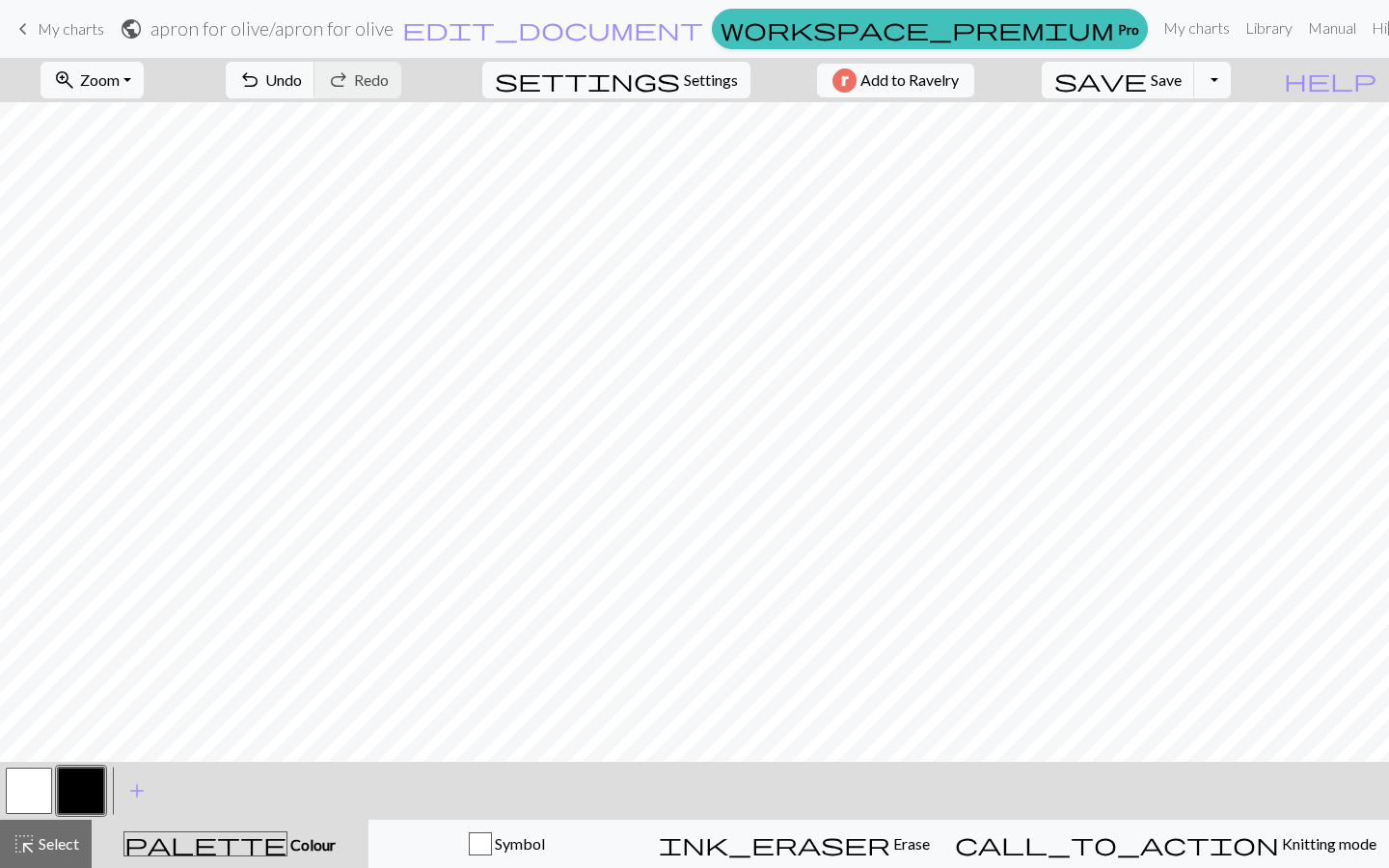 click at bounding box center [29, 791] 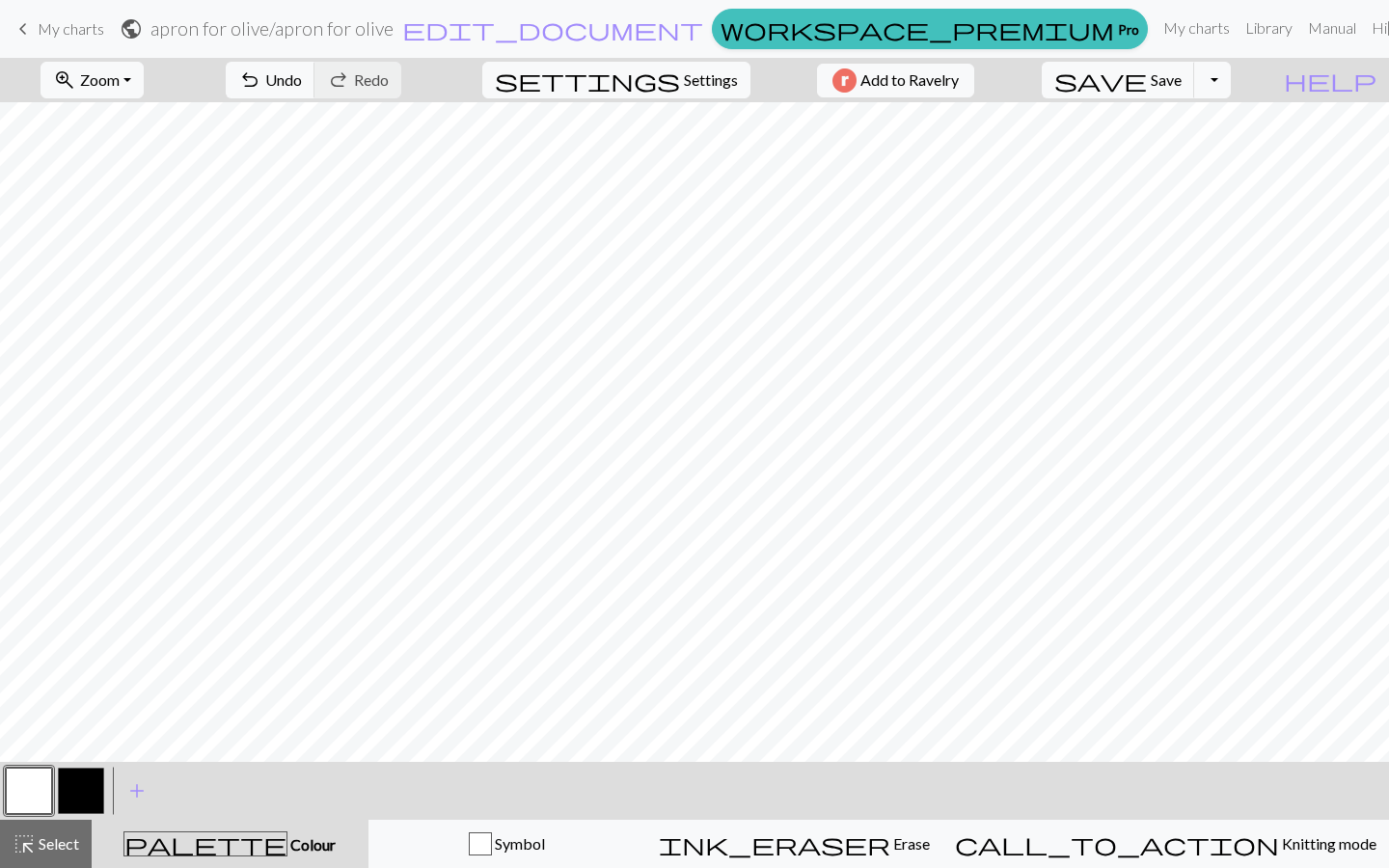 click at bounding box center (81, 791) 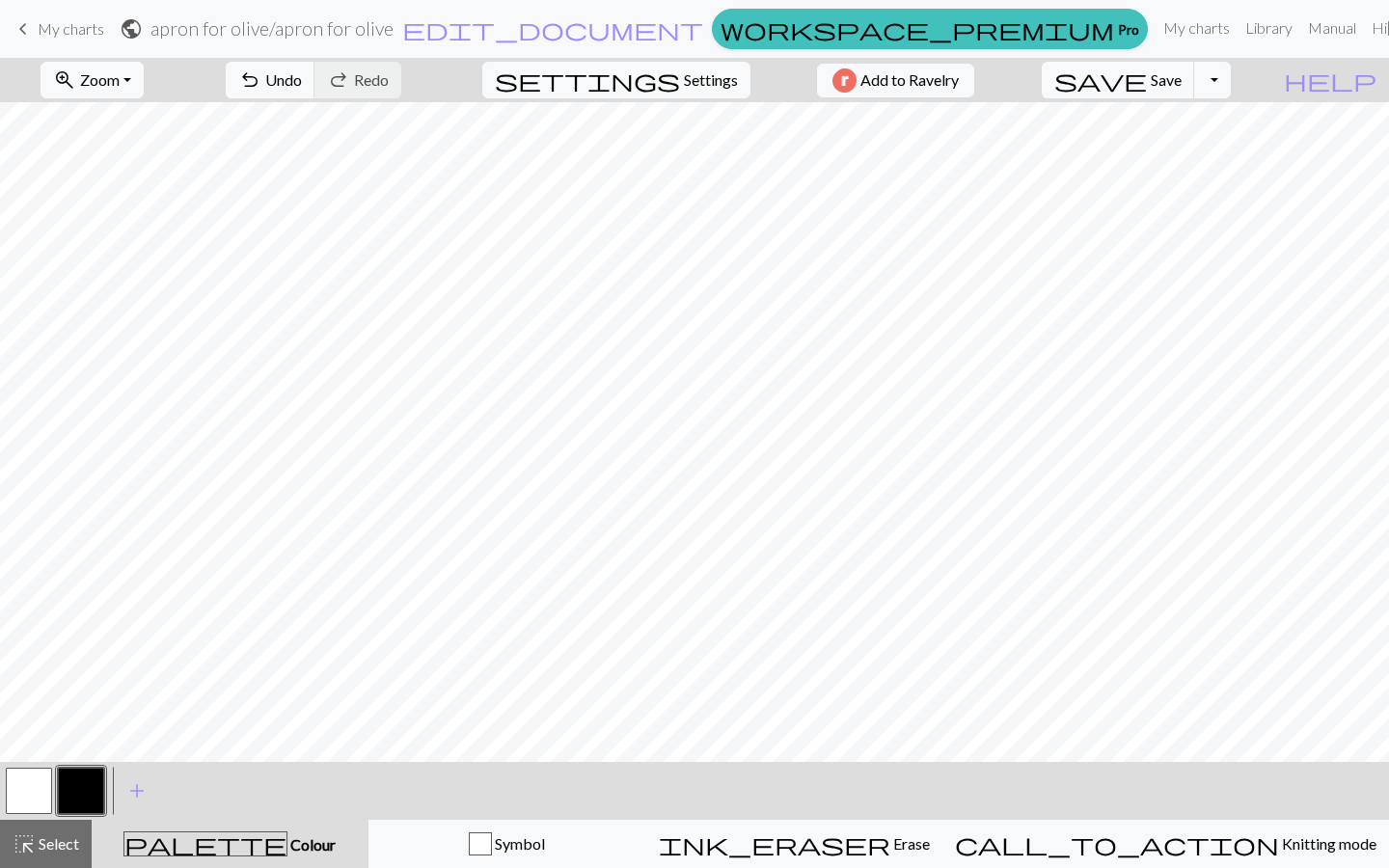 click at bounding box center (29, 791) 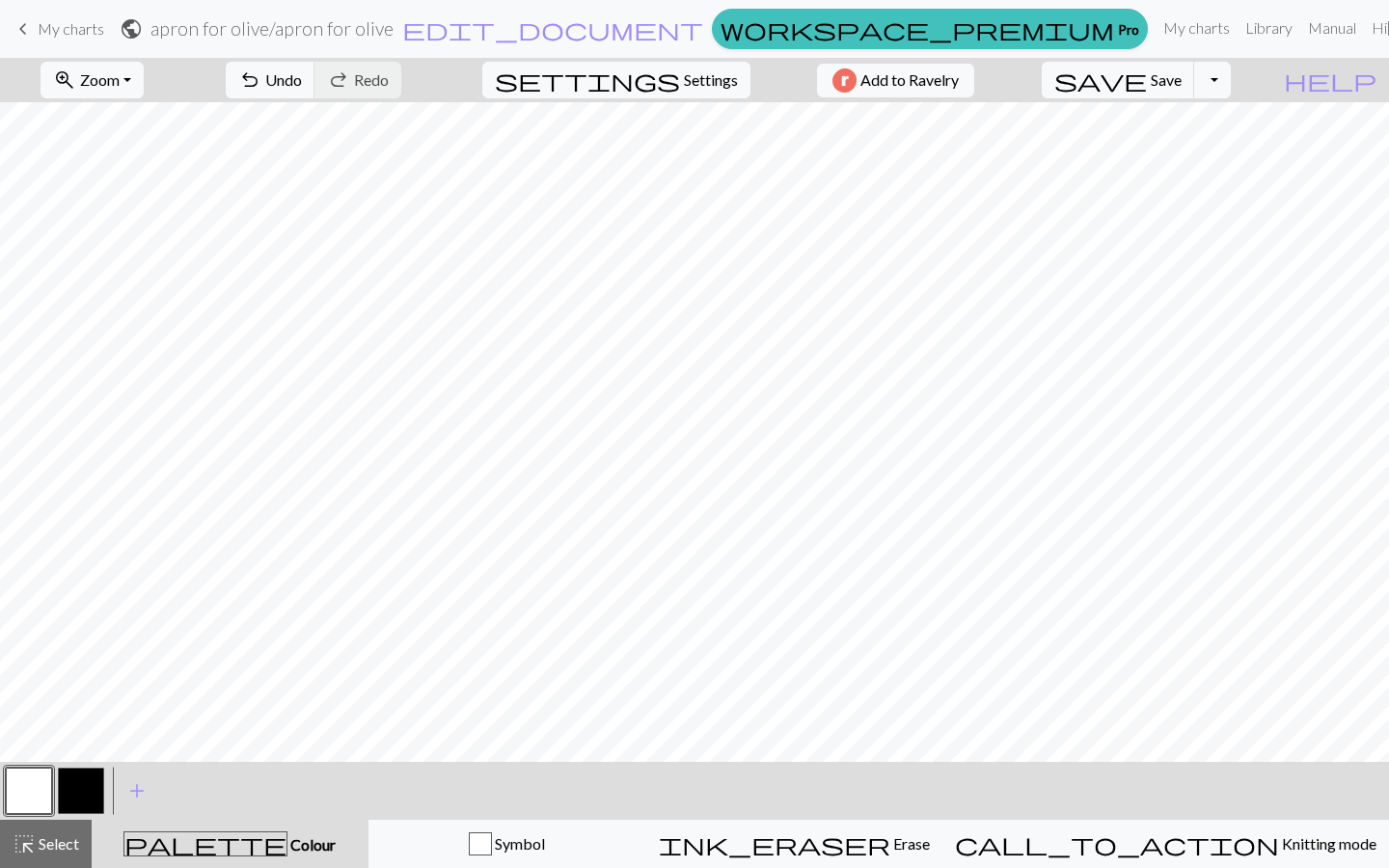 click at bounding box center (81, 791) 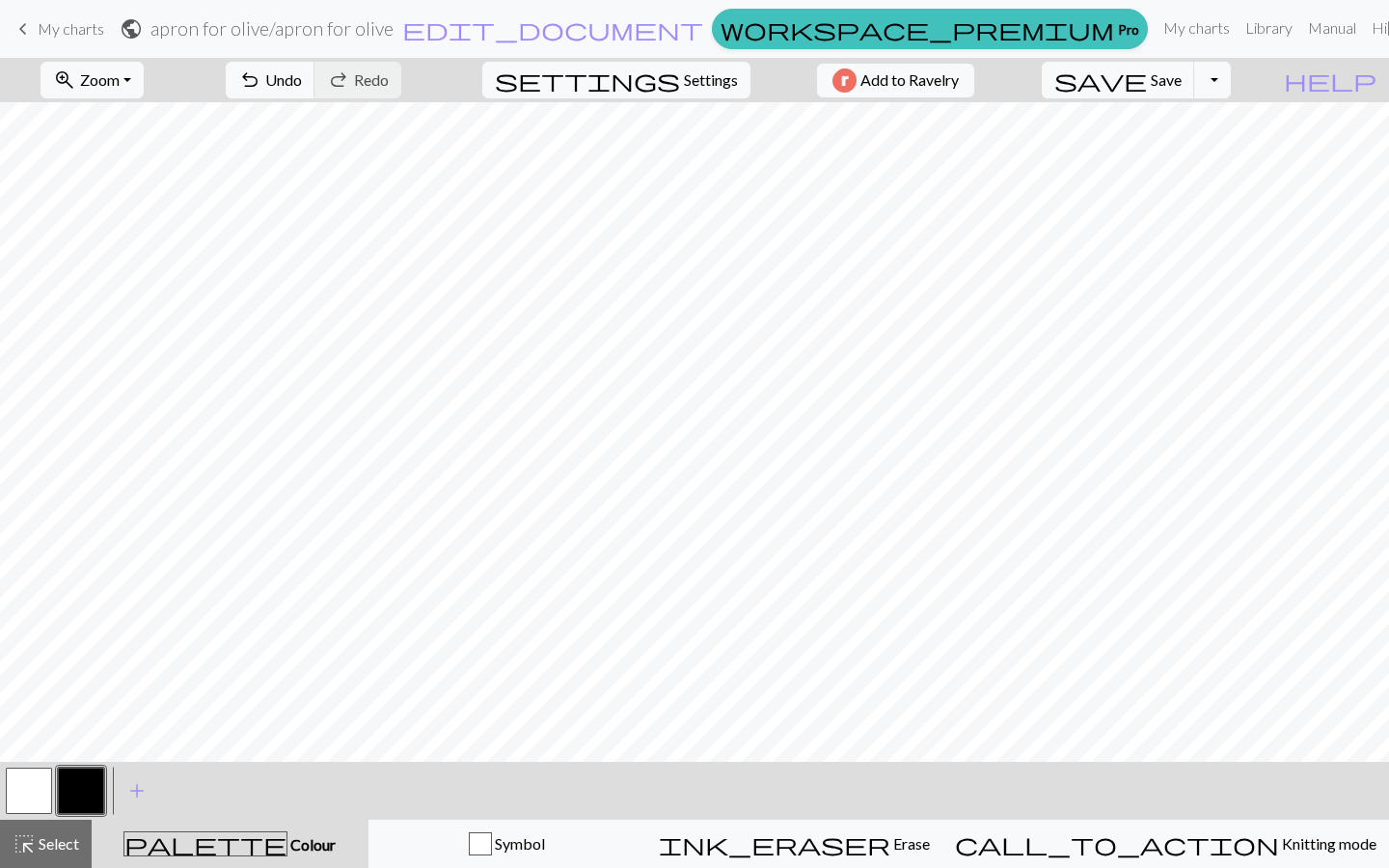 click at bounding box center [29, 791] 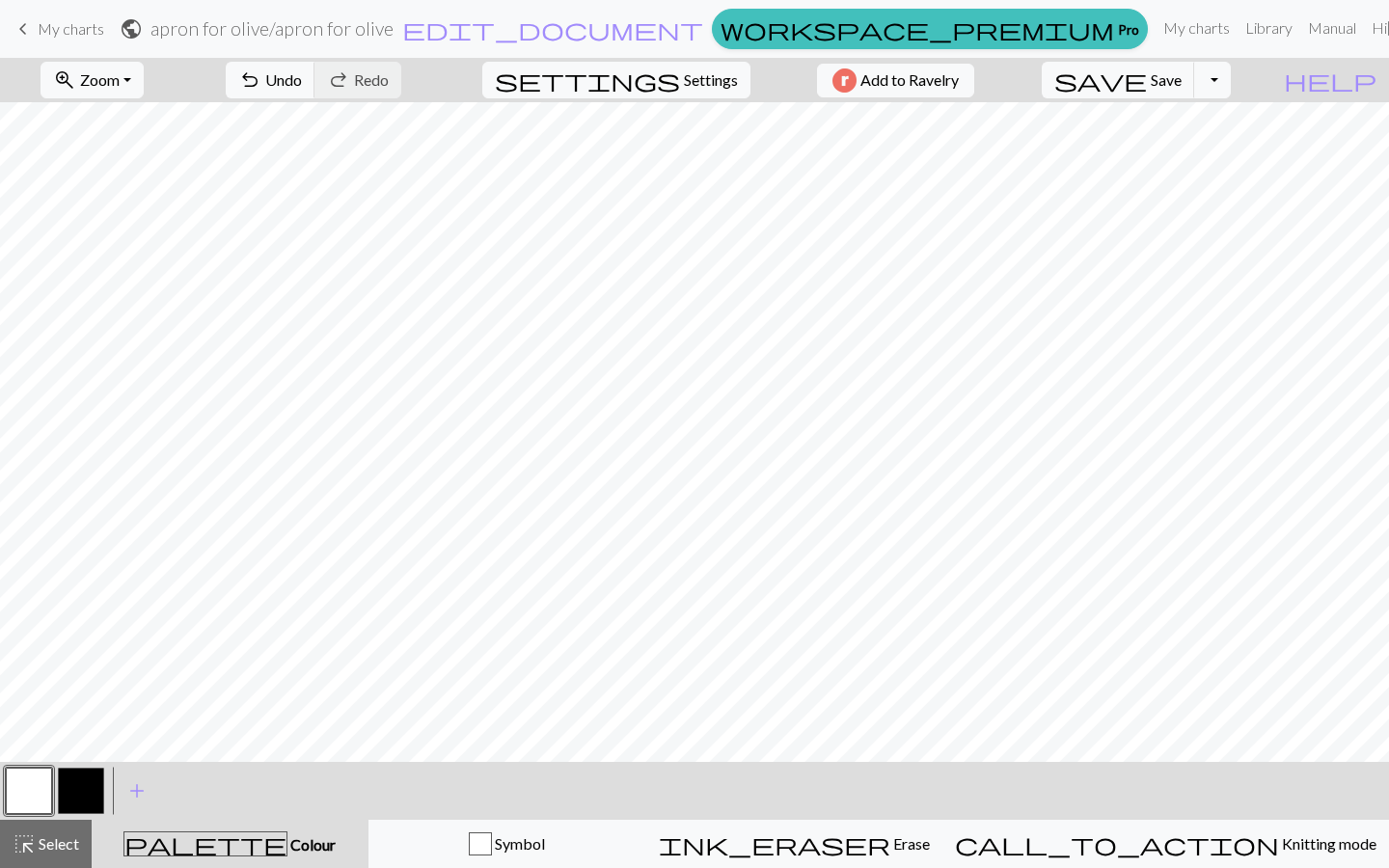 click at bounding box center [81, 791] 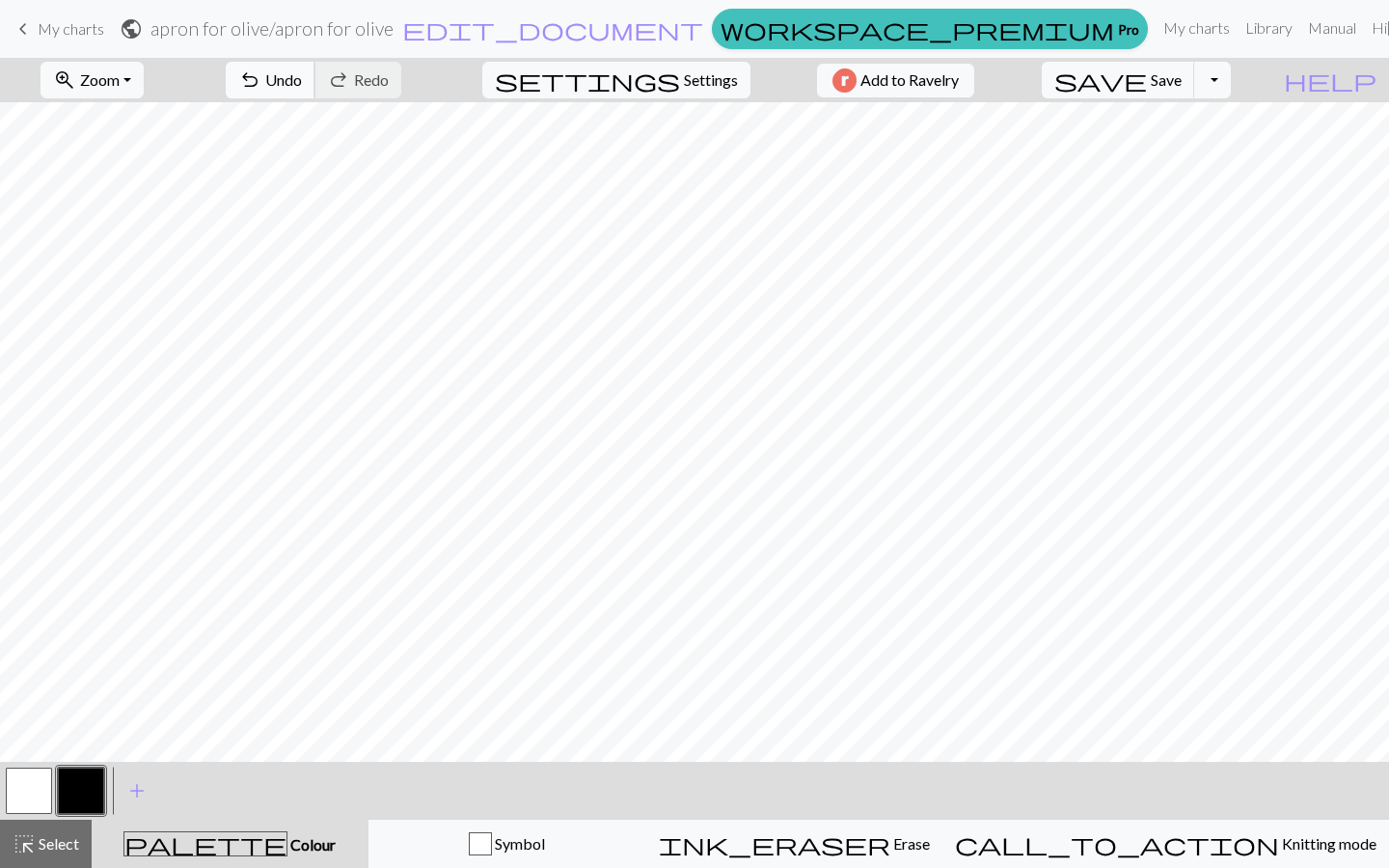 click on "undo" at bounding box center [250, 80] 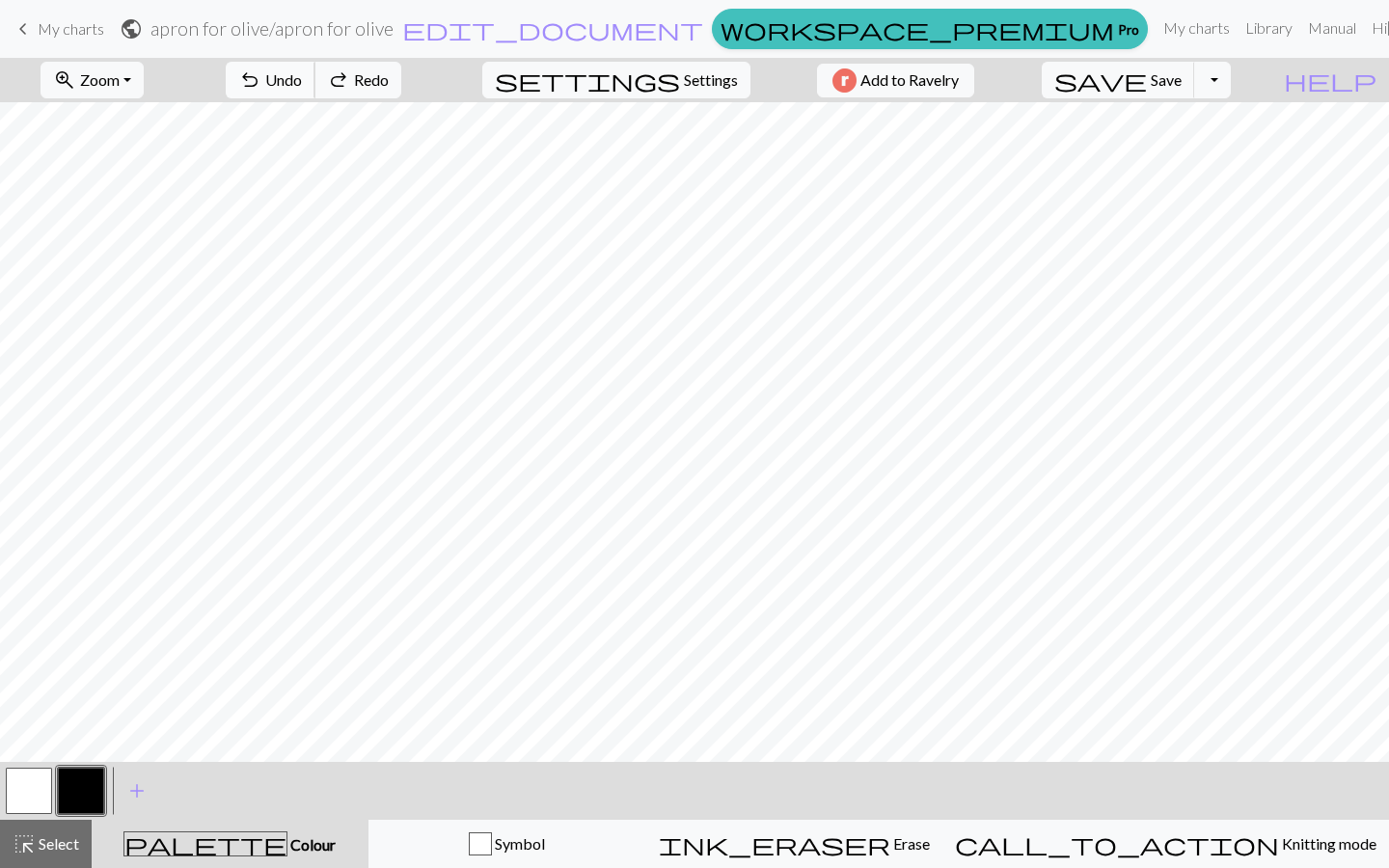 click on "undo" at bounding box center [250, 80] 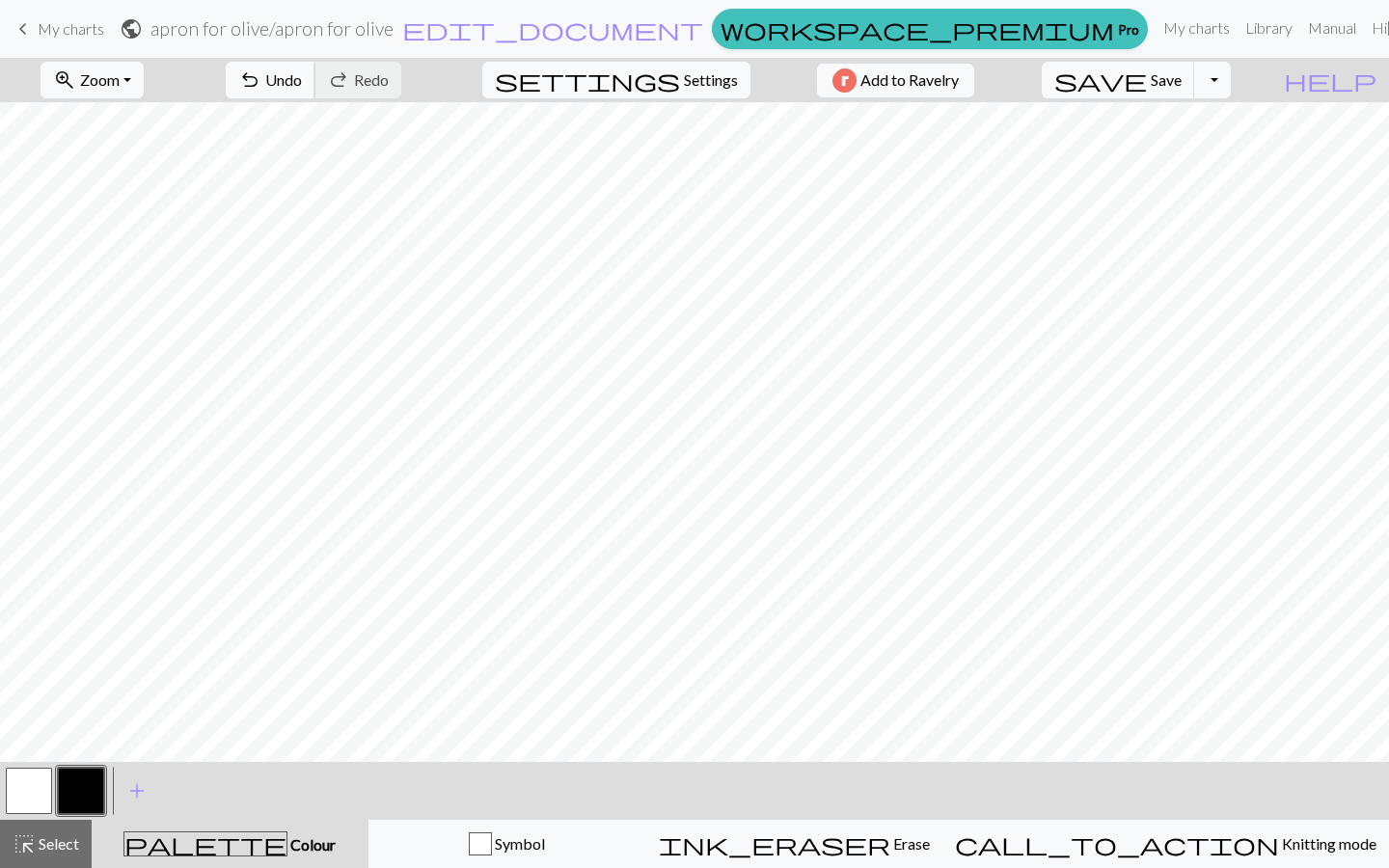 click on "Undo" at bounding box center (284, 79) 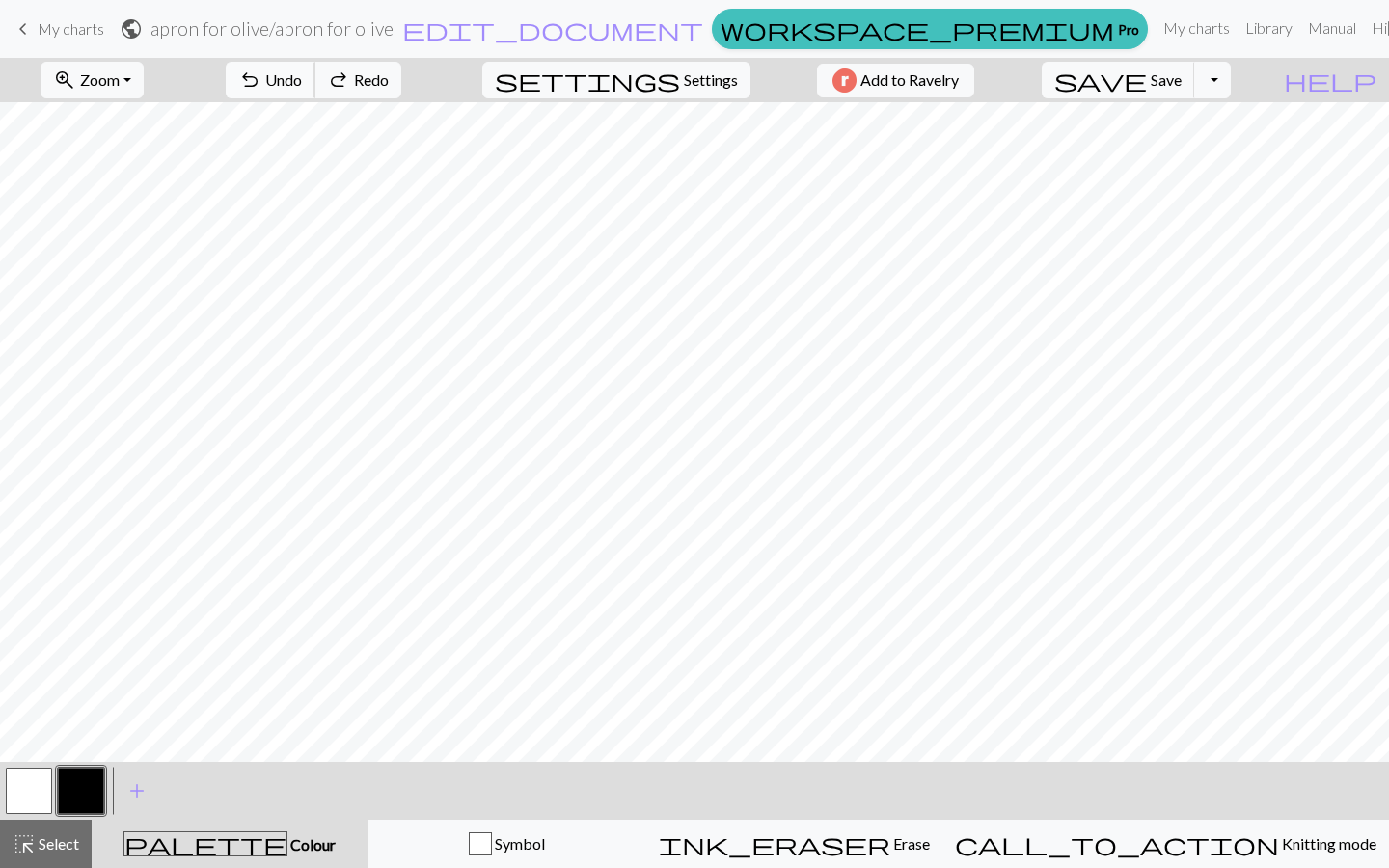 click on "Undo" at bounding box center [284, 79] 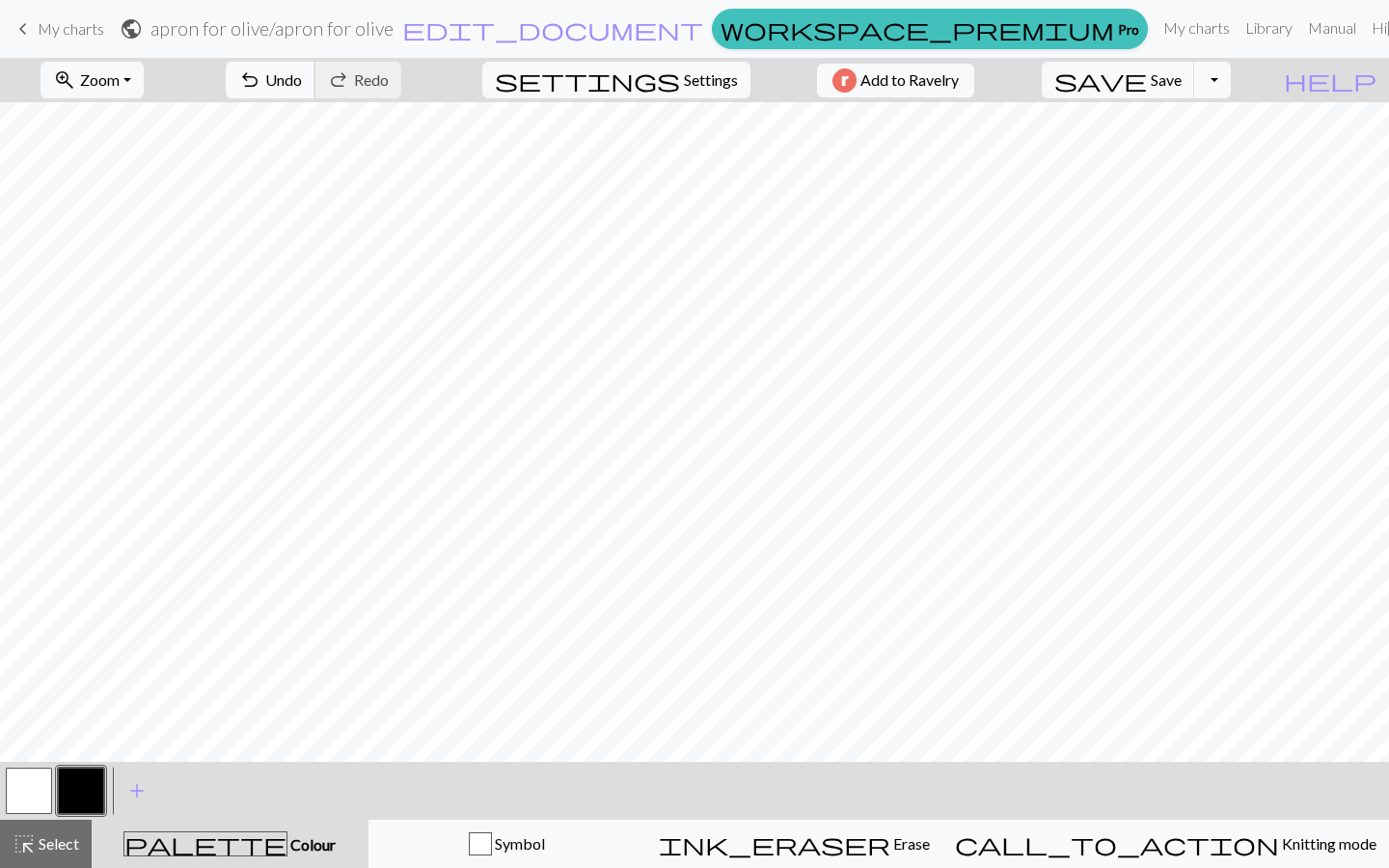 click on "undo" at bounding box center [250, 80] 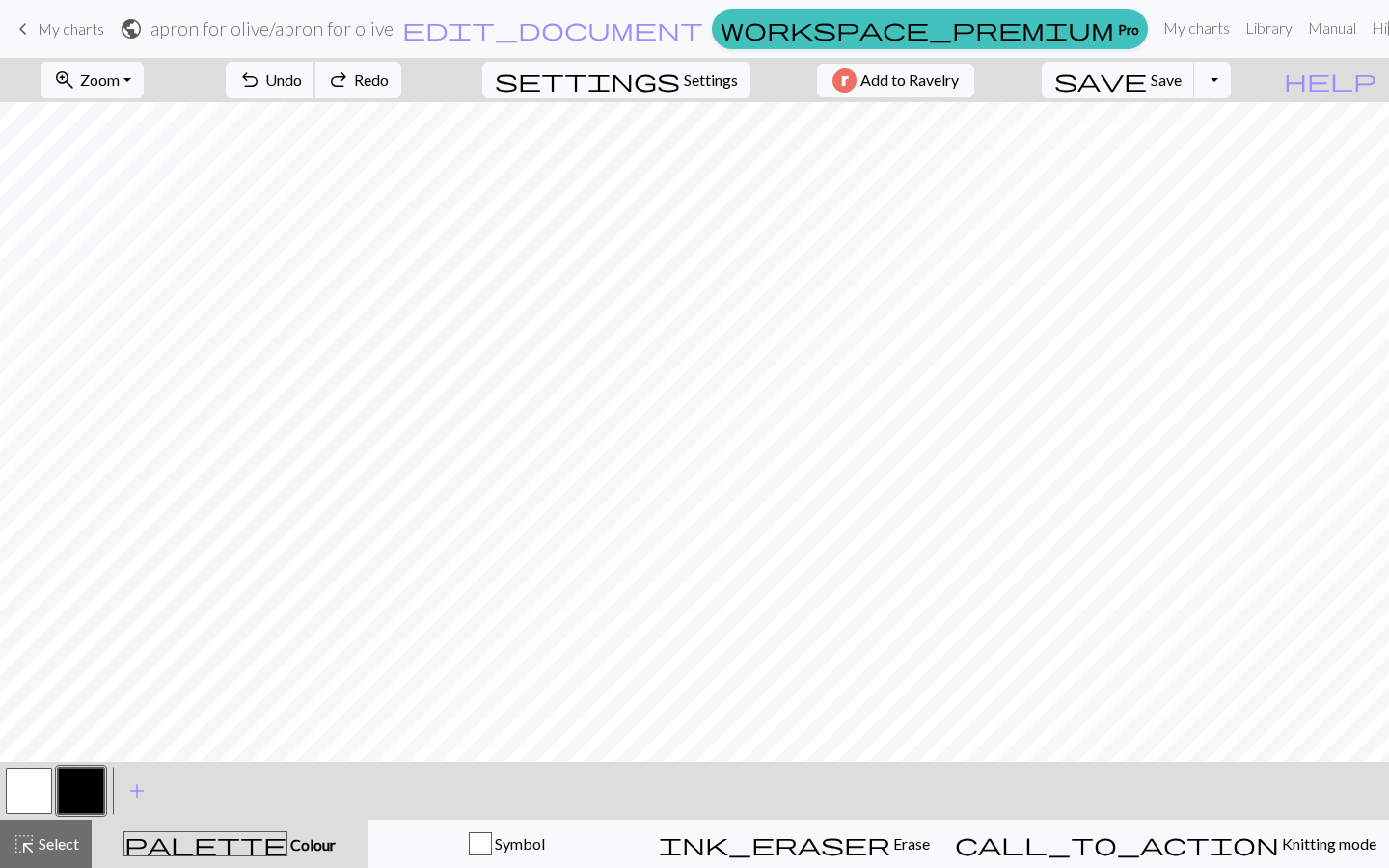 click on "undo" at bounding box center [250, 80] 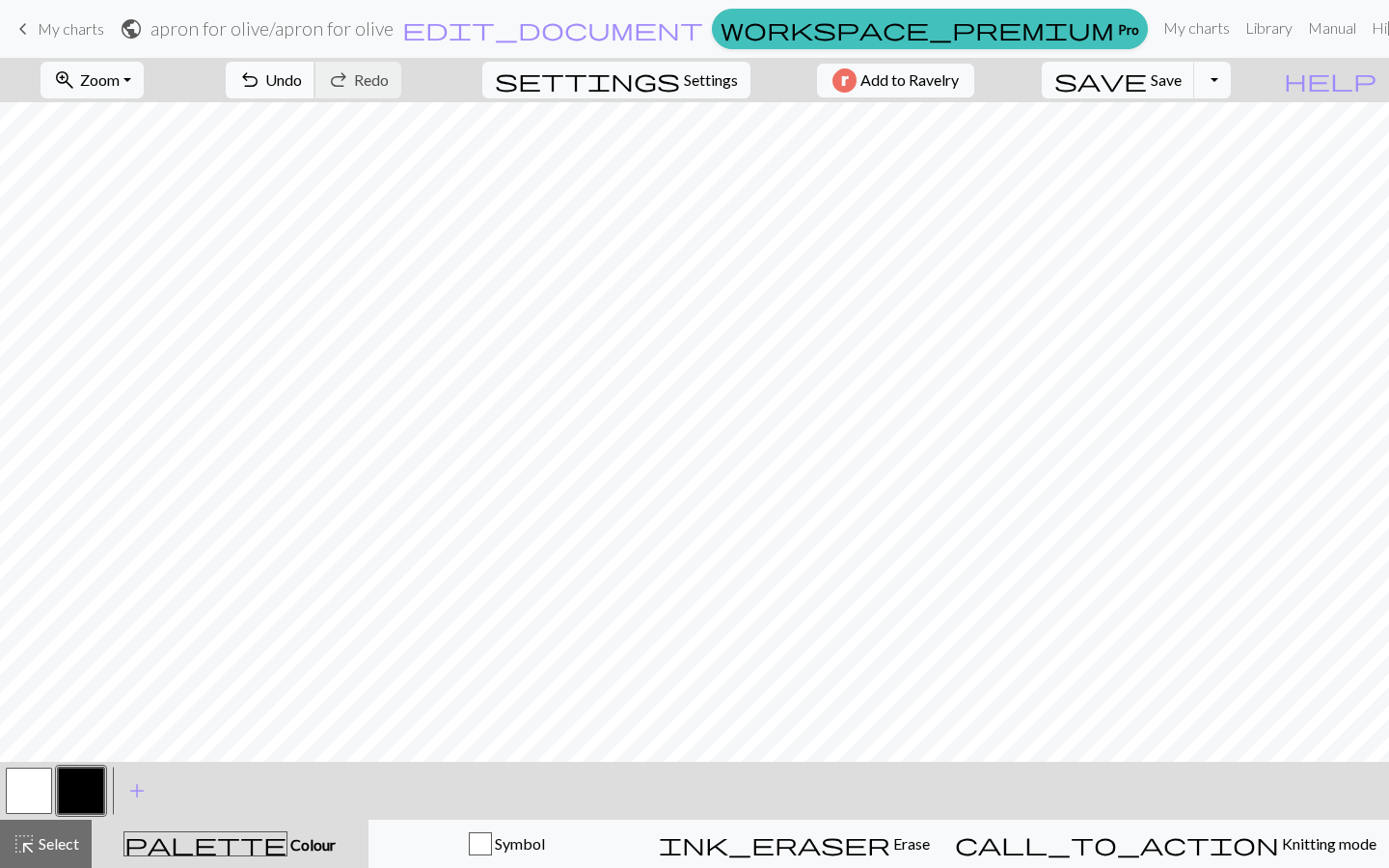 click on "Undo" at bounding box center [284, 79] 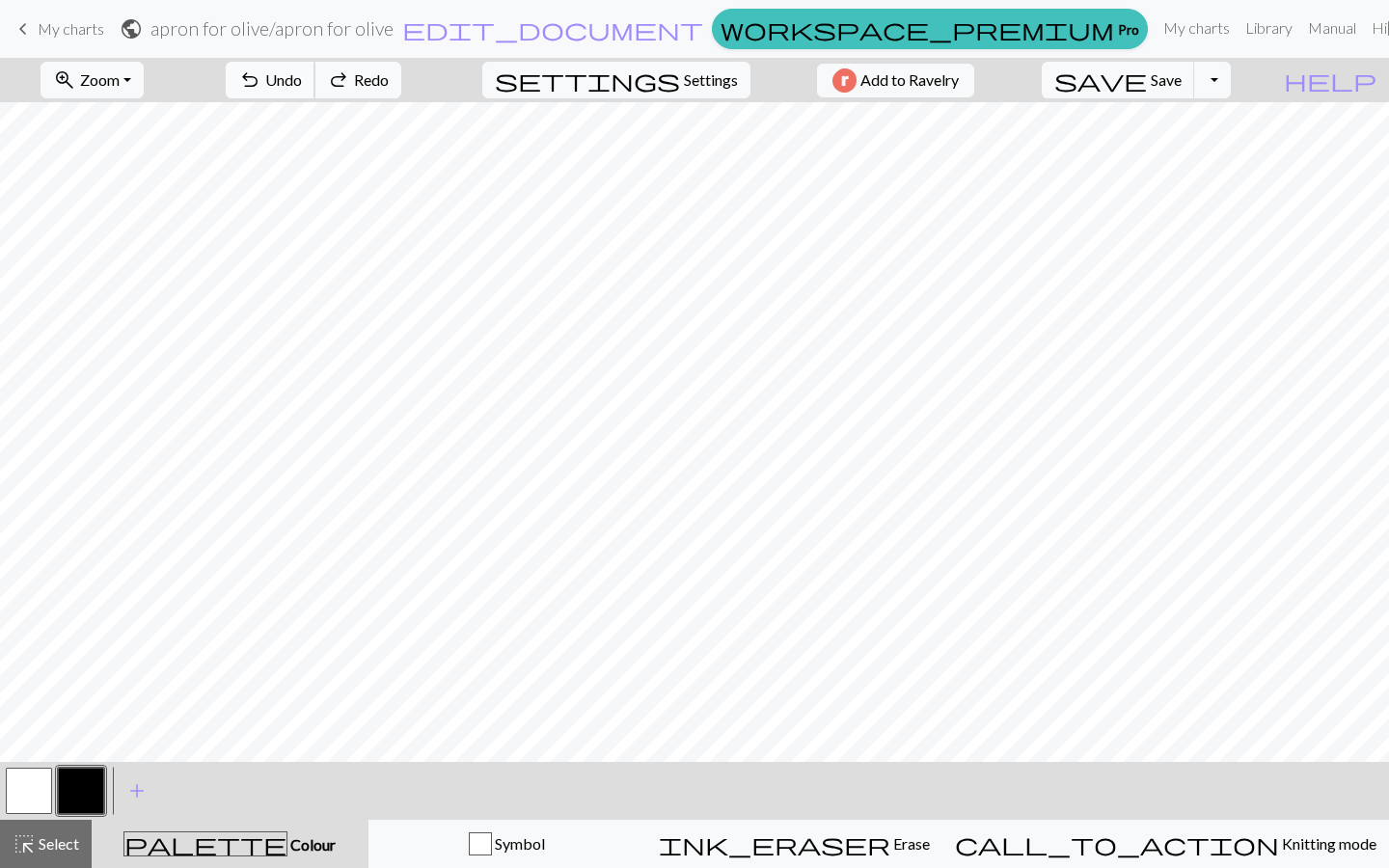 click on "Undo" at bounding box center [284, 79] 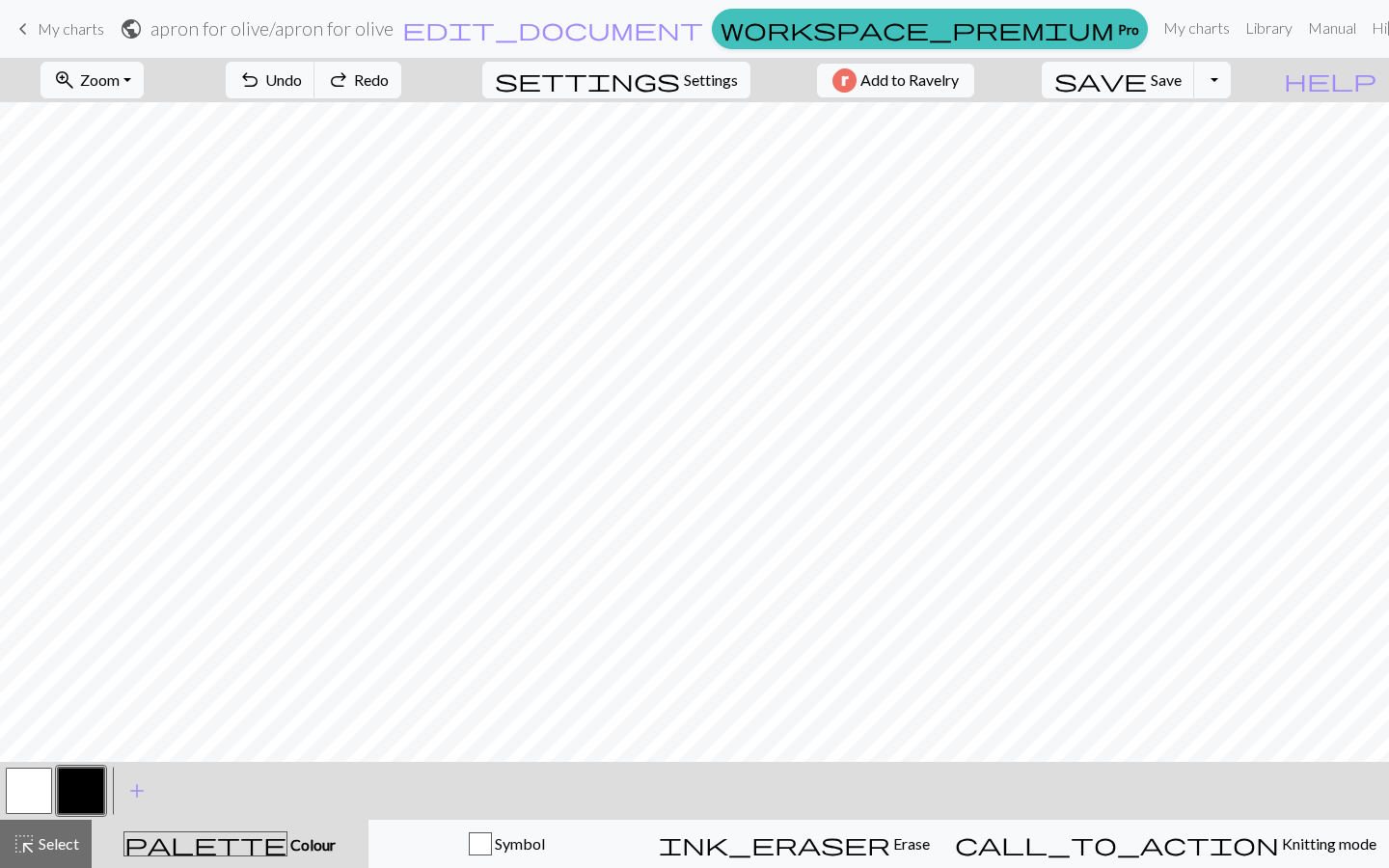 click at bounding box center (29, 791) 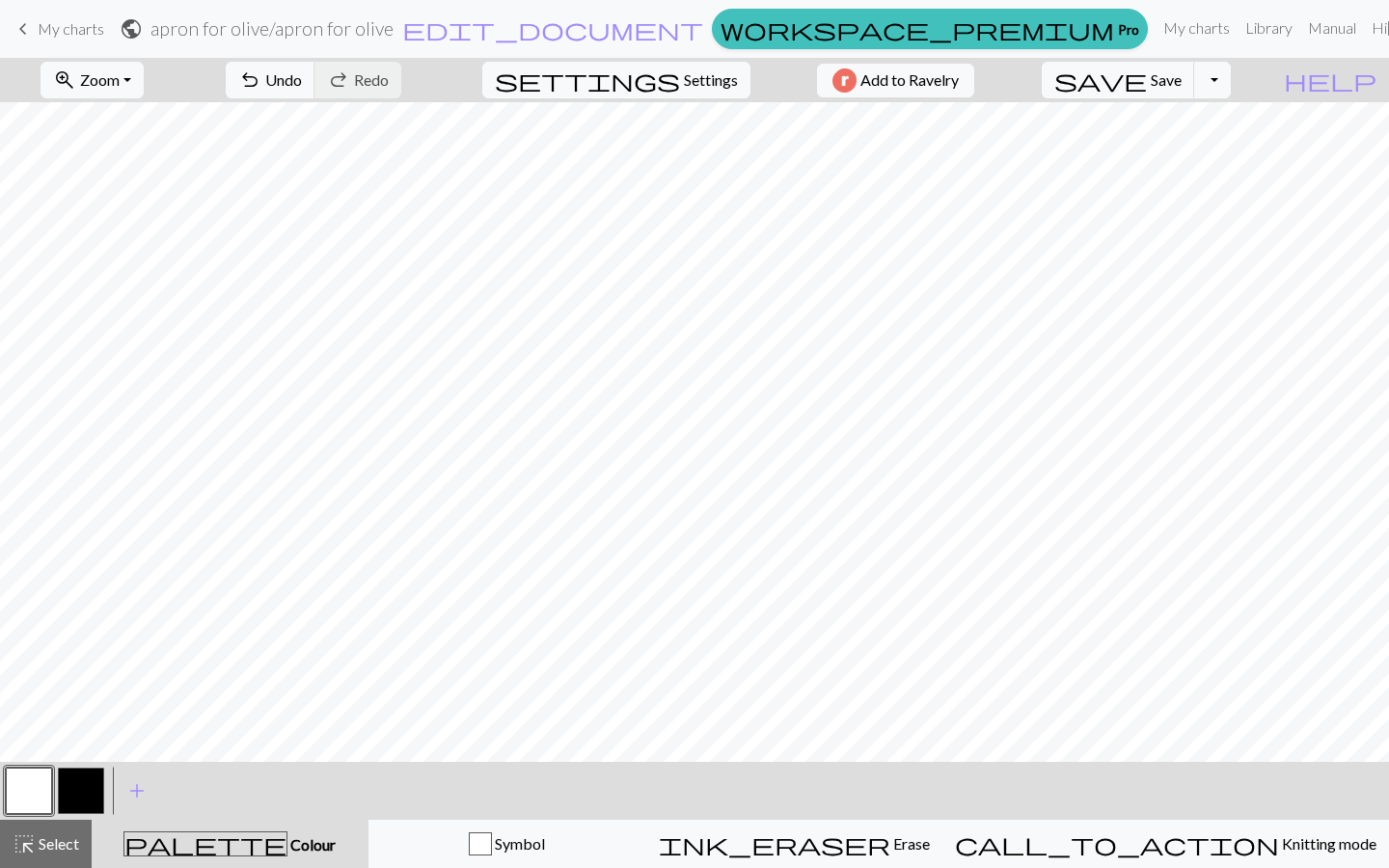 click at bounding box center [81, 791] 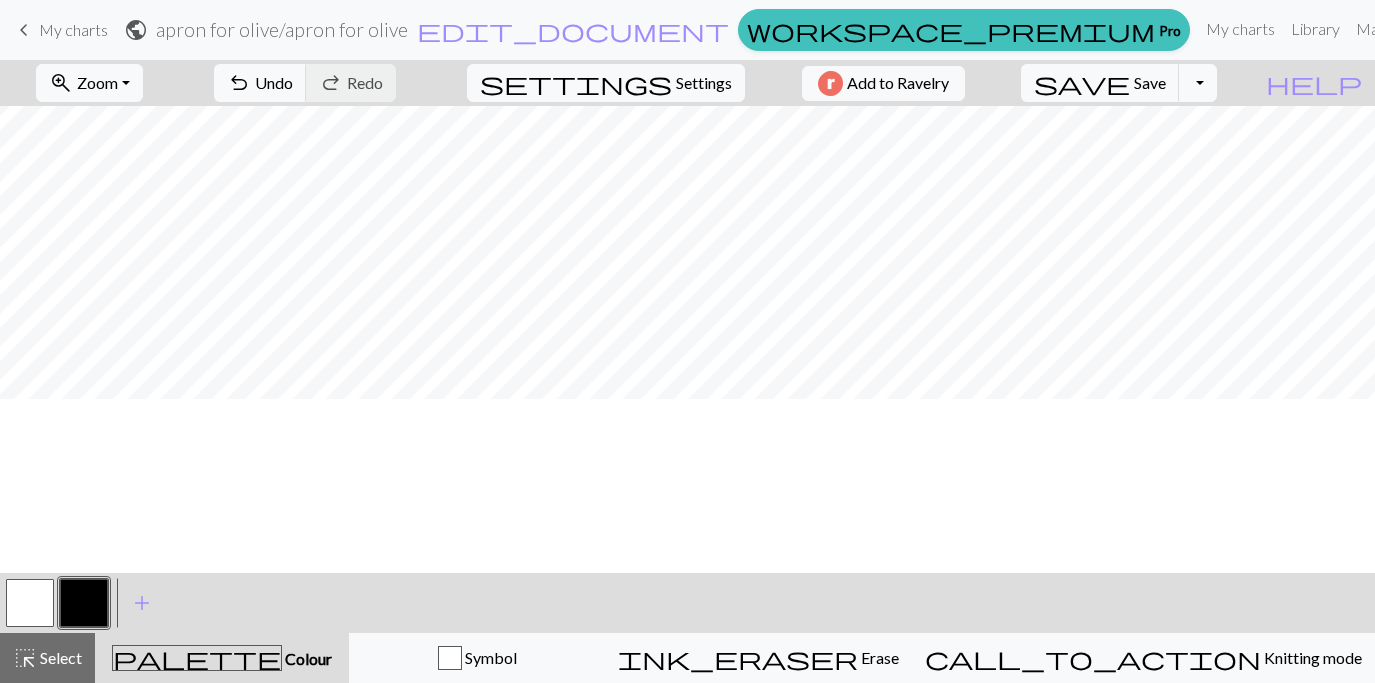scroll, scrollTop: 0, scrollLeft: 0, axis: both 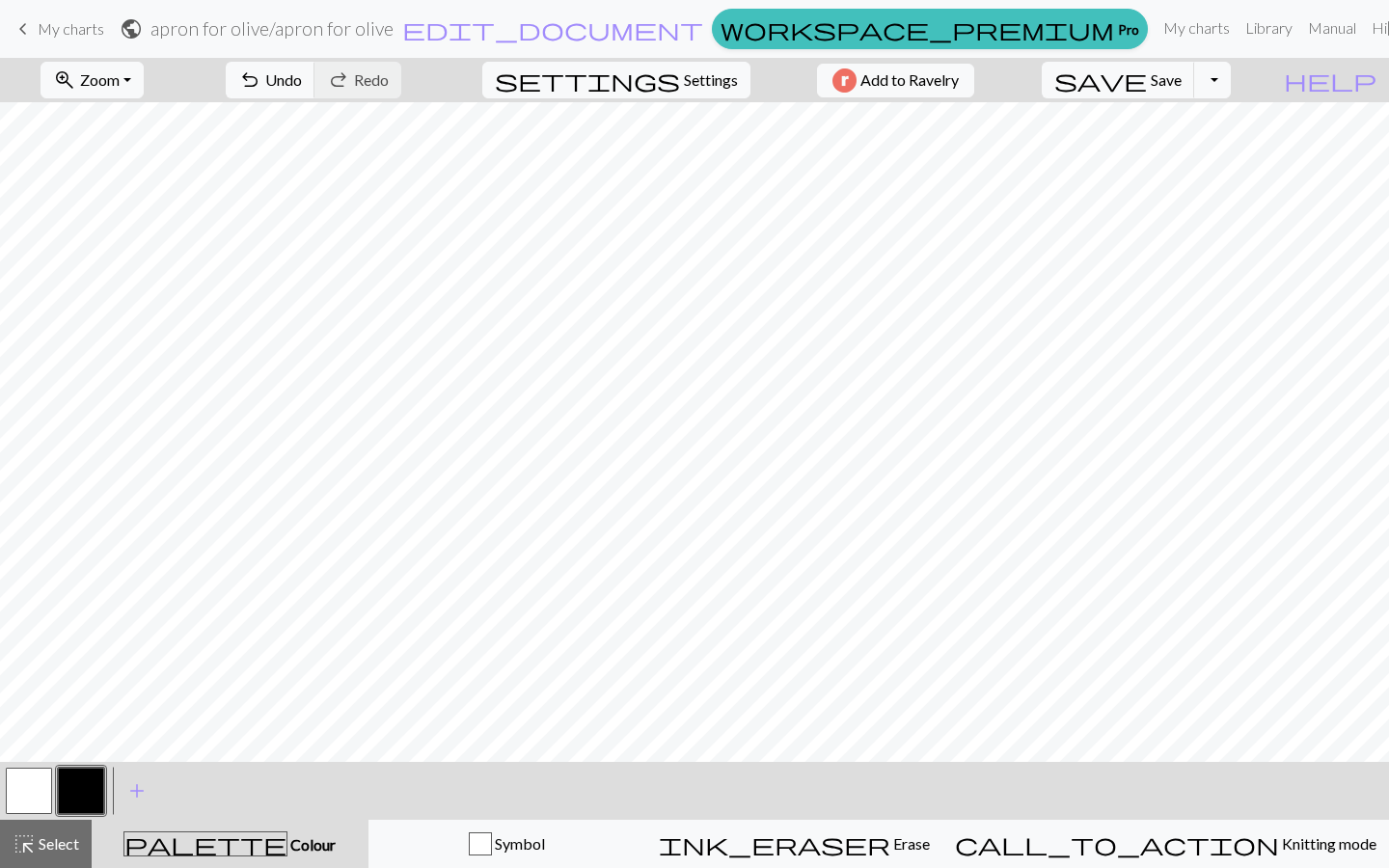 click at bounding box center (29, 791) 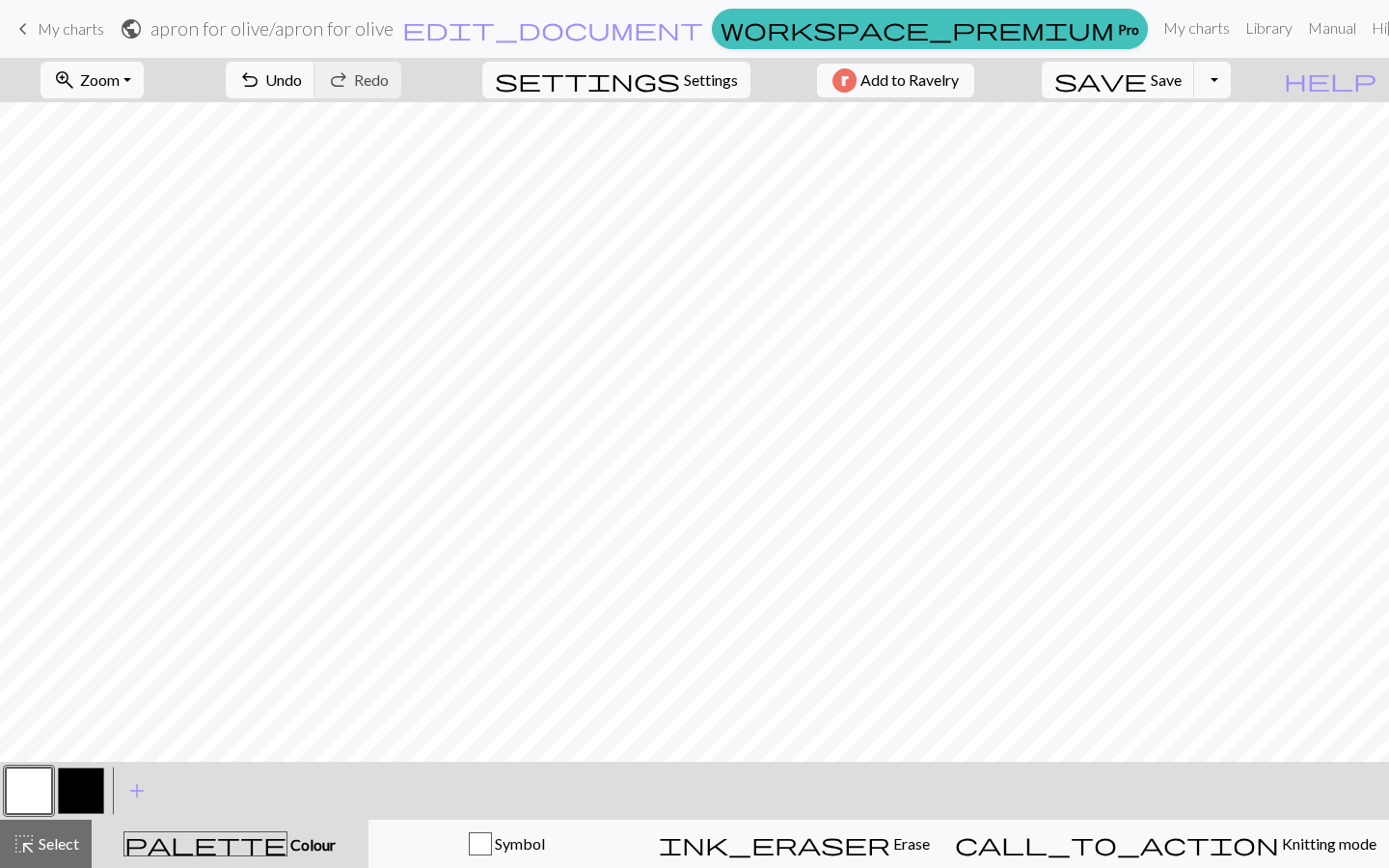 click at bounding box center (81, 791) 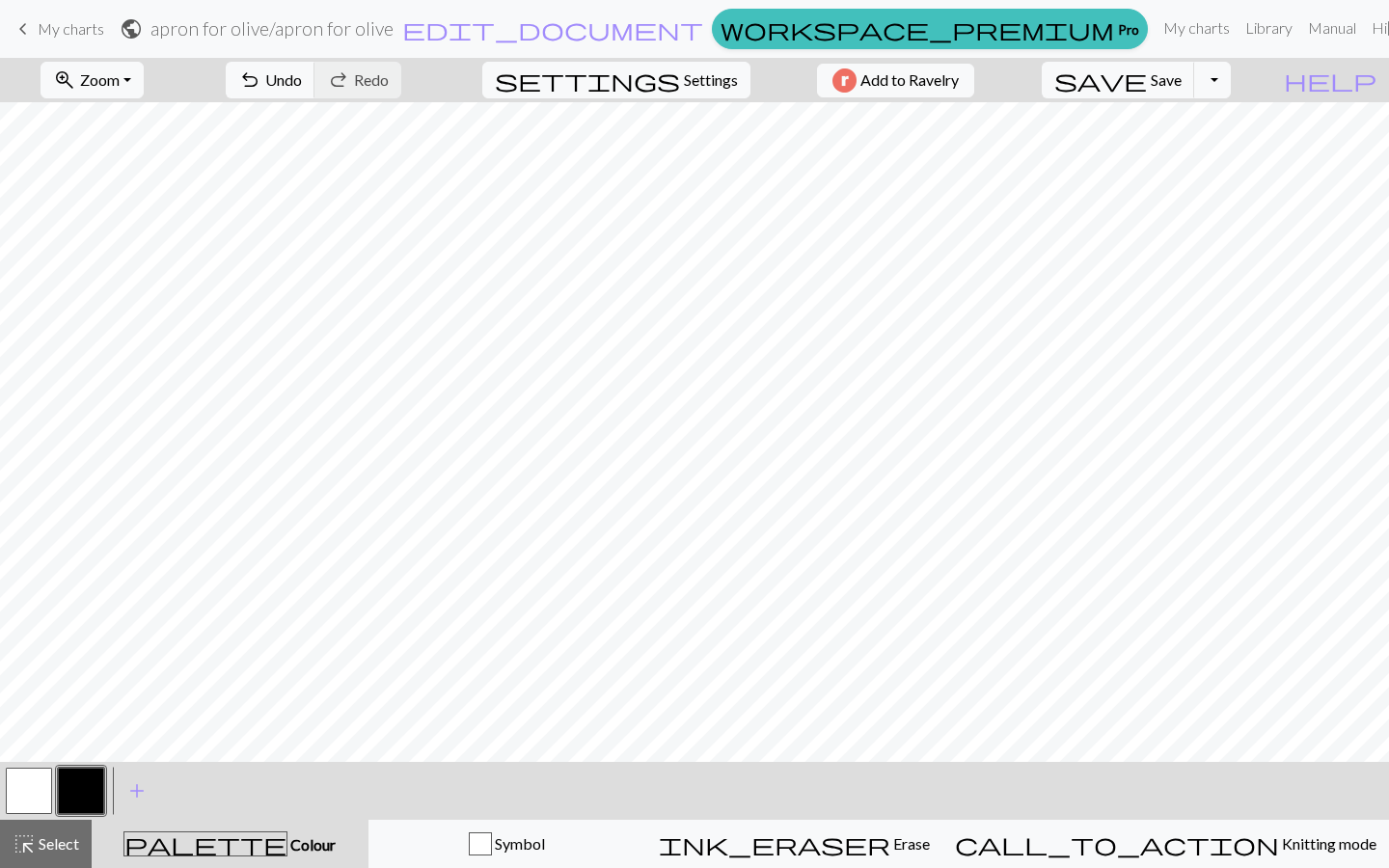 click at bounding box center [29, 791] 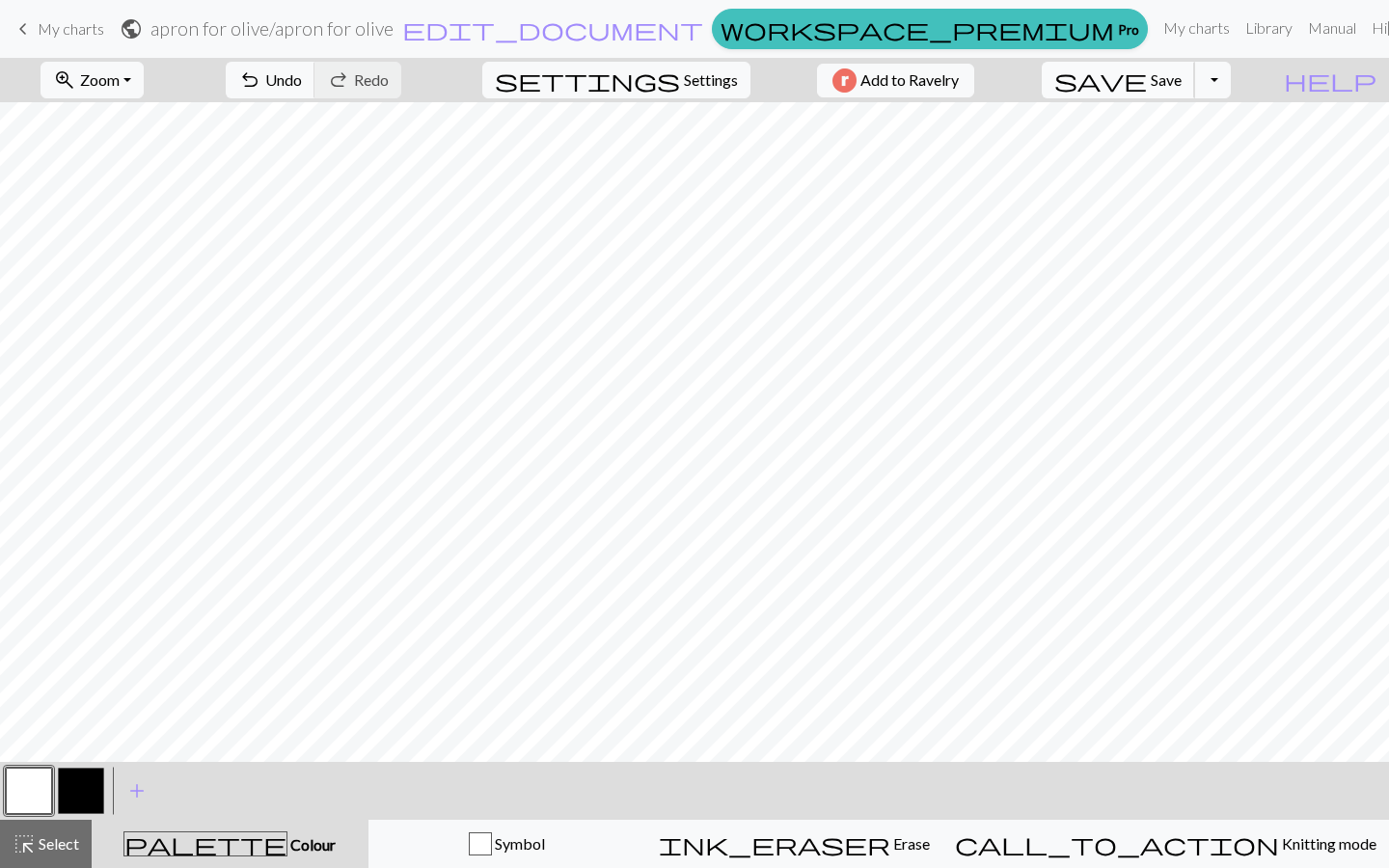 click on "save Save Save" at bounding box center (1118, 80) 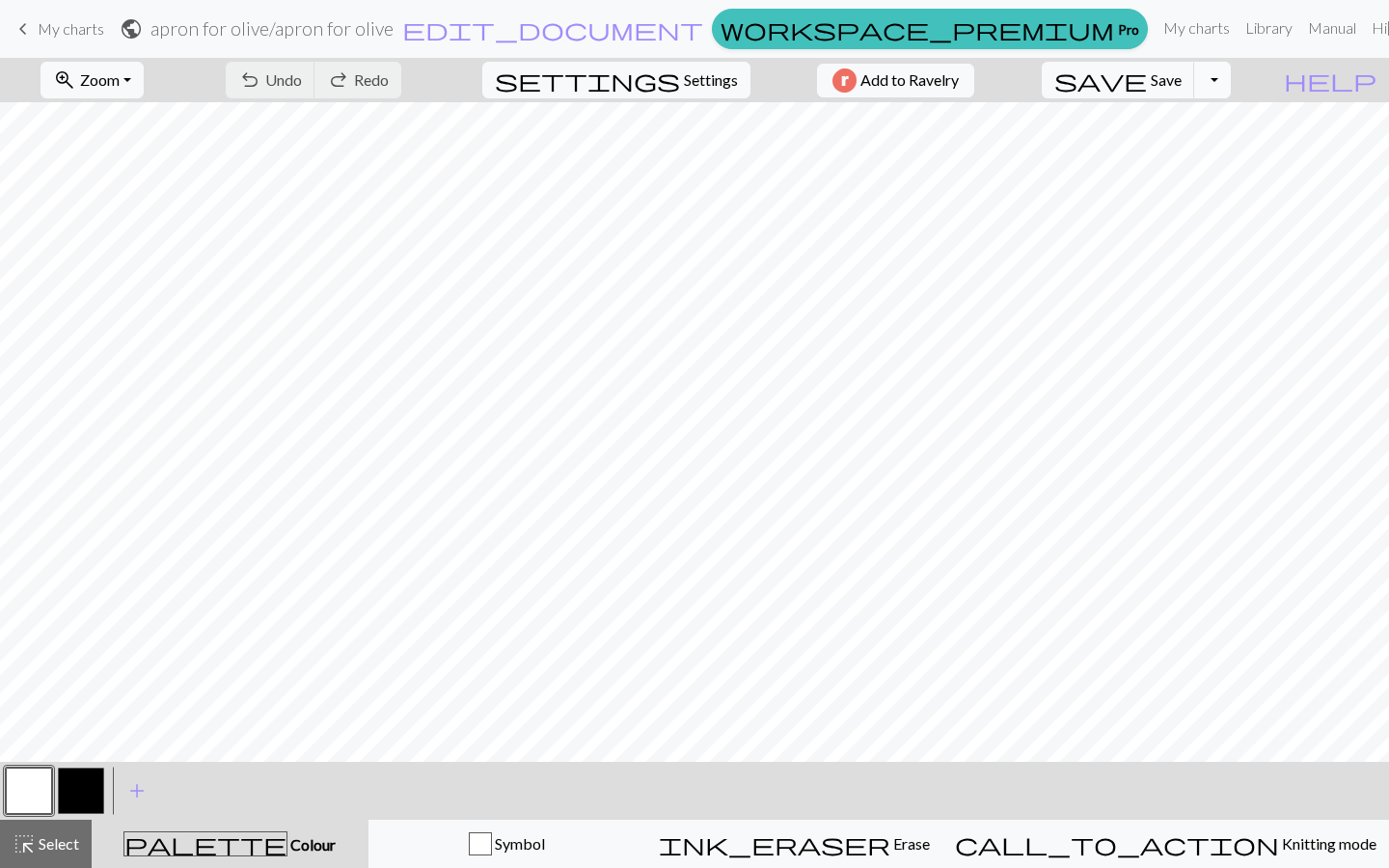 click on "Toggle Dropdown" at bounding box center (1212, 80) 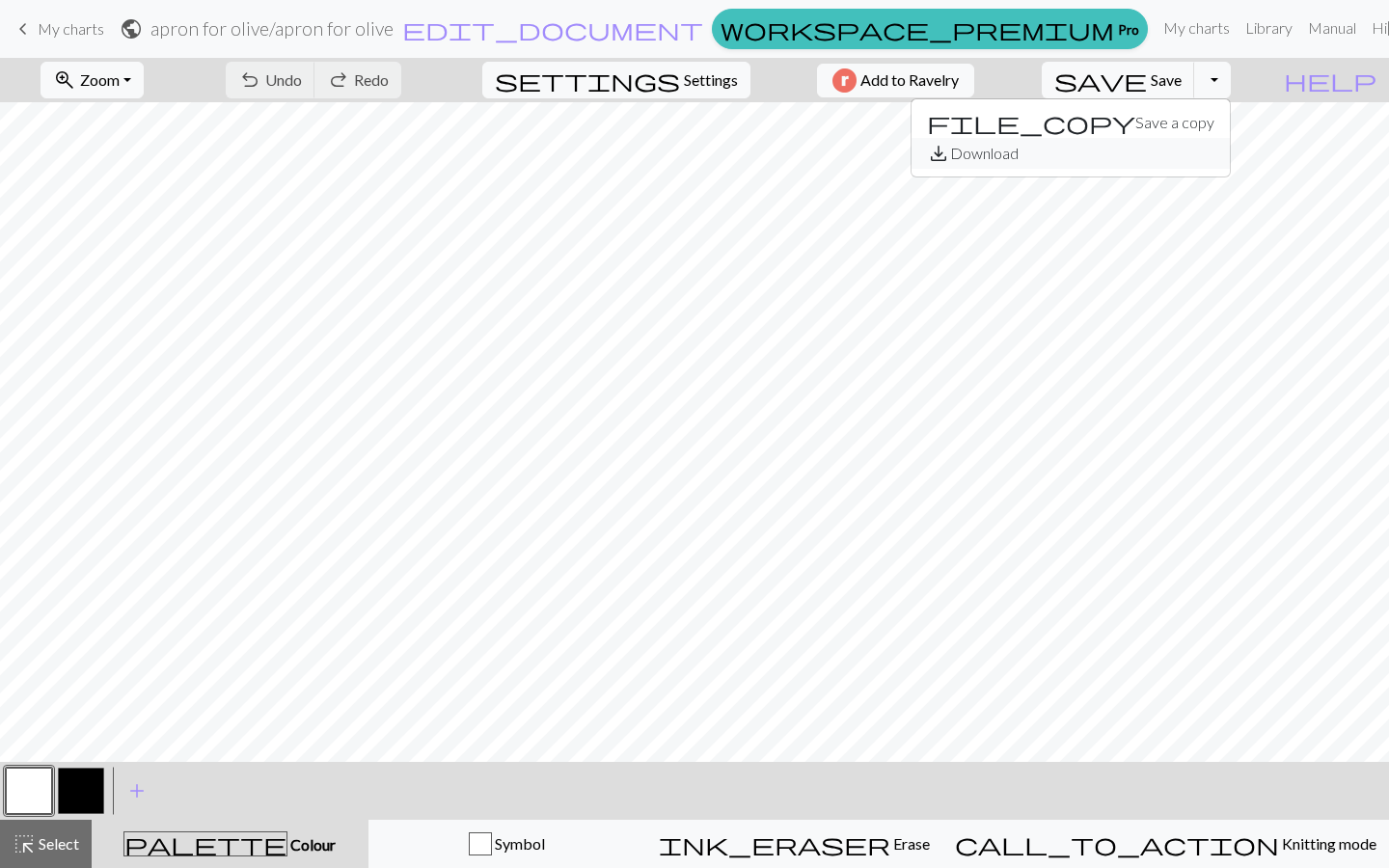 click on "save_alt  Download" at bounding box center (1071, 153) 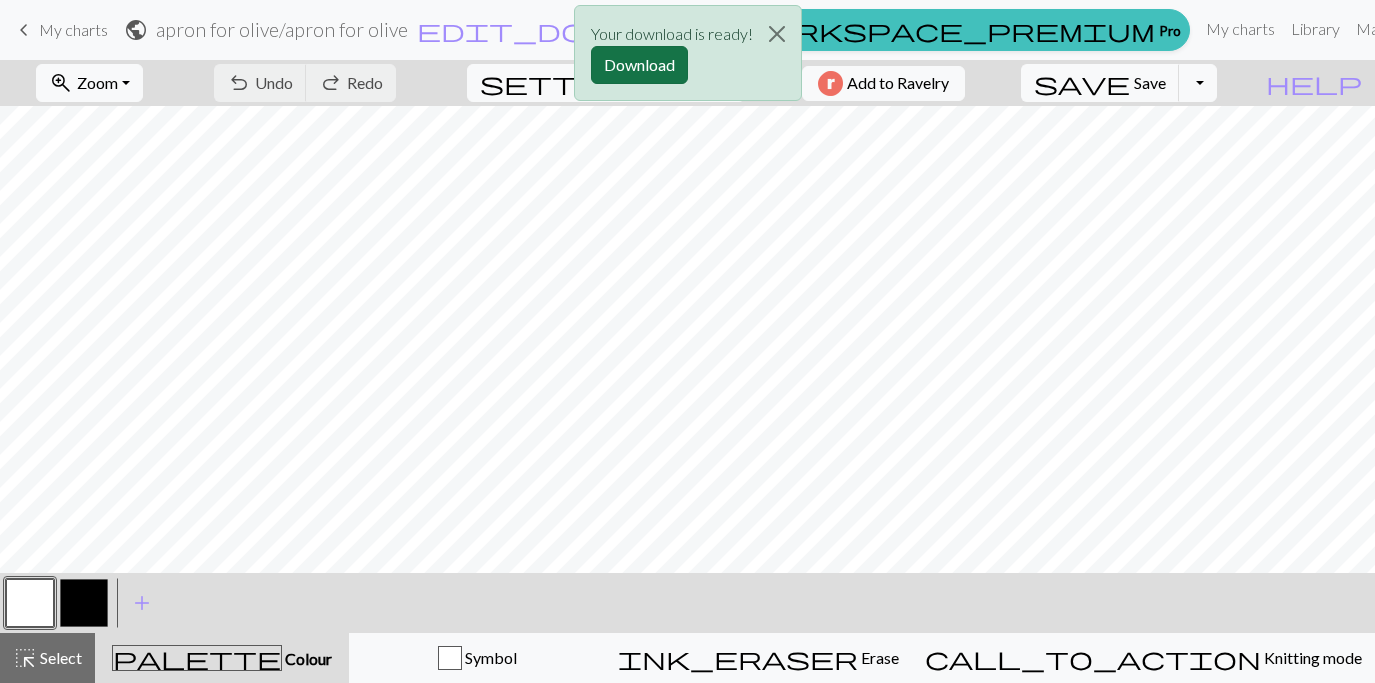 click on "Download" at bounding box center [639, 65] 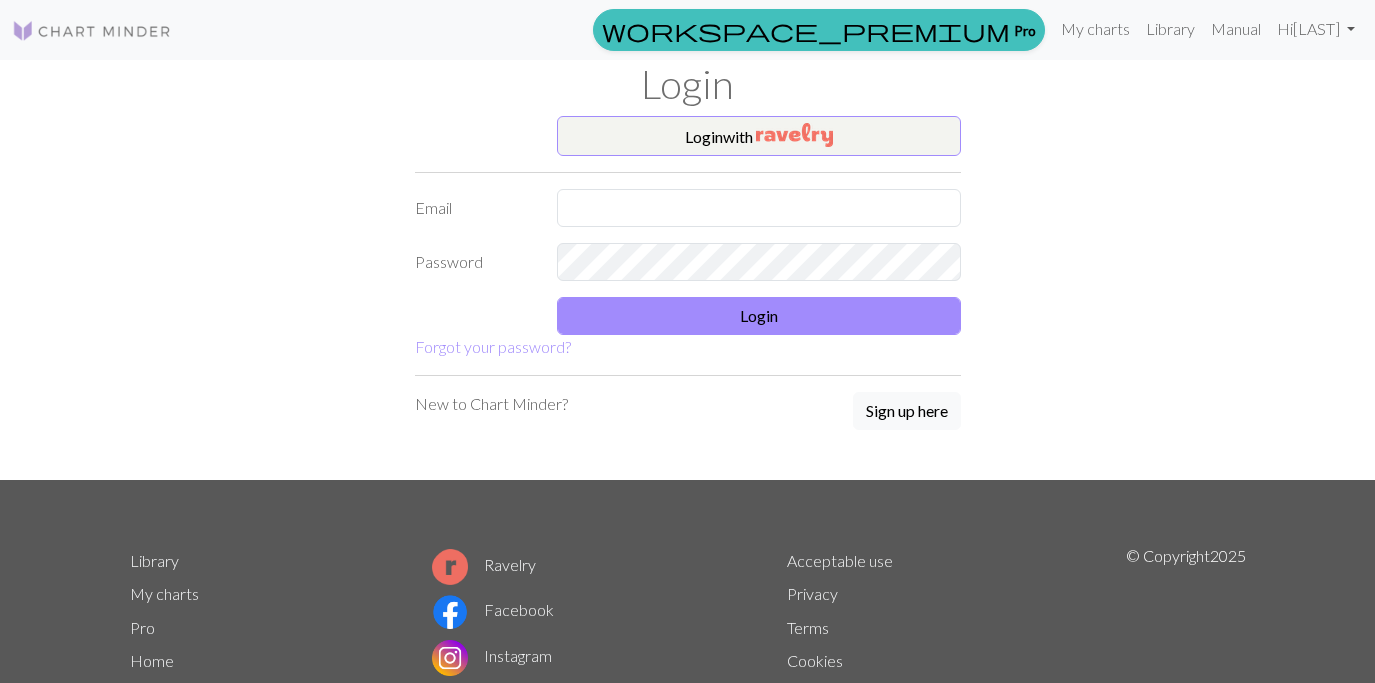 scroll, scrollTop: 0, scrollLeft: 0, axis: both 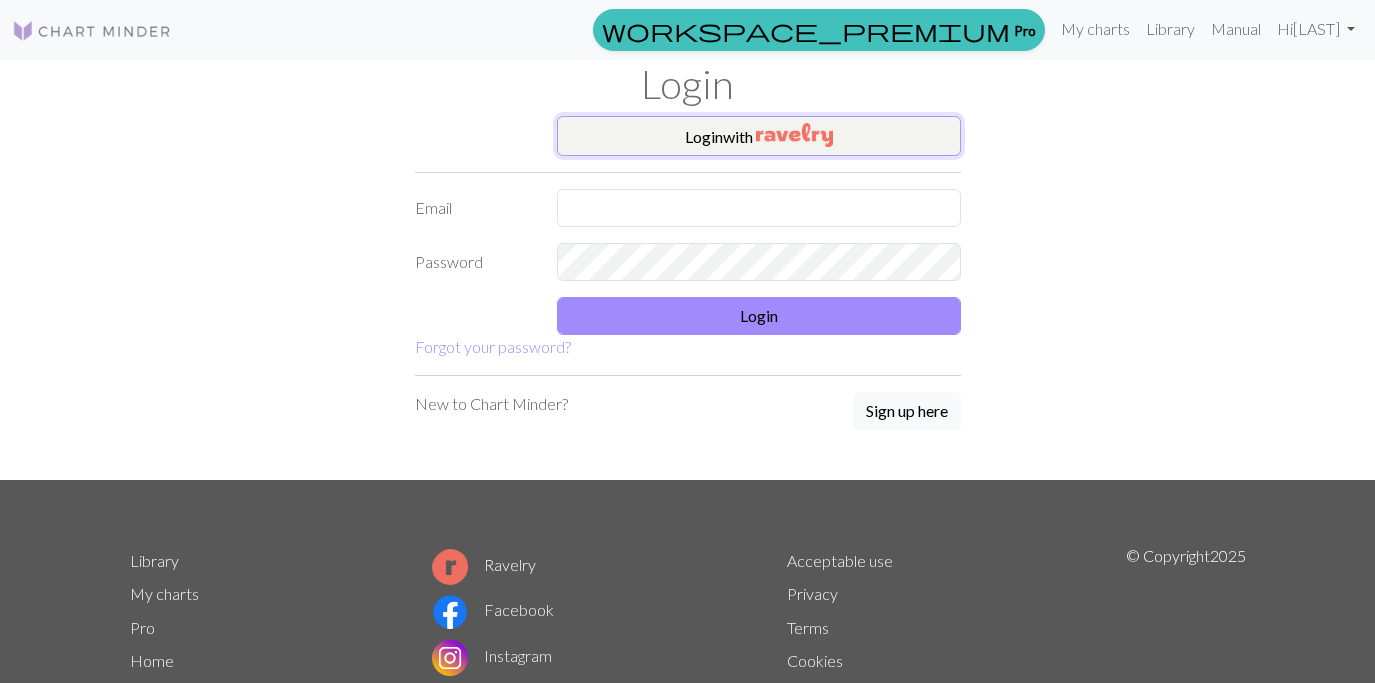 click at bounding box center [794, 135] 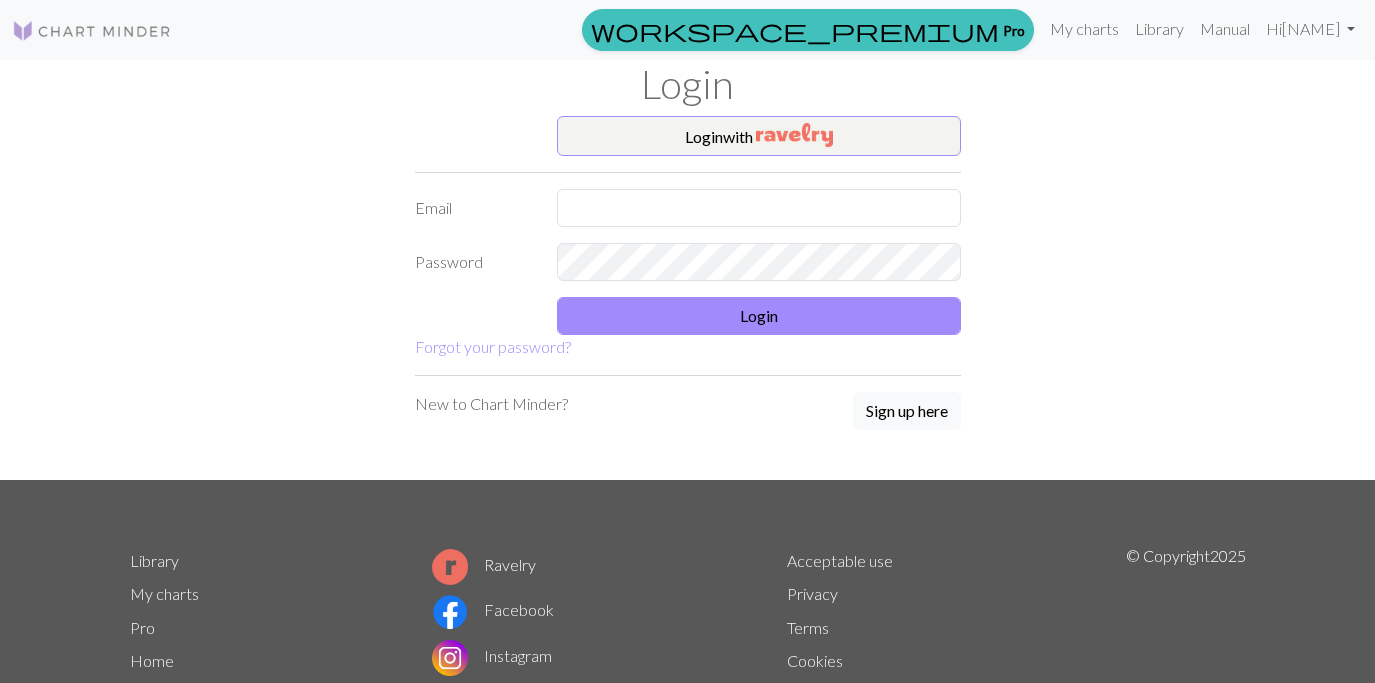 scroll, scrollTop: 0, scrollLeft: 0, axis: both 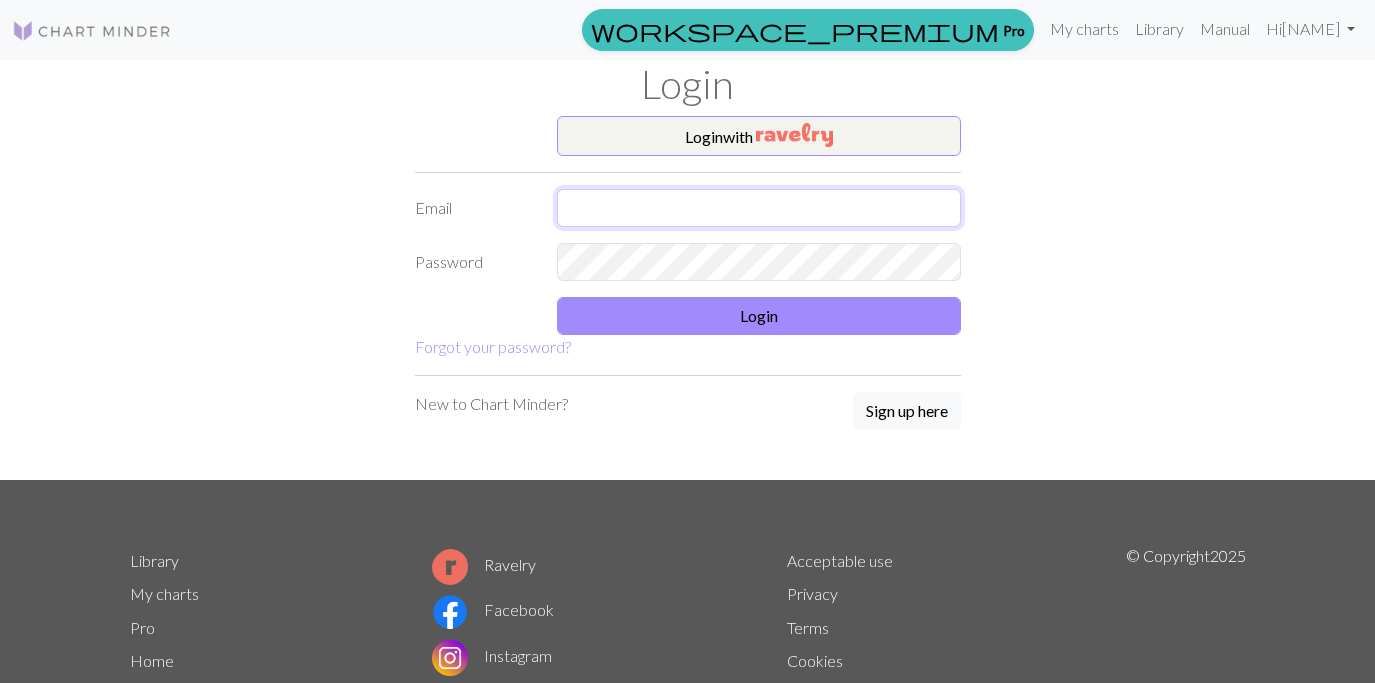 click at bounding box center [759, 208] 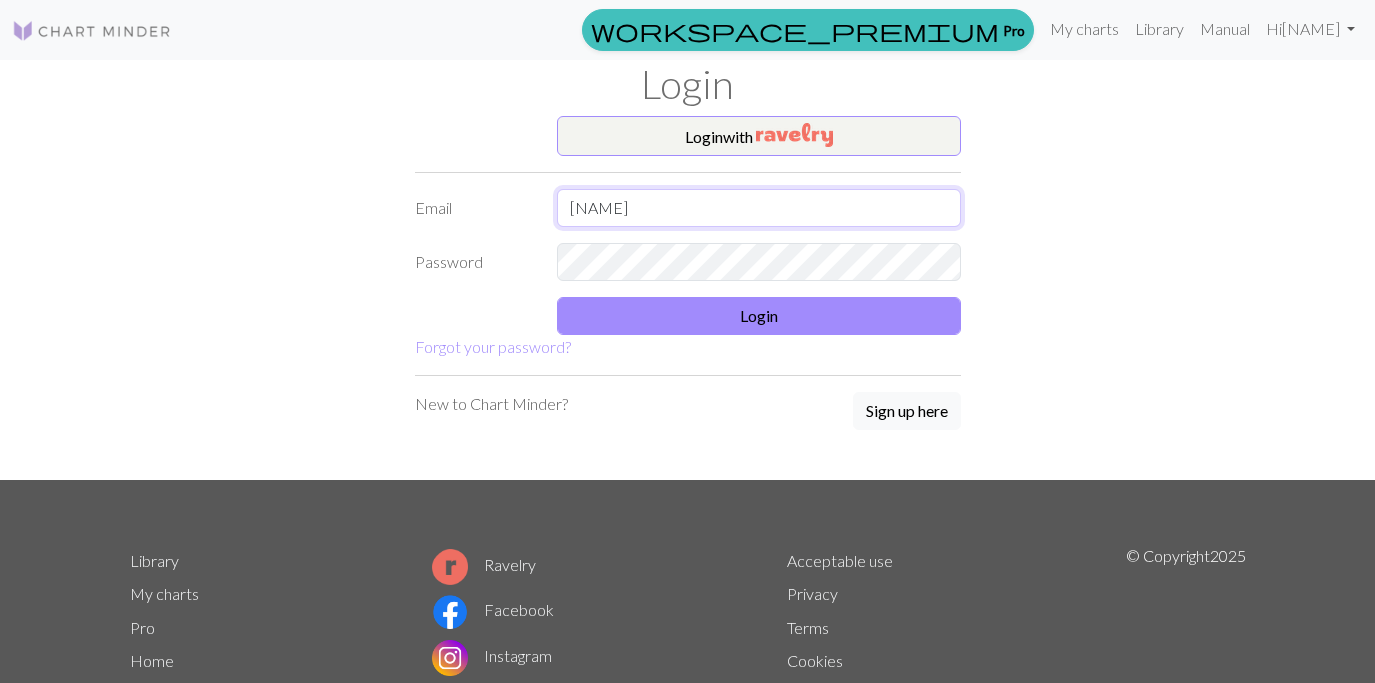 type on "emiregan3@gmail.com" 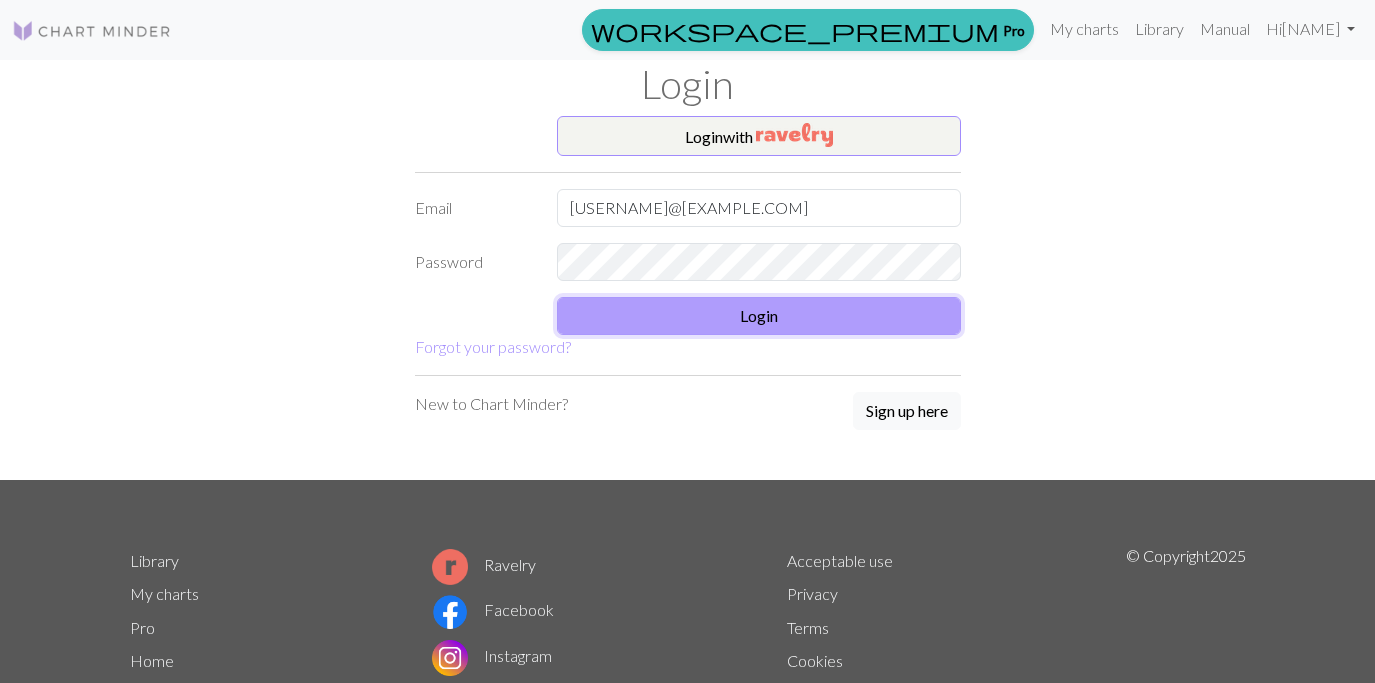 click on "Login" at bounding box center [759, 316] 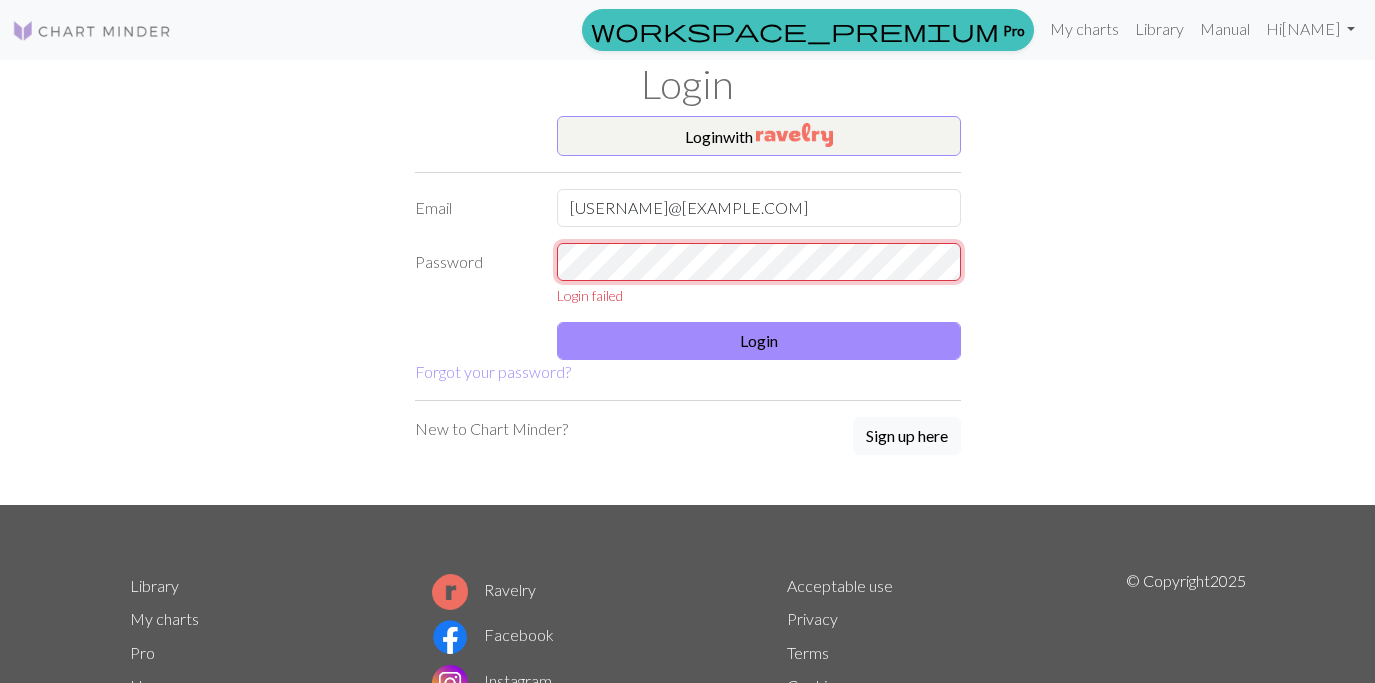 click on "Password Login failed" at bounding box center (688, 274) 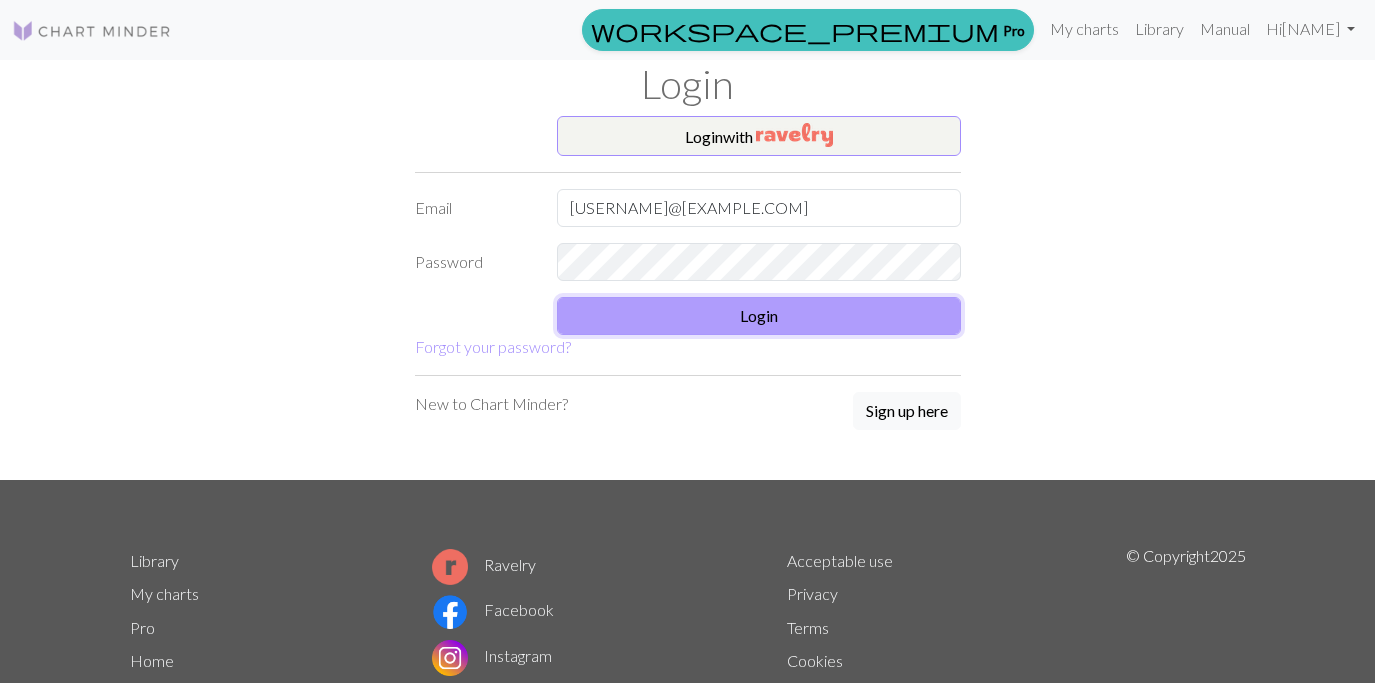 click on "Login" at bounding box center [759, 316] 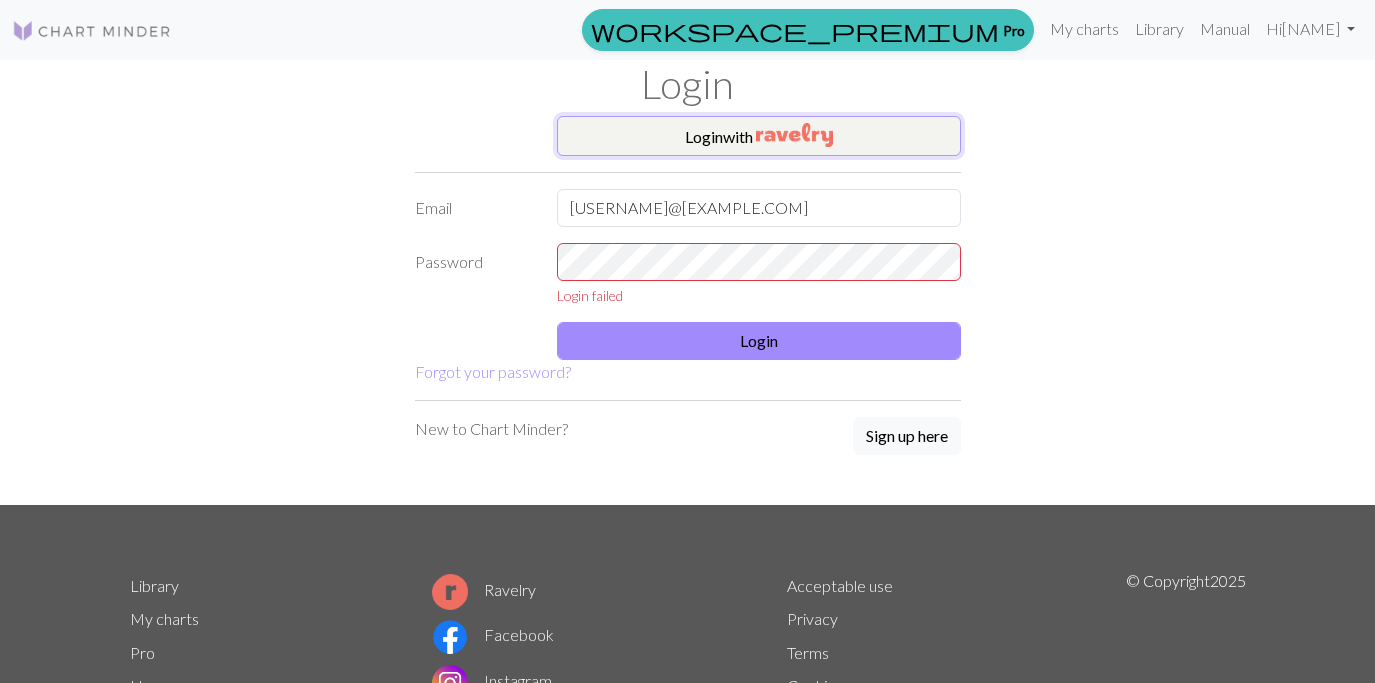 click on "Login  with" at bounding box center [759, 136] 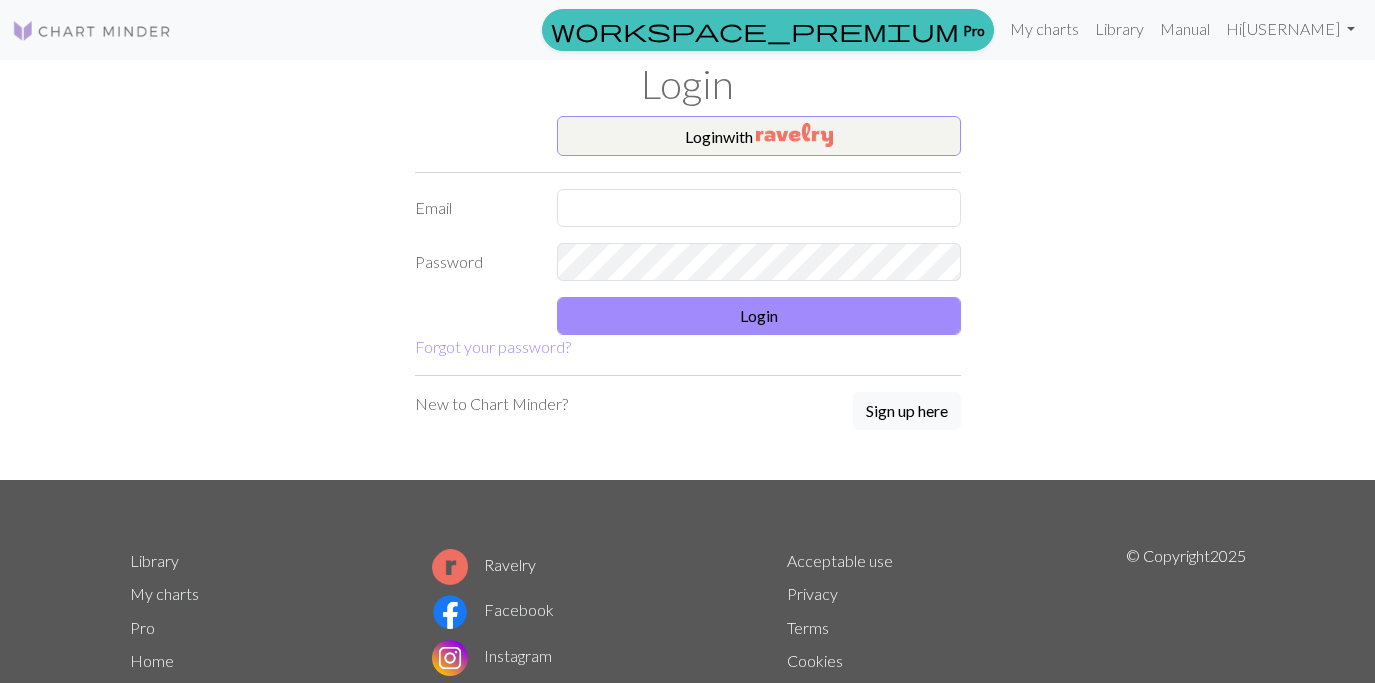 scroll, scrollTop: 0, scrollLeft: 0, axis: both 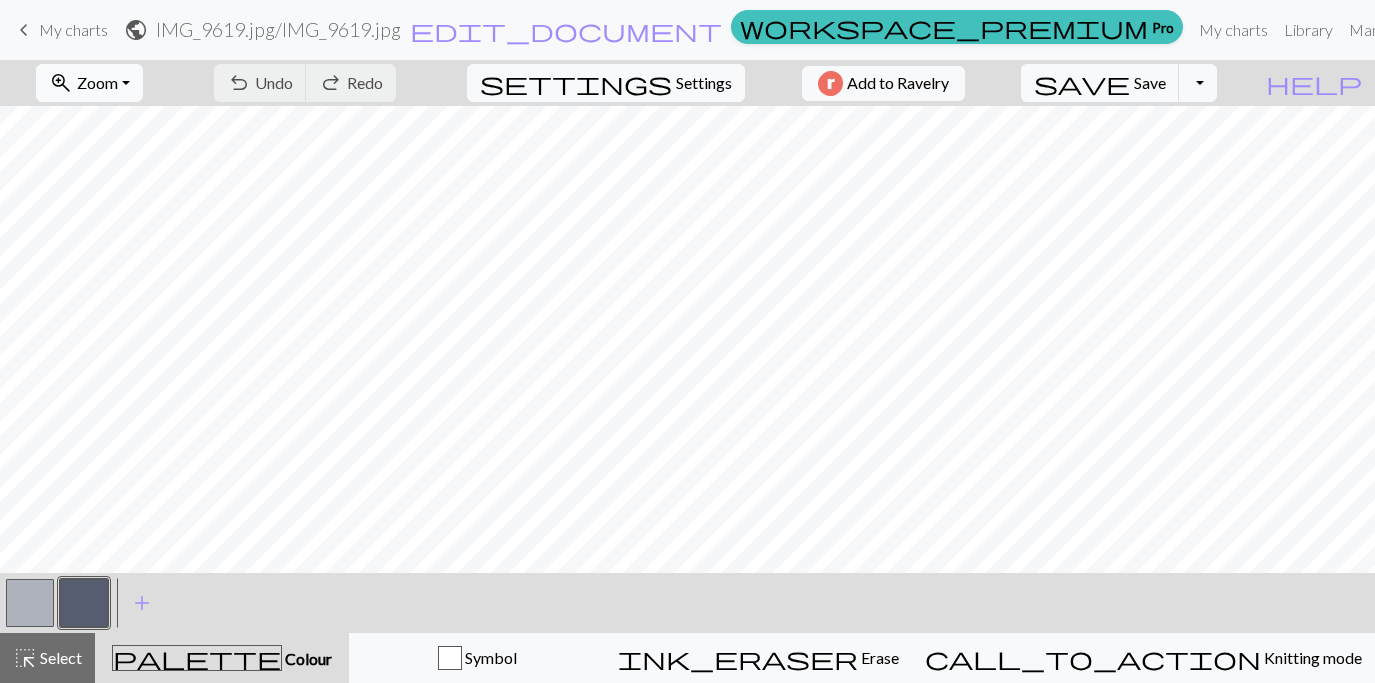 click on "zoom_in Zoom Zoom" at bounding box center [89, 83] 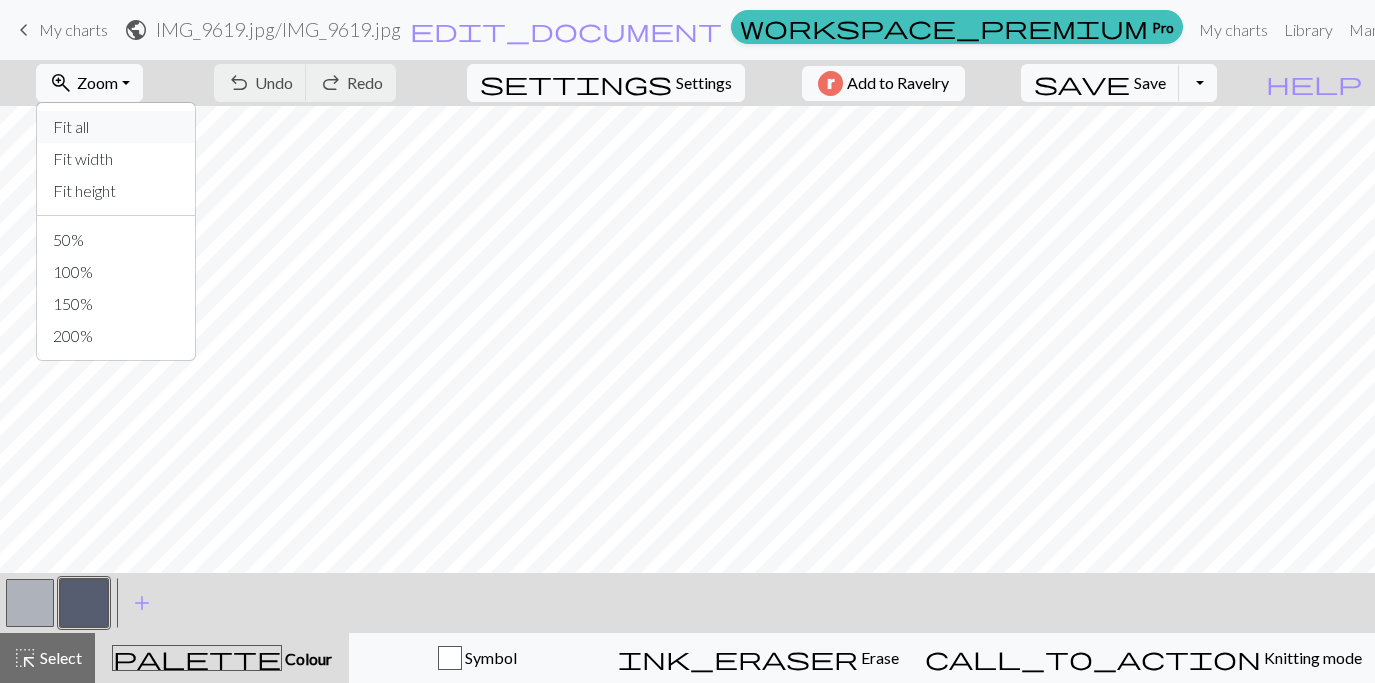click on "Fit all" at bounding box center (116, 127) 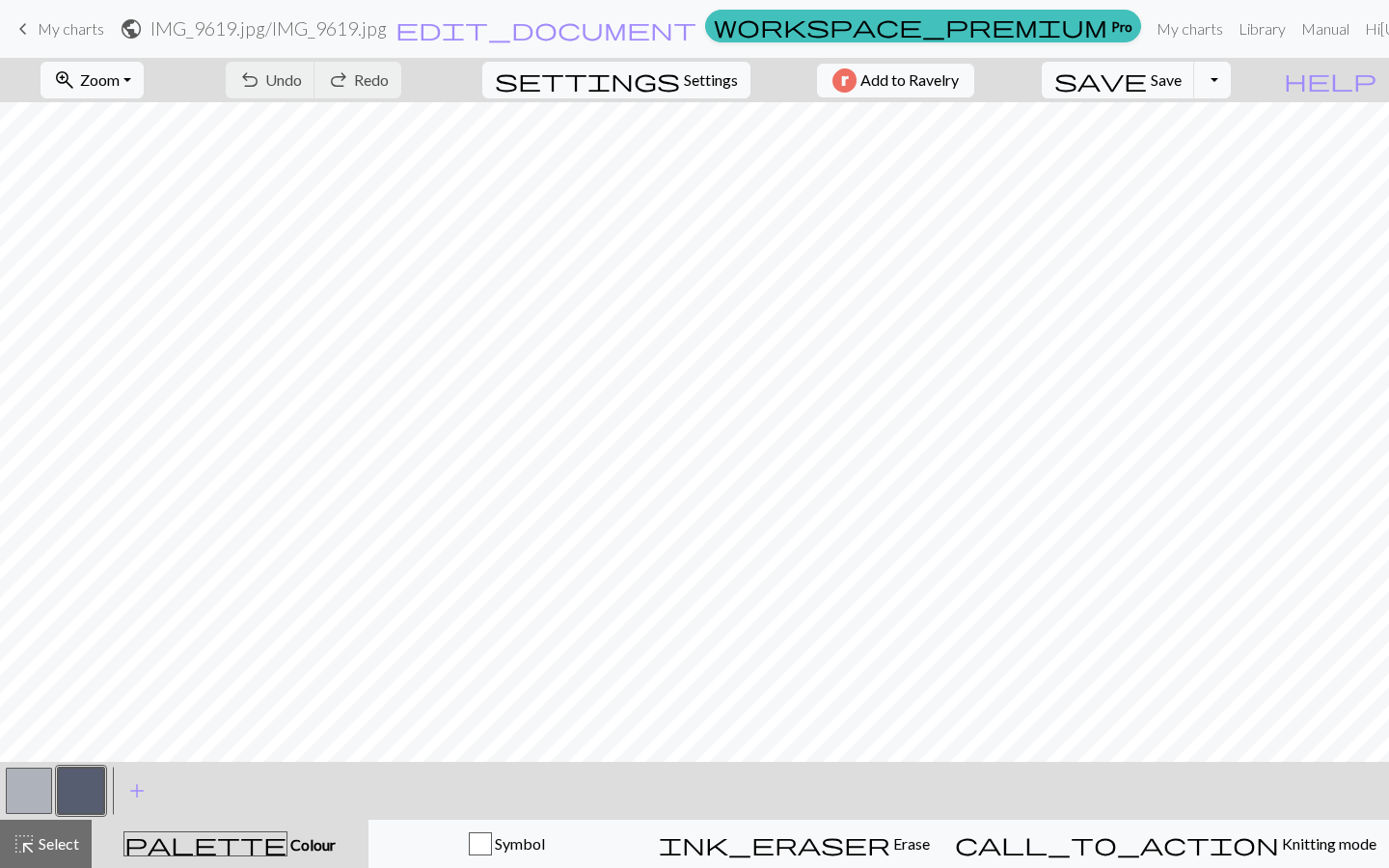 click on "My charts" at bounding box center [70, 28] 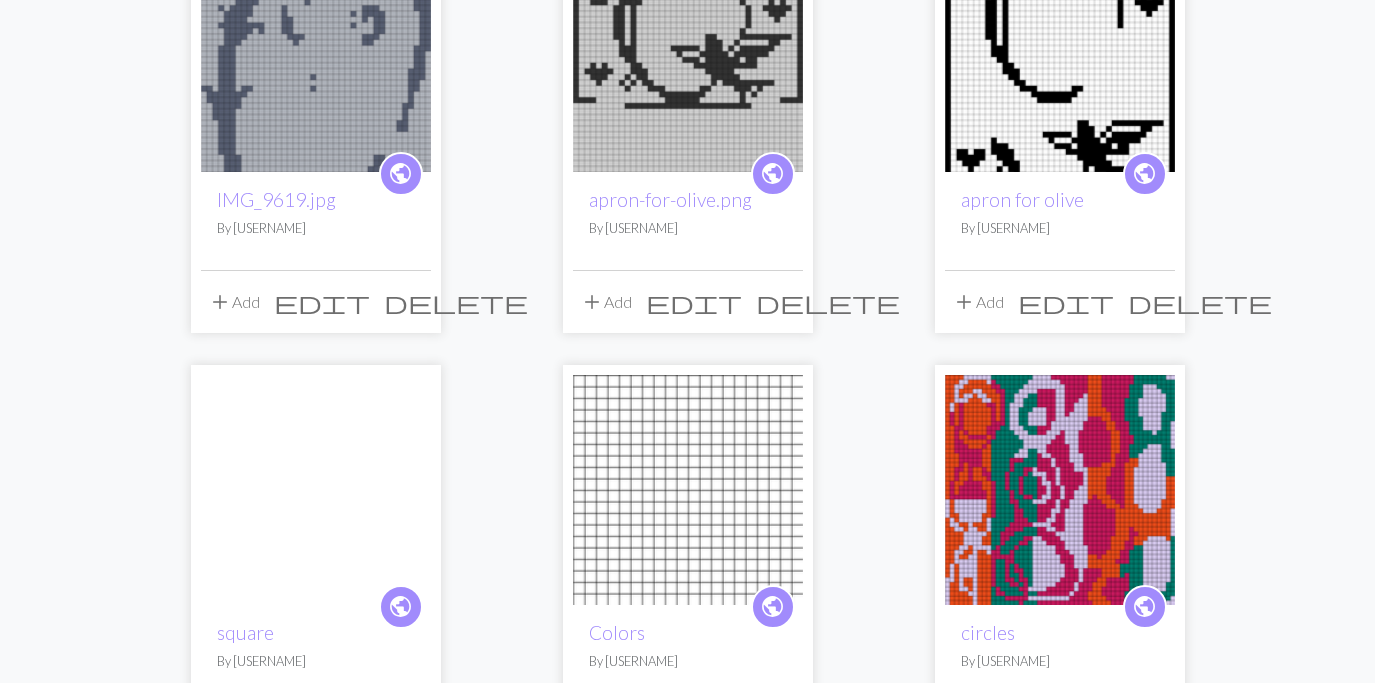 scroll, scrollTop: 333, scrollLeft: 0, axis: vertical 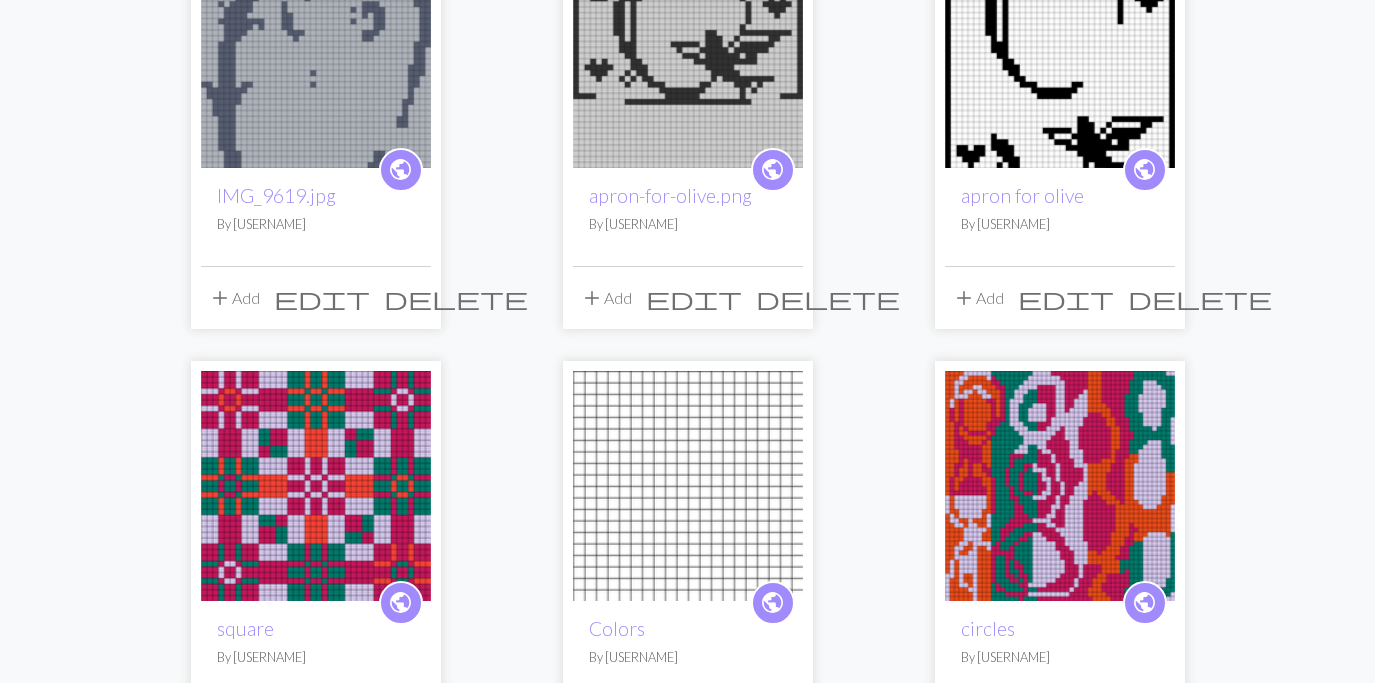 click at bounding box center [1060, 53] 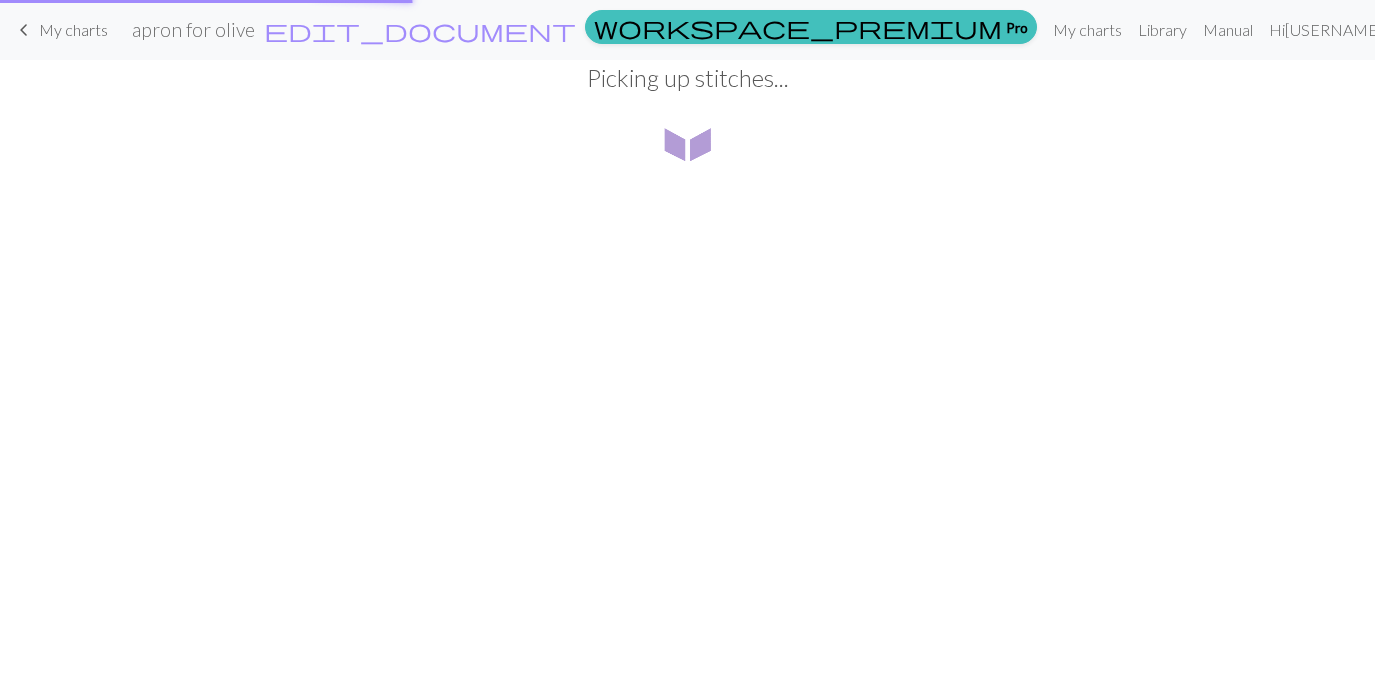 scroll, scrollTop: 0, scrollLeft: 0, axis: both 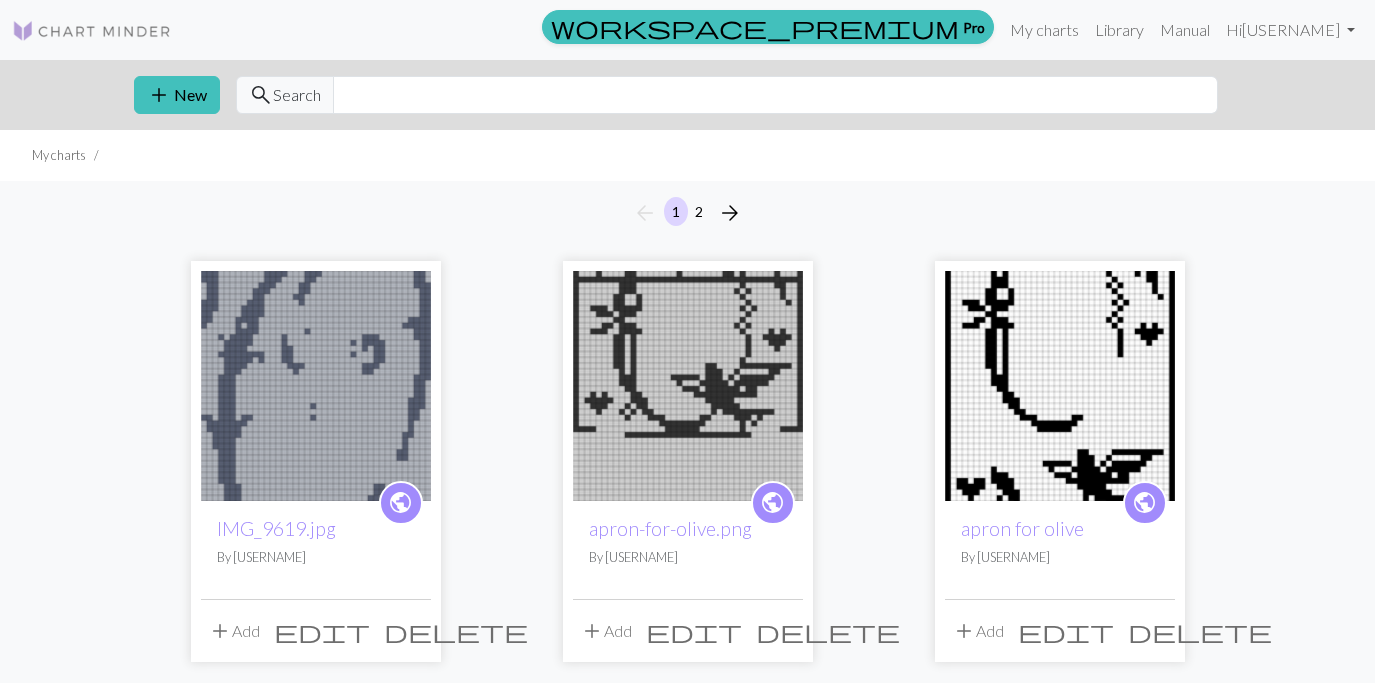 click at bounding box center [688, 386] 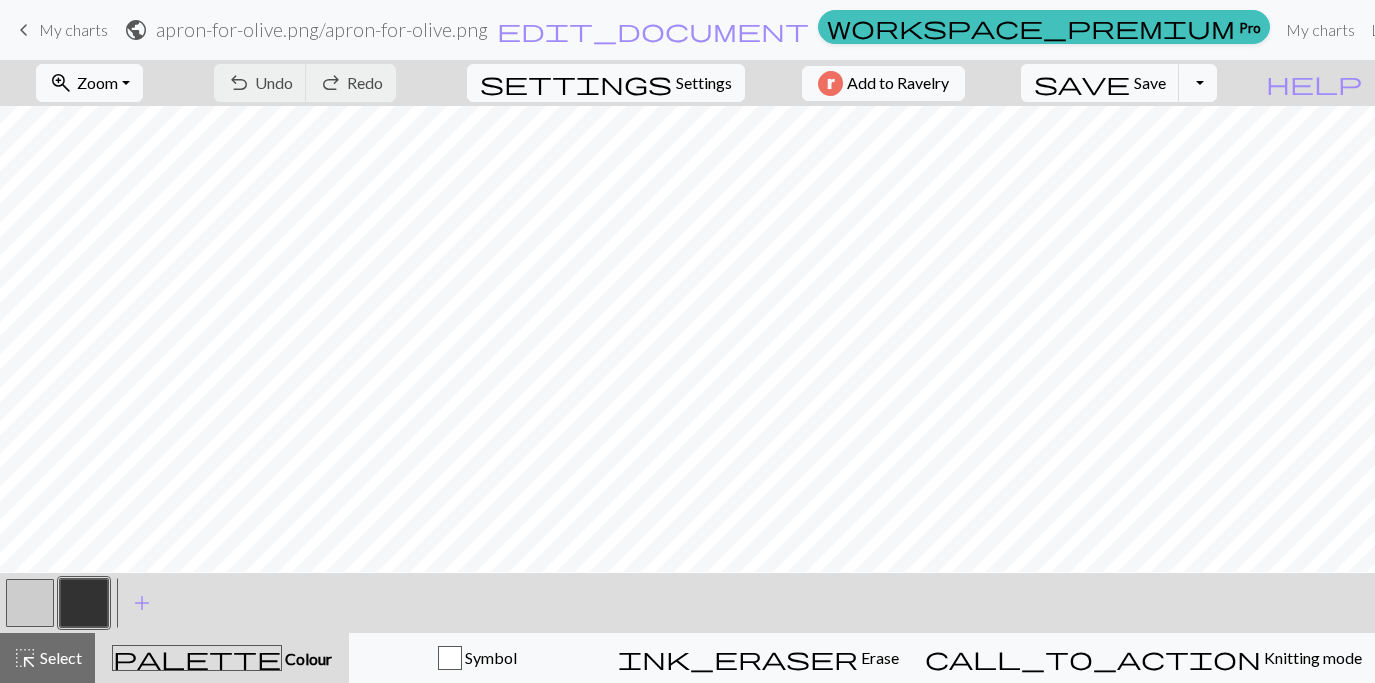 scroll, scrollTop: 0, scrollLeft: 0, axis: both 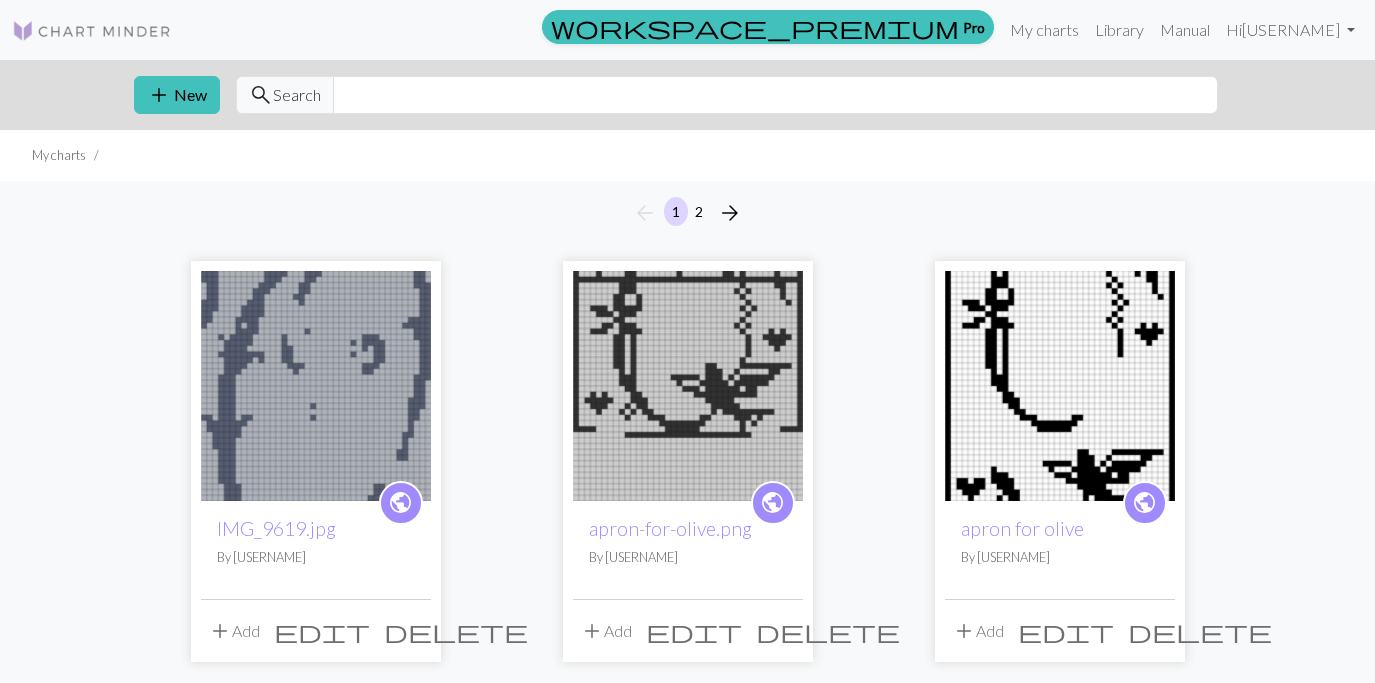 click at bounding box center [1060, 386] 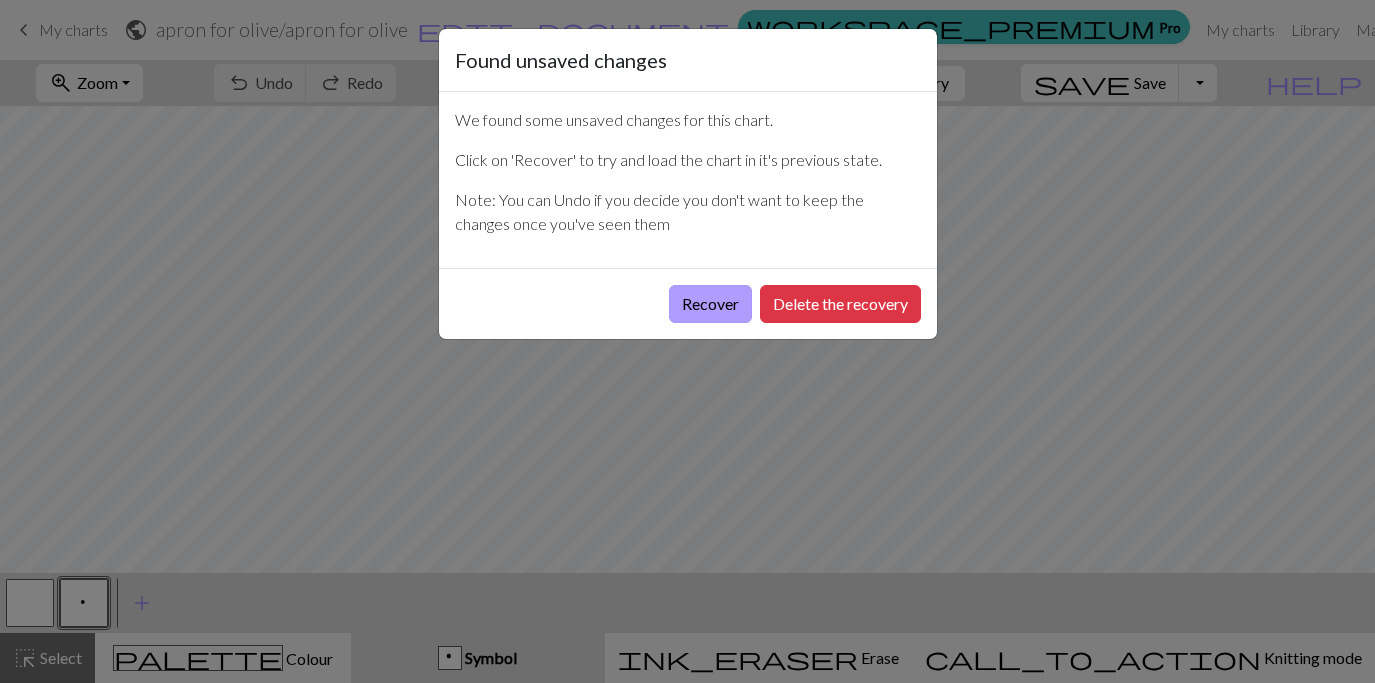 click on "Recover" at bounding box center (710, 304) 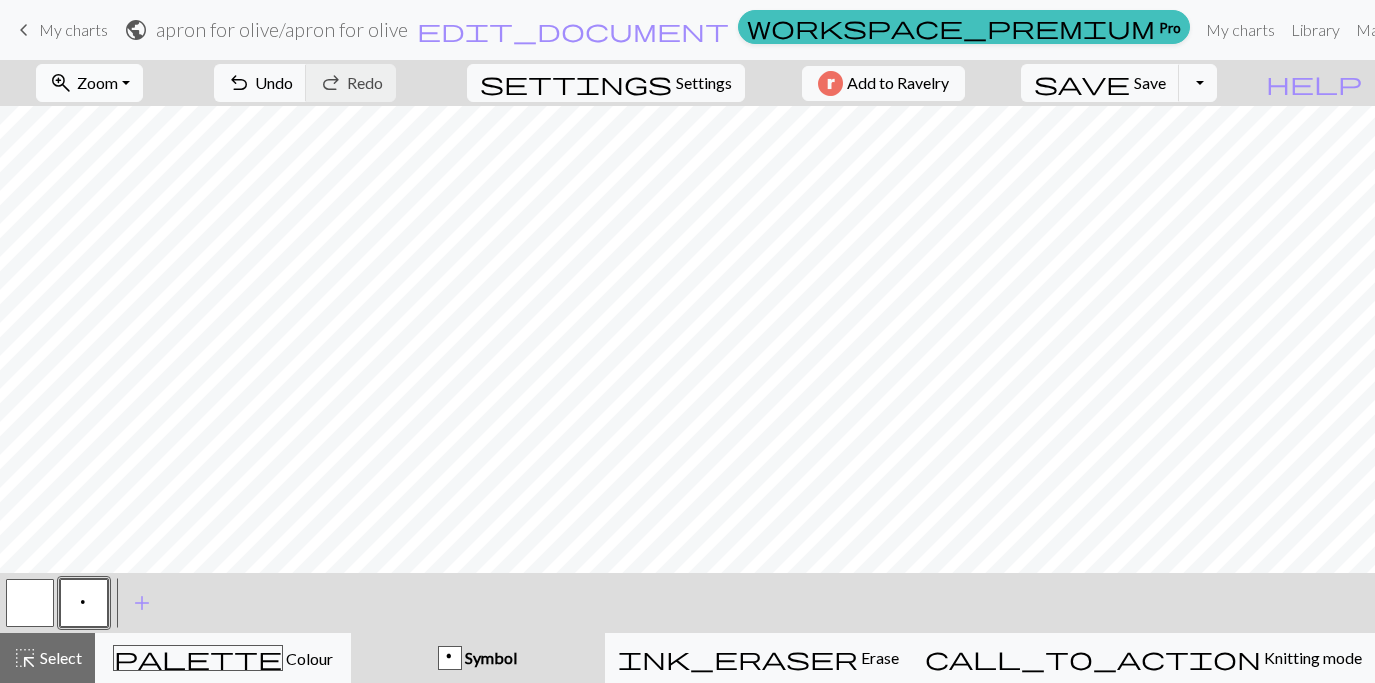 click on "zoom_in Zoom Zoom" at bounding box center [89, 83] 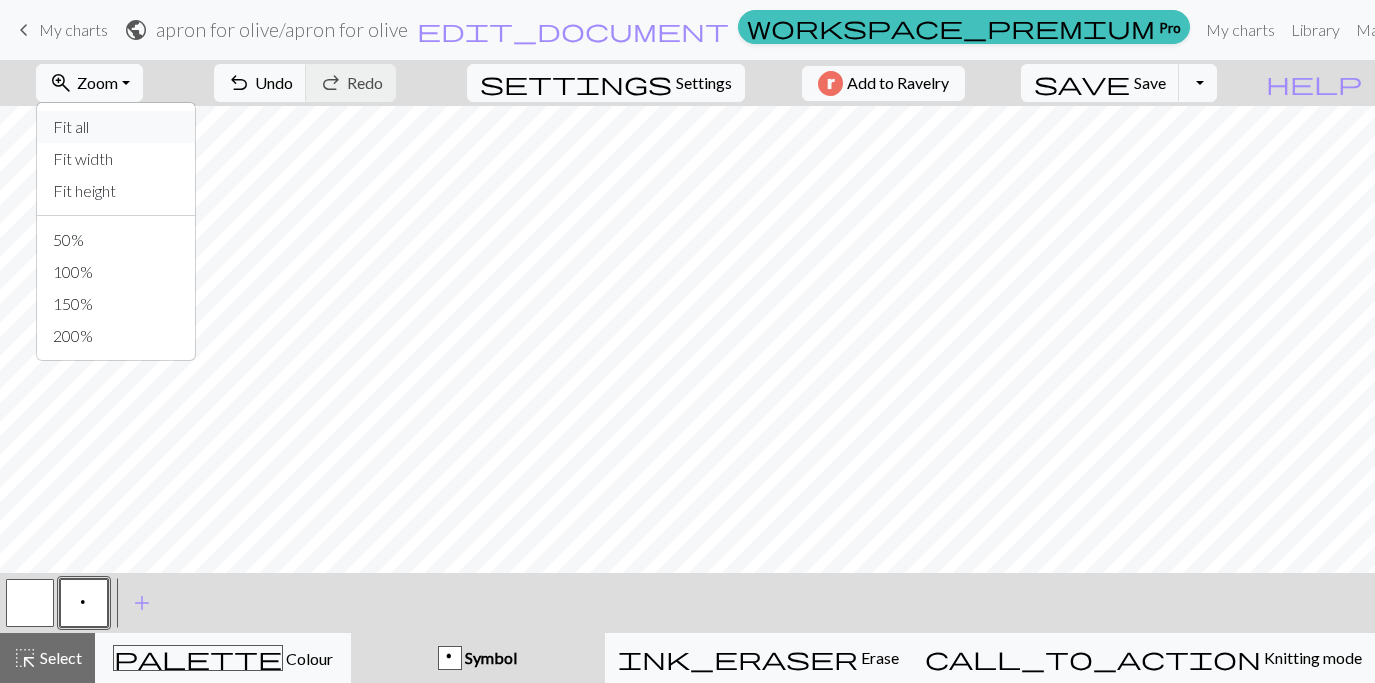 click on "Fit all" at bounding box center (116, 127) 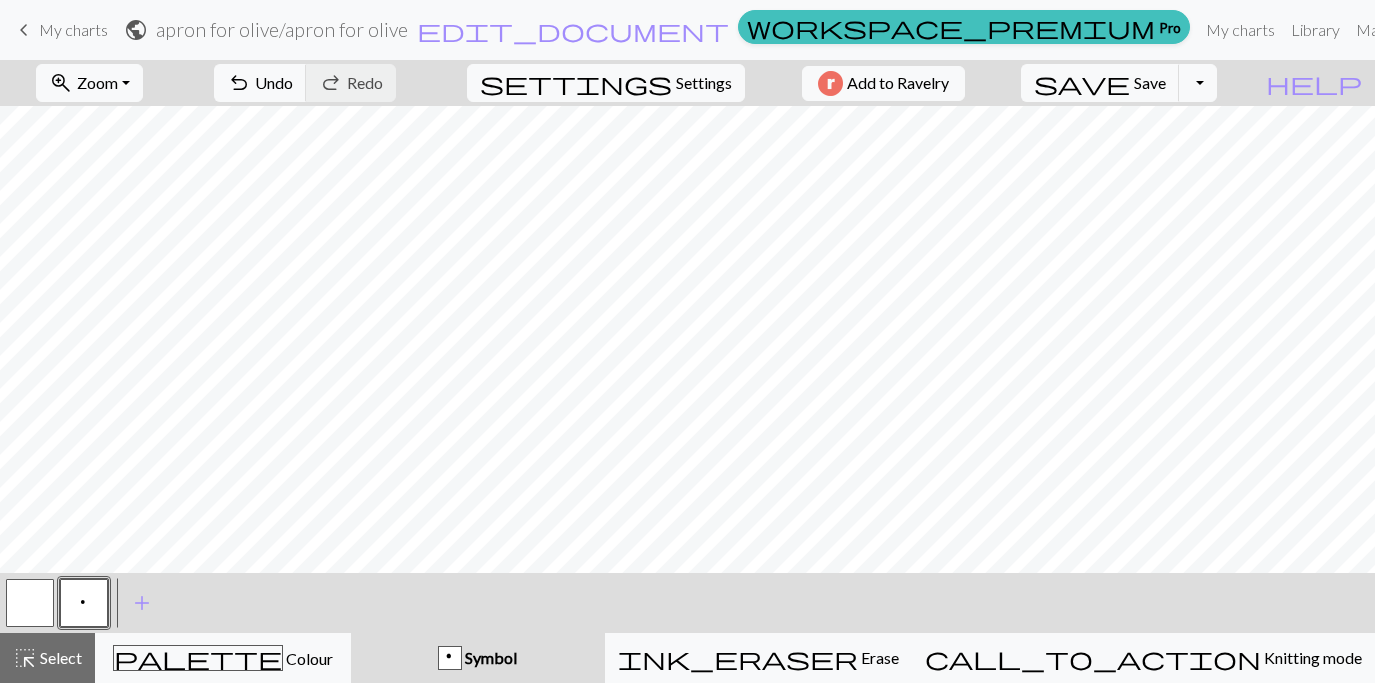 click on "My charts" at bounding box center [73, 29] 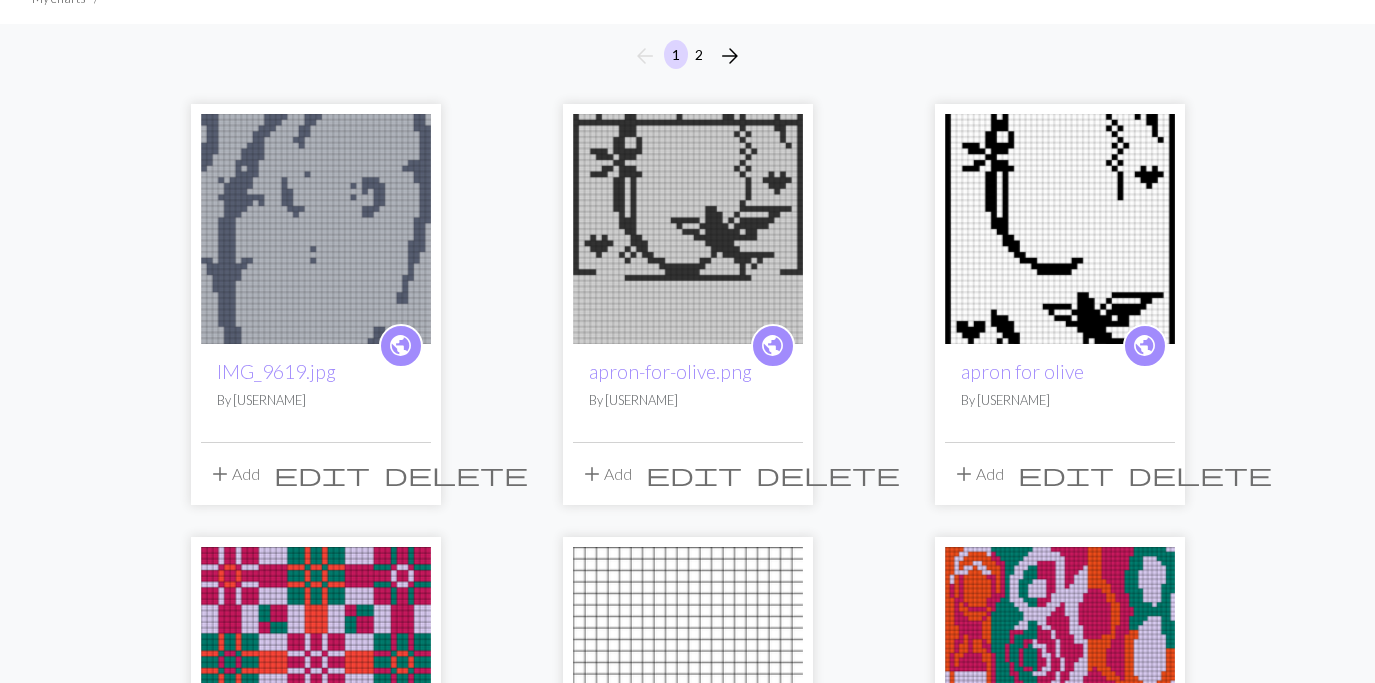 scroll, scrollTop: 154, scrollLeft: 0, axis: vertical 